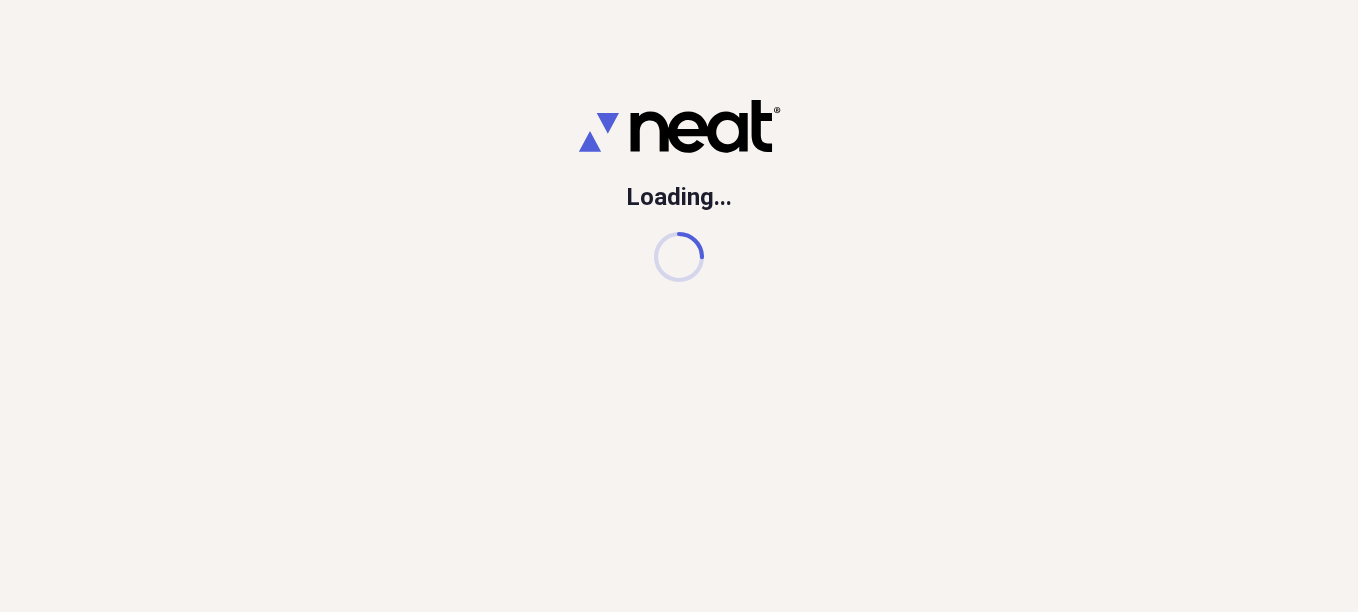 scroll, scrollTop: 0, scrollLeft: 0, axis: both 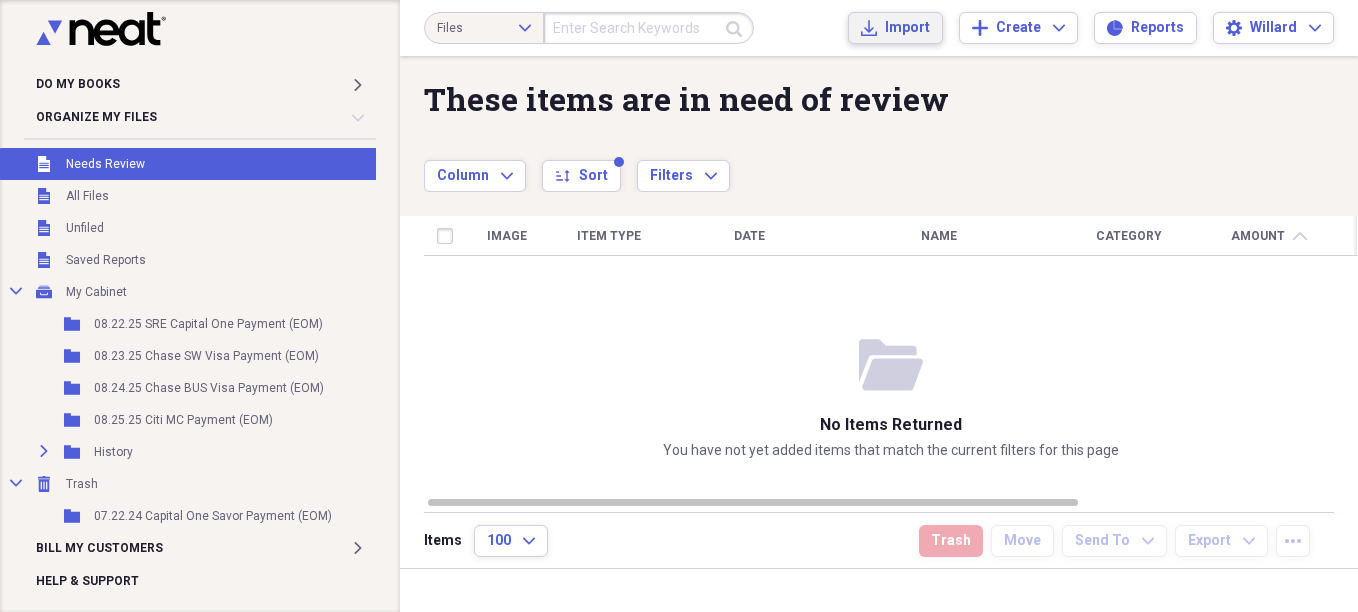 click on "Import" at bounding box center [907, 28] 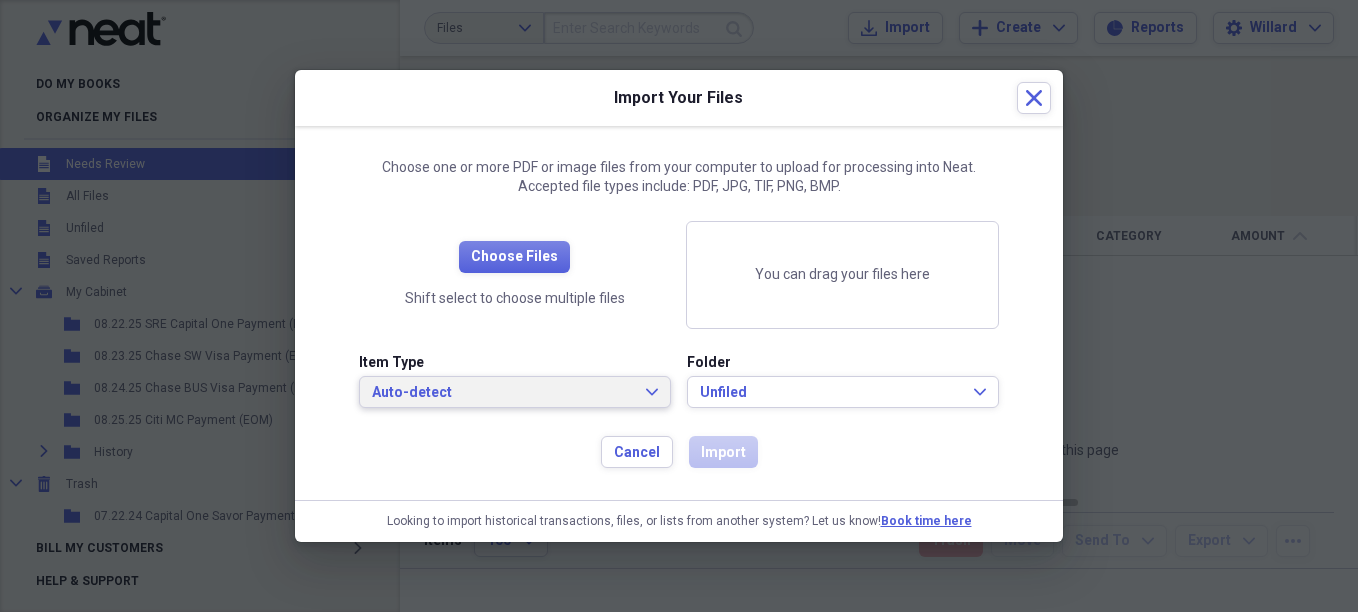drag, startPoint x: 659, startPoint y: 393, endPoint x: 630, endPoint y: 370, distance: 37.01351 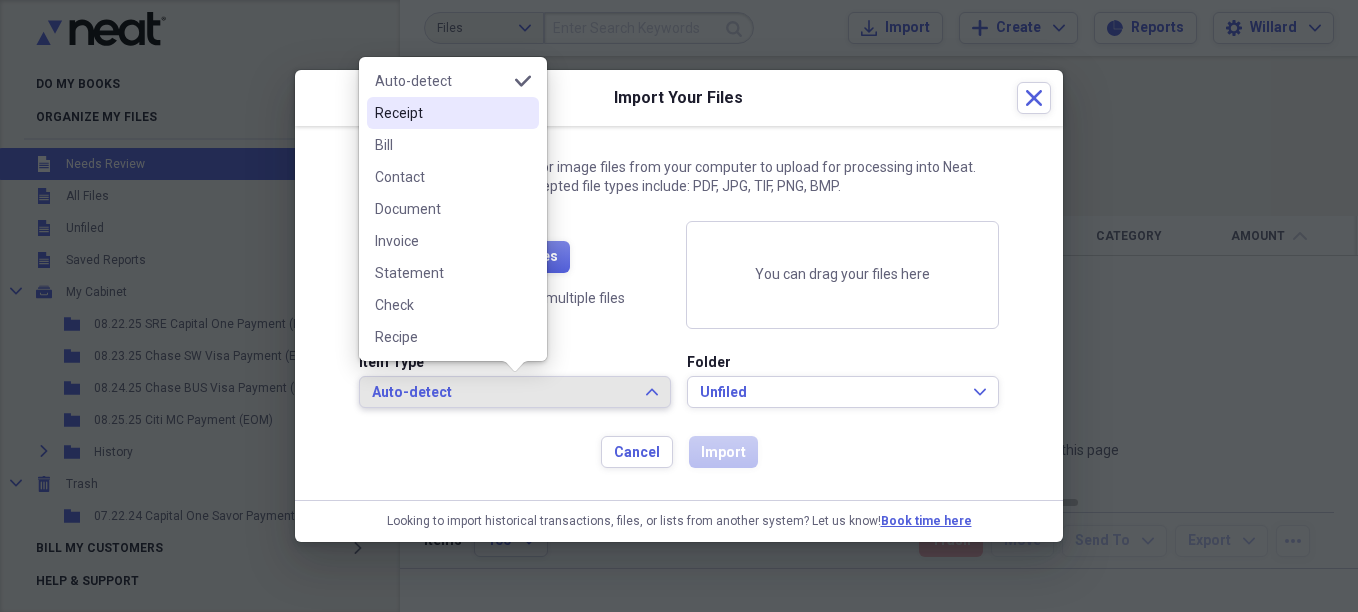 drag, startPoint x: 380, startPoint y: 113, endPoint x: 397, endPoint y: 114, distance: 17.029387 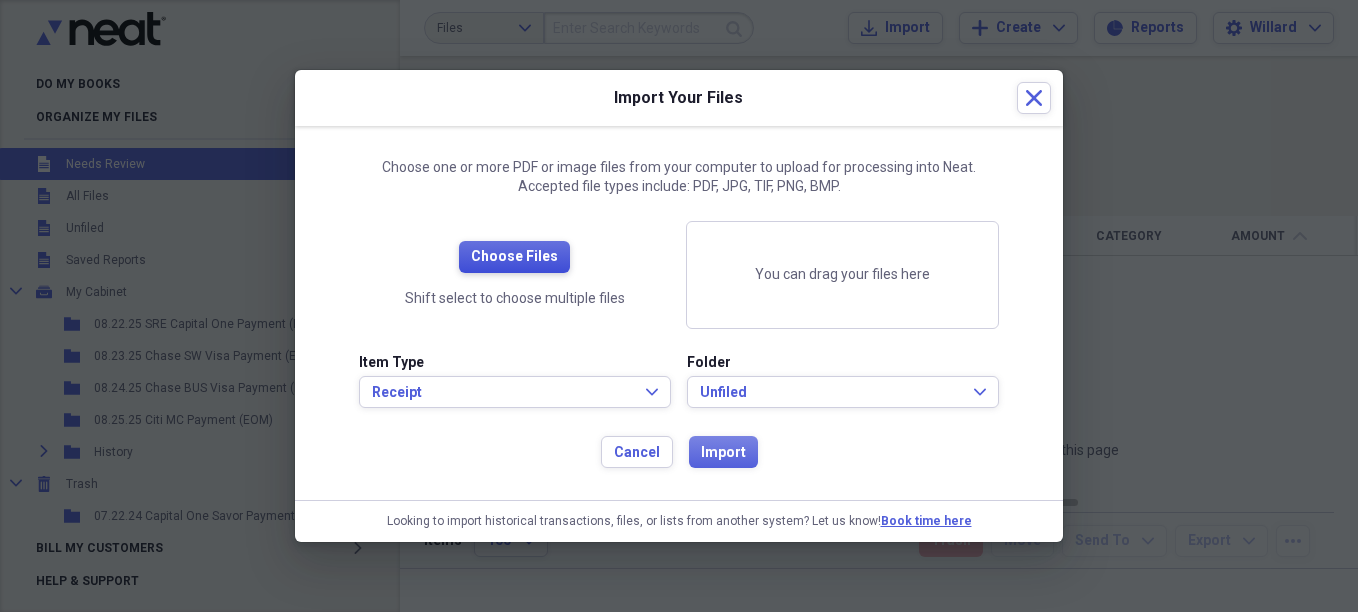 click on "Choose Files" at bounding box center [514, 257] 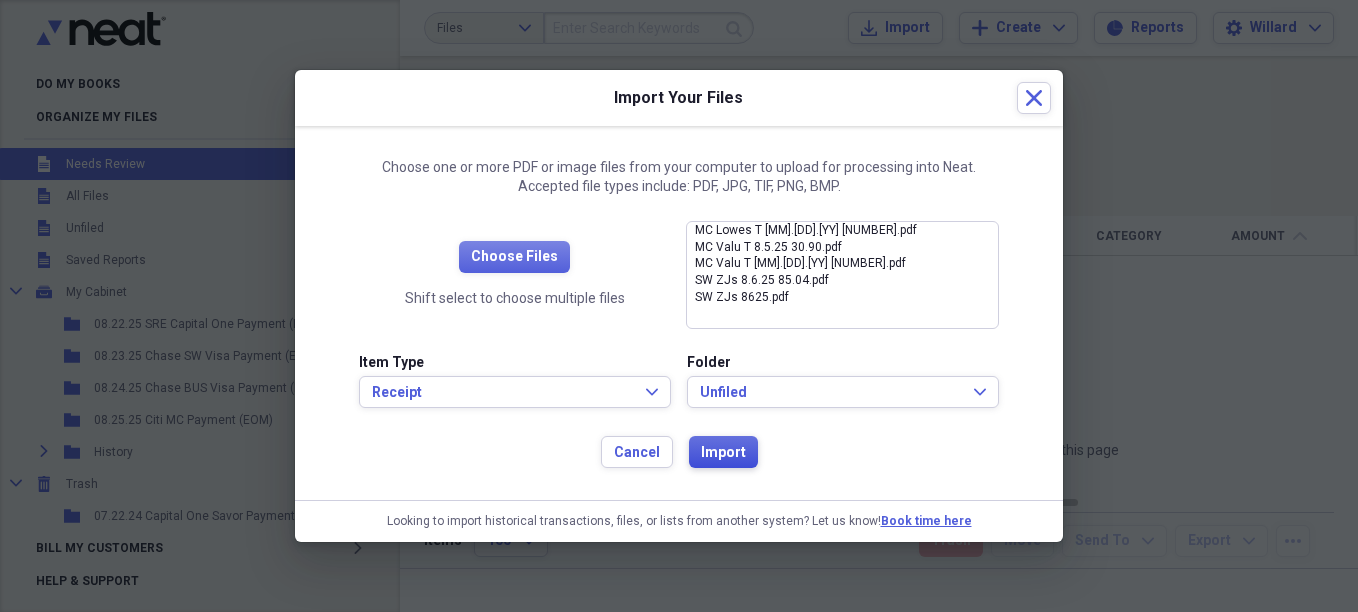 click on "Import" at bounding box center (723, 453) 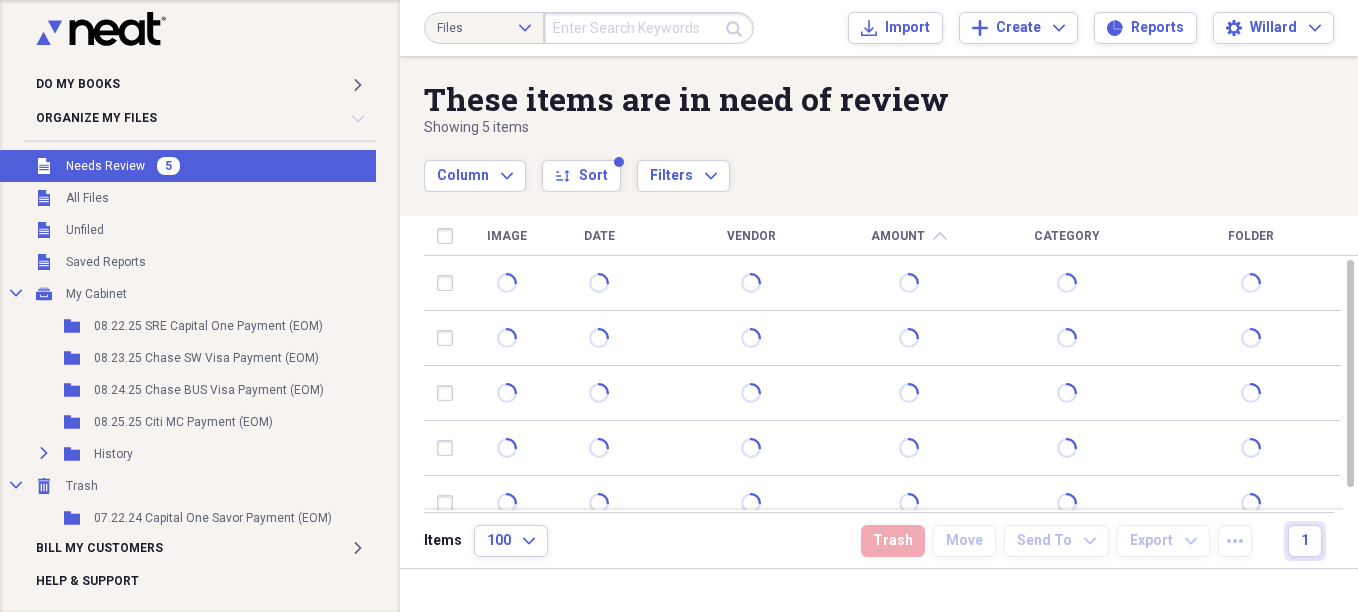 click on "Showing 5 items" at bounding box center (815, 128) 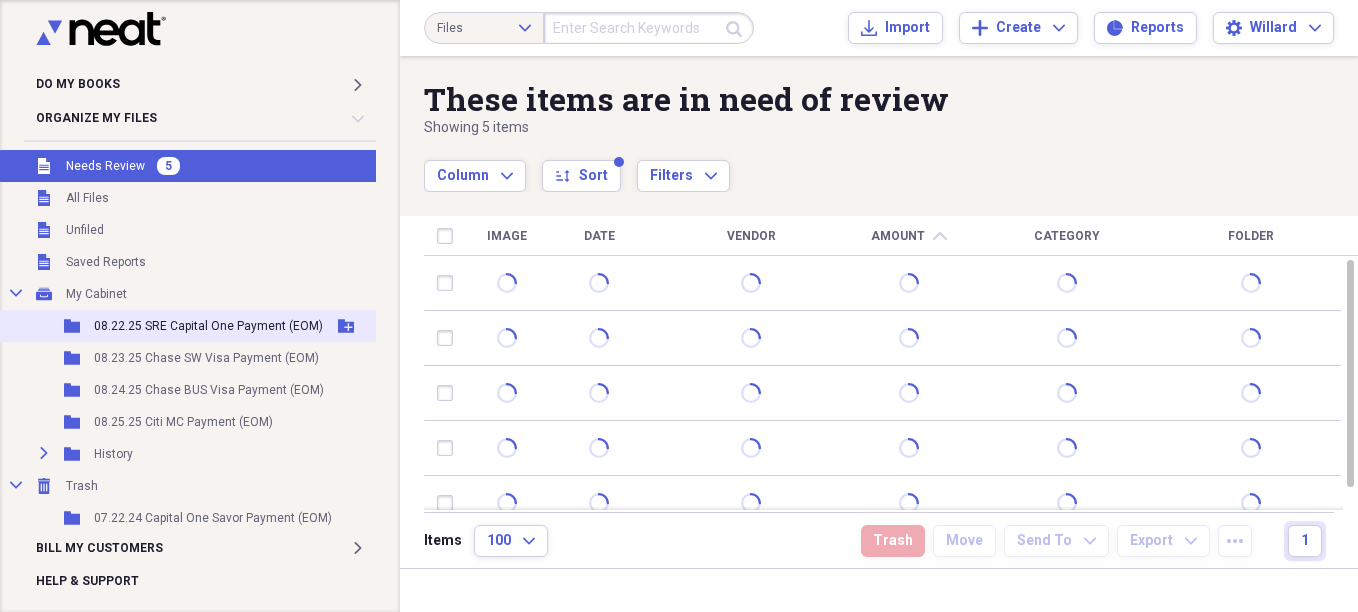 click on "Folder 08.22.25 SRE Capital One Payment (EOM) Add Folder" at bounding box center [192, 326] 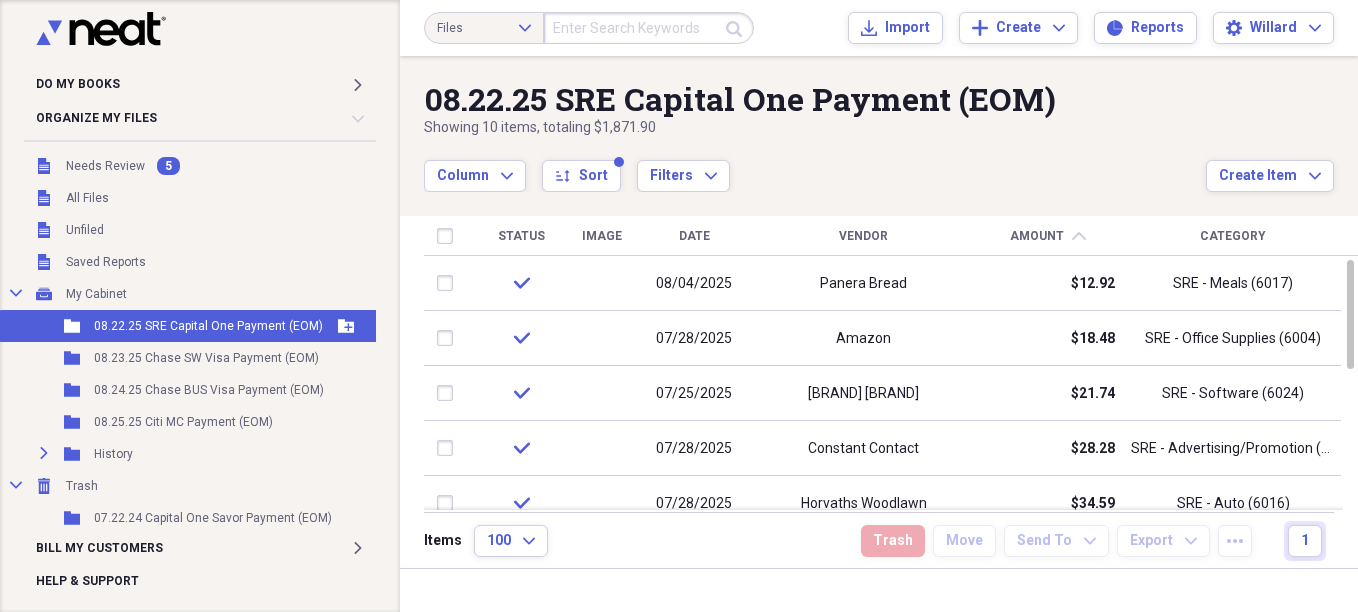 click on "08.22.25 SRE Capital One Payment (EOM)" at bounding box center (208, 326) 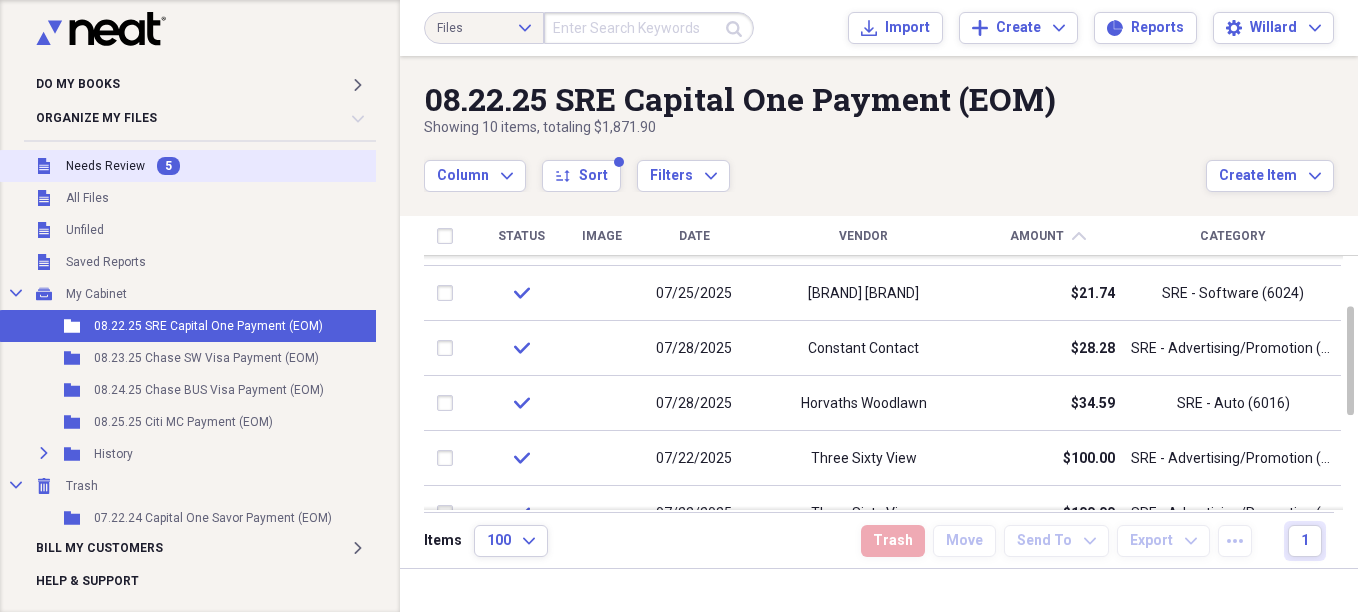click on "Unfiled Needs Review 5" at bounding box center [192, 166] 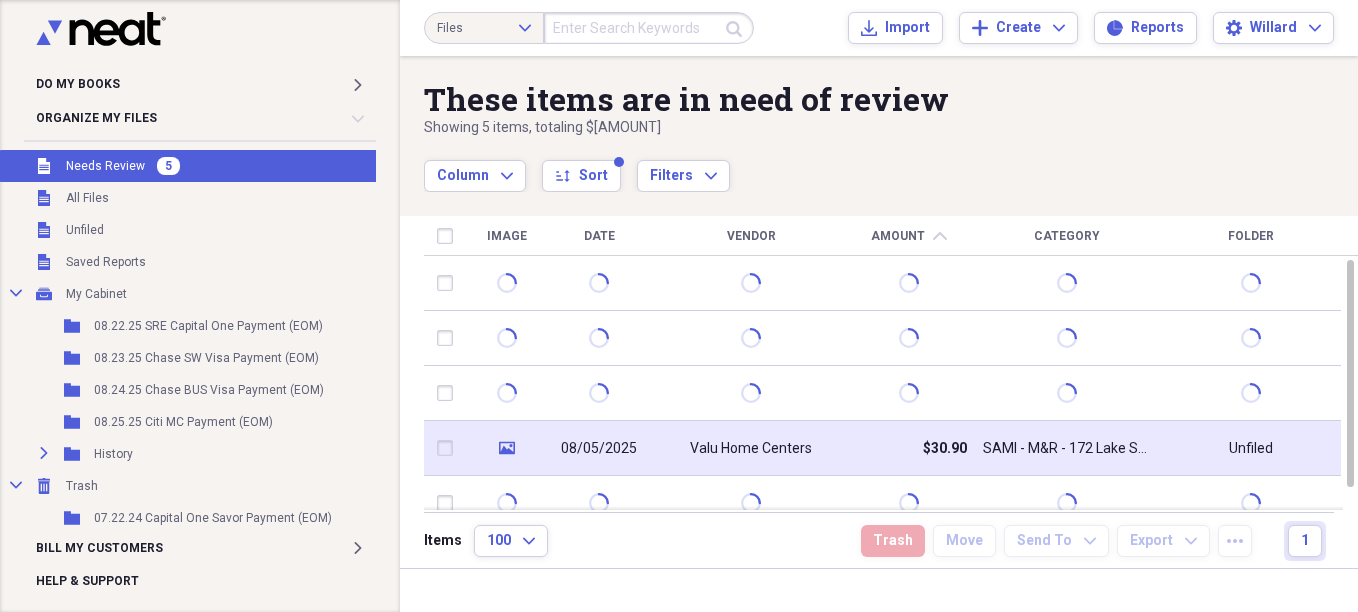 click on "Valu Home Centers" at bounding box center [751, 449] 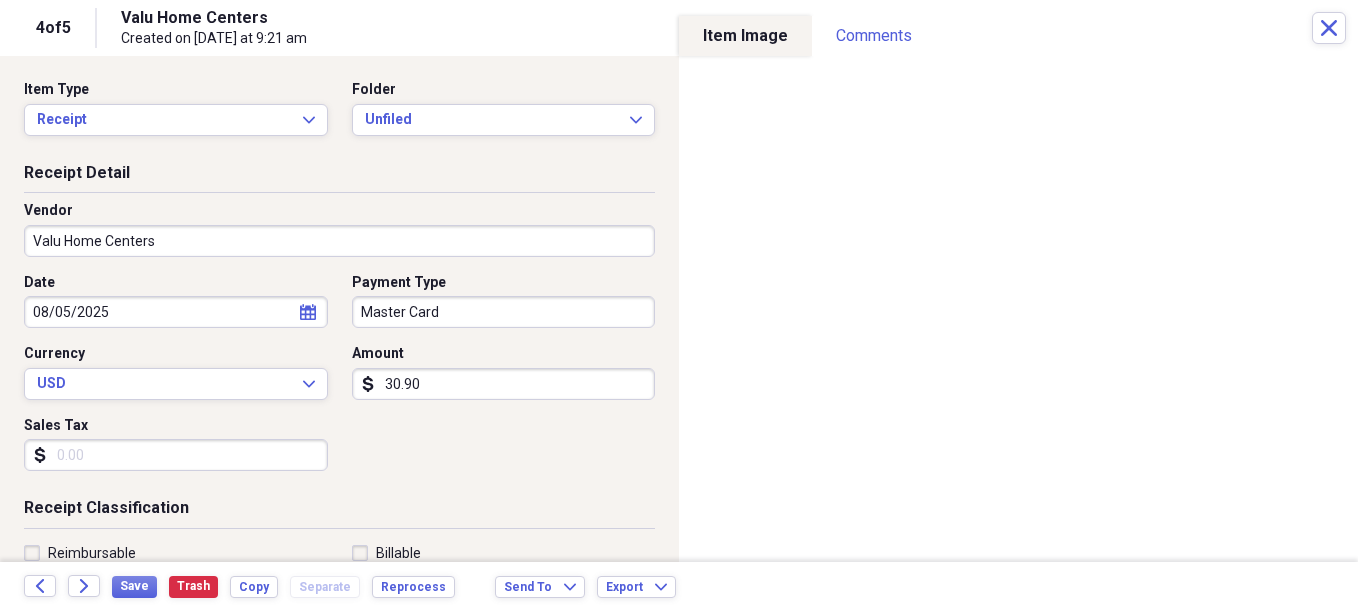 click on "Valu Home Centers" at bounding box center [339, 241] 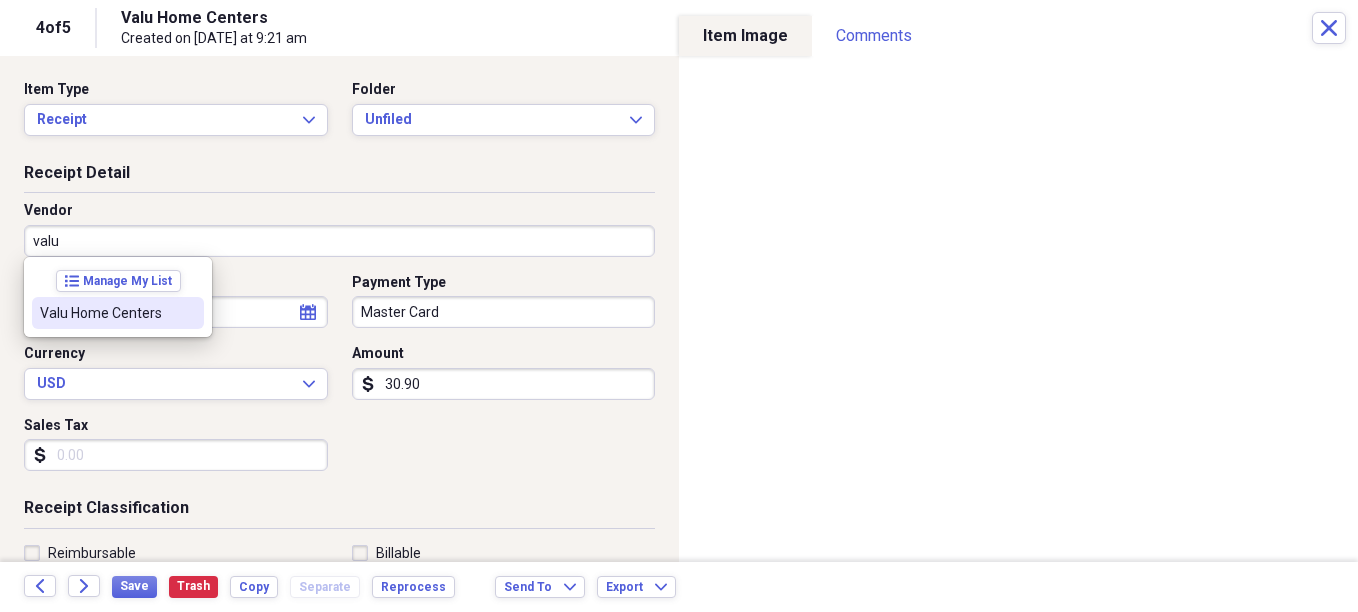 click on "Valu Home Centers" at bounding box center (106, 313) 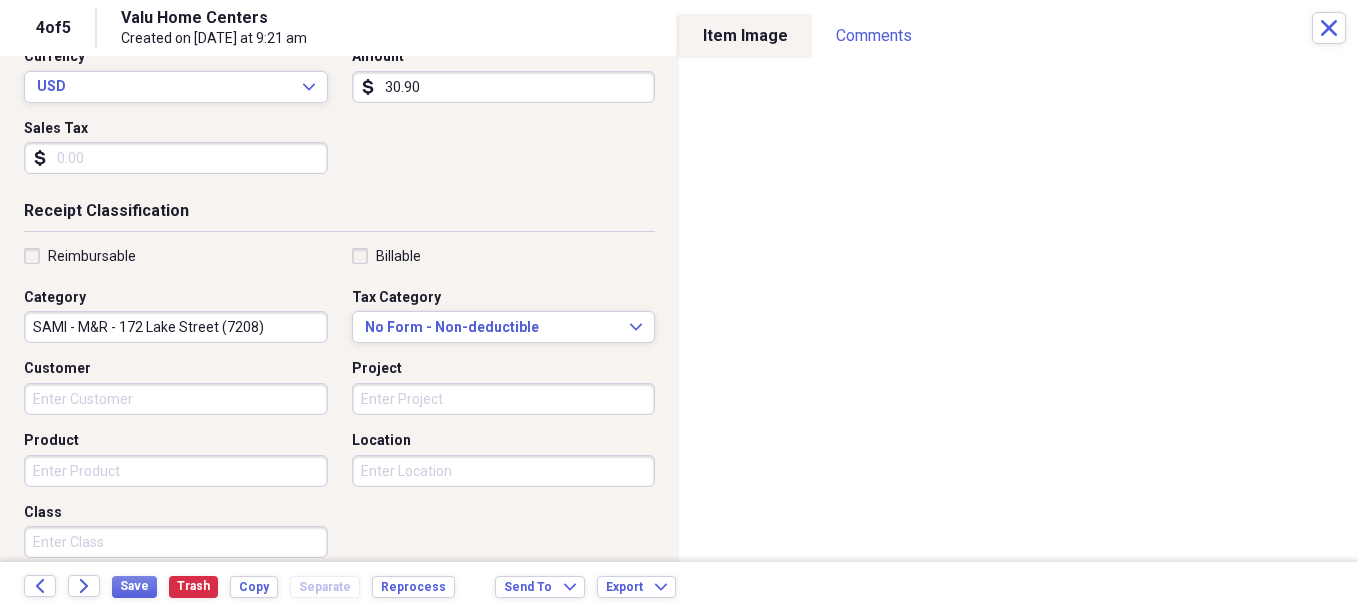 scroll, scrollTop: 300, scrollLeft: 0, axis: vertical 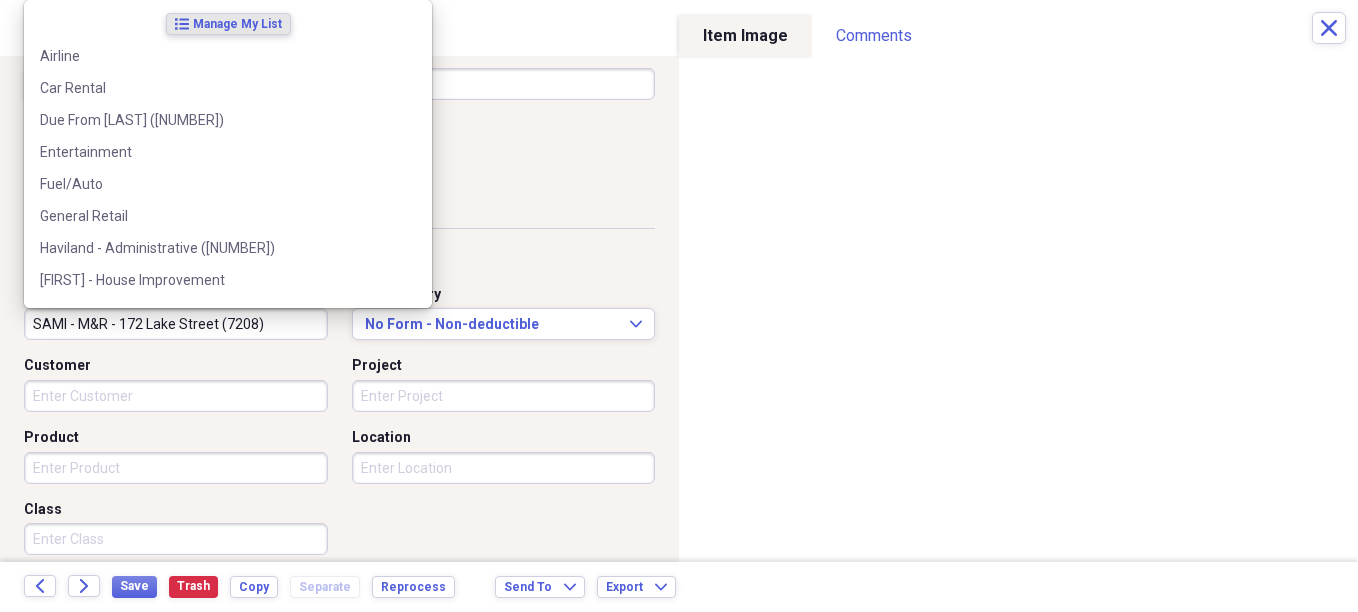 click on "SAMI - M&R - 172 Lake Street (7208)" at bounding box center [176, 324] 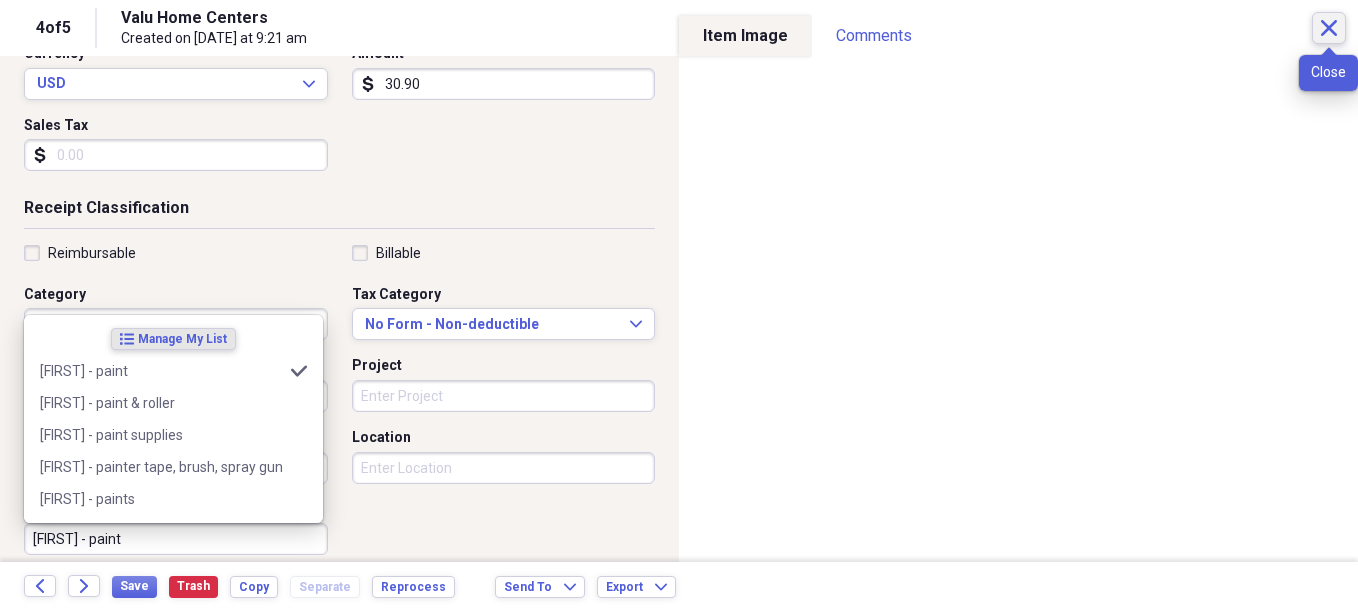 type on "[FIRST] - paint" 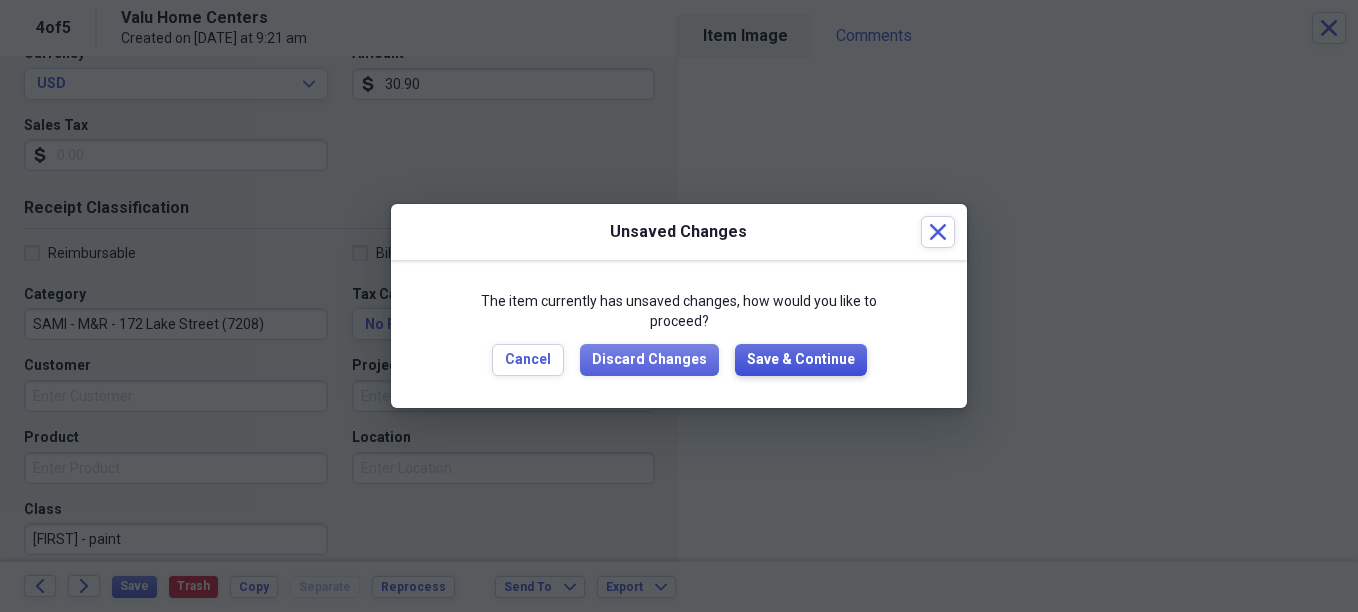 click on "Save & Continue" at bounding box center [801, 360] 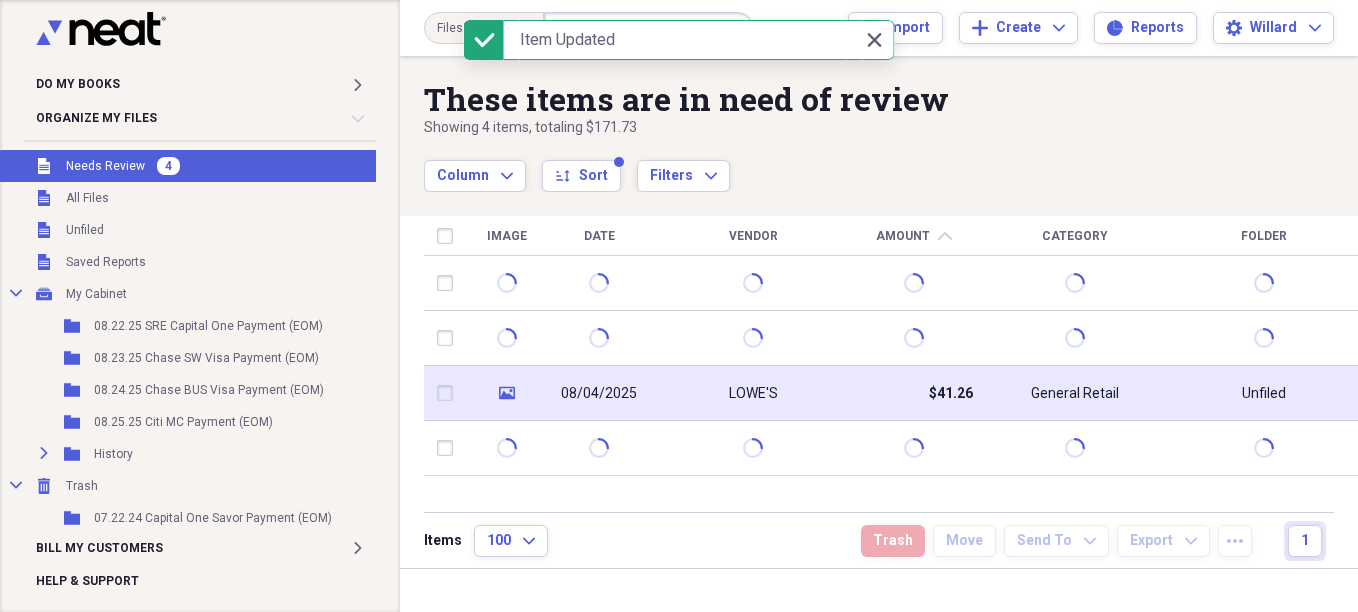 click on "LOWE'S" at bounding box center [753, 394] 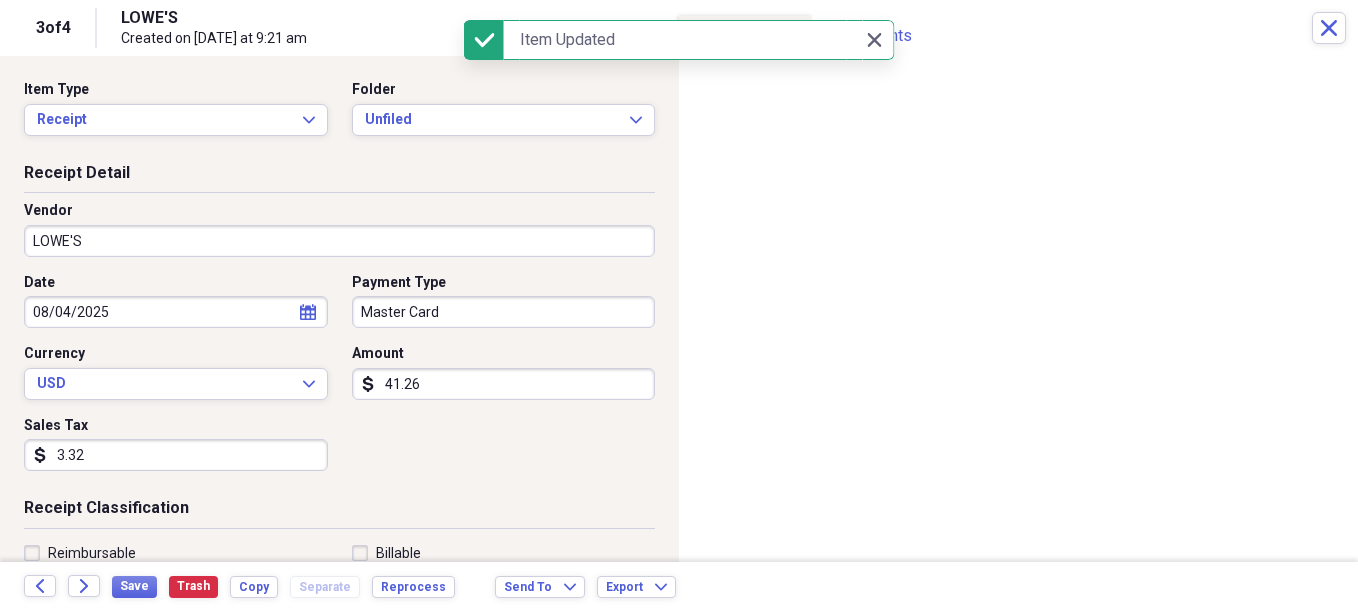 click on "LOWE'S" at bounding box center [339, 241] 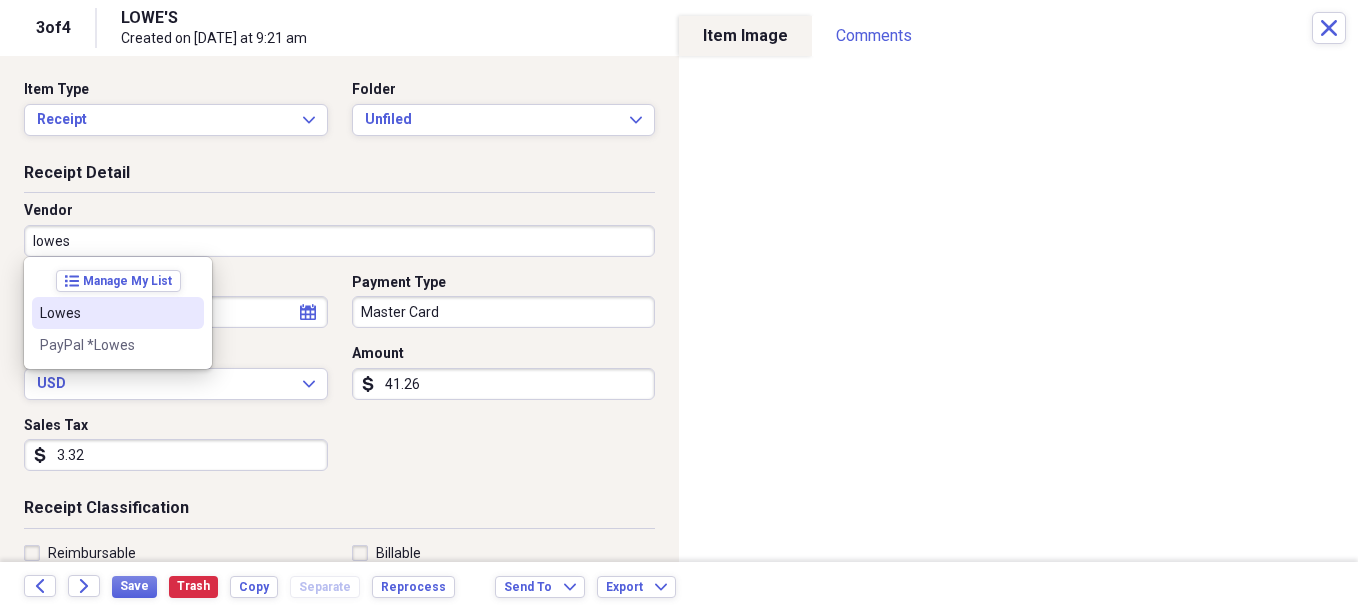 click on "Lowes" at bounding box center [106, 313] 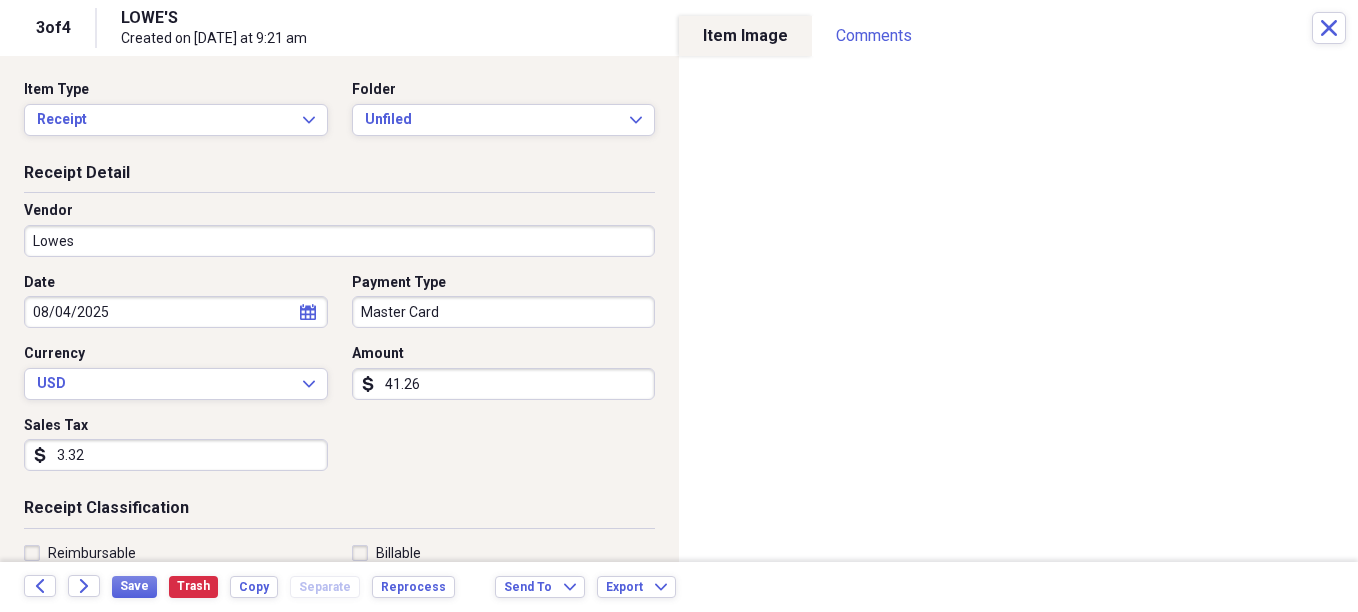 type on "SAMI - M&R - 172 Lake Street (7208)" 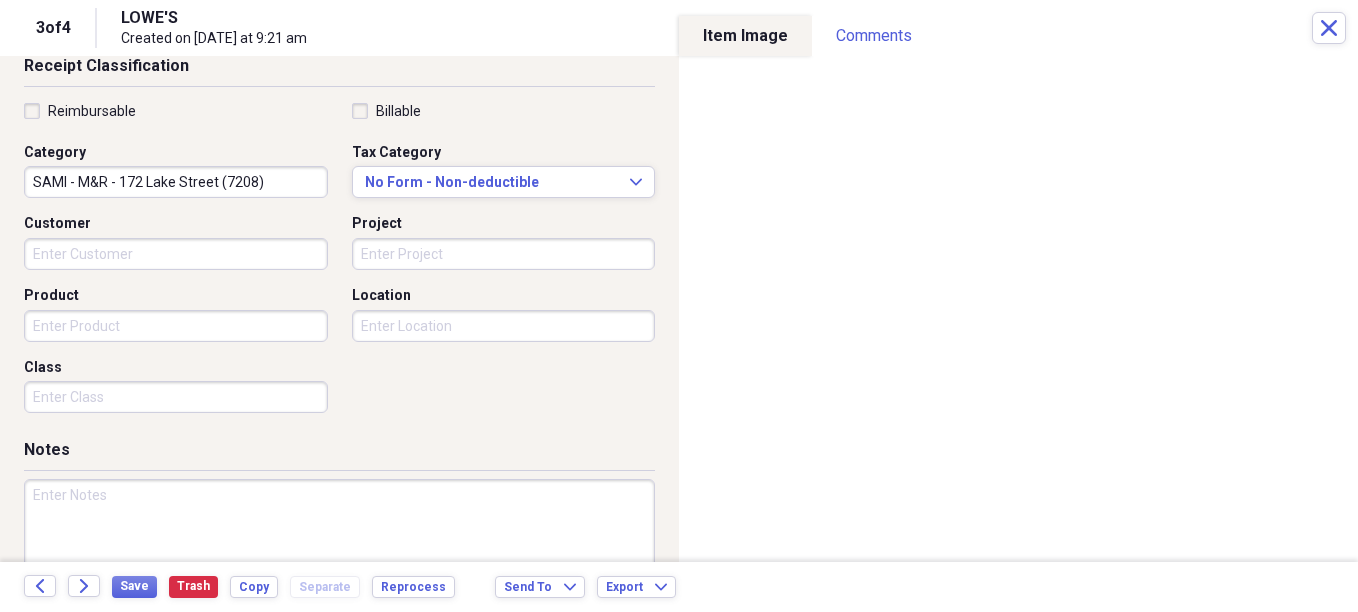 scroll, scrollTop: 500, scrollLeft: 0, axis: vertical 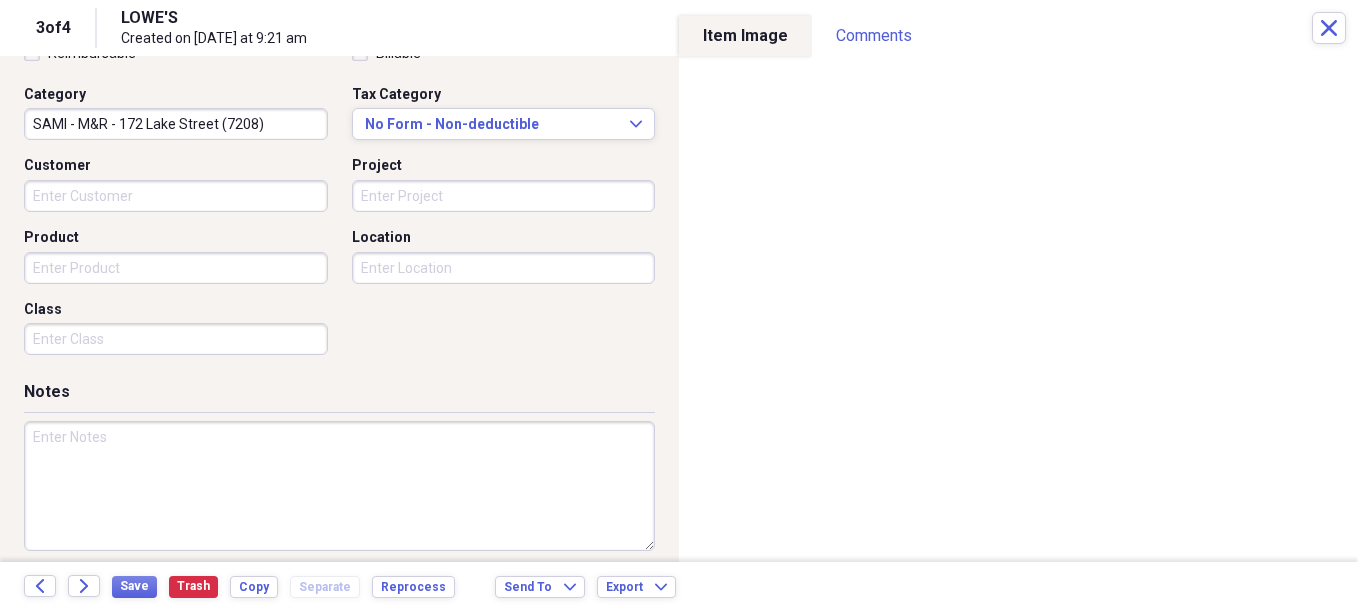 click on "Class" at bounding box center [176, 339] 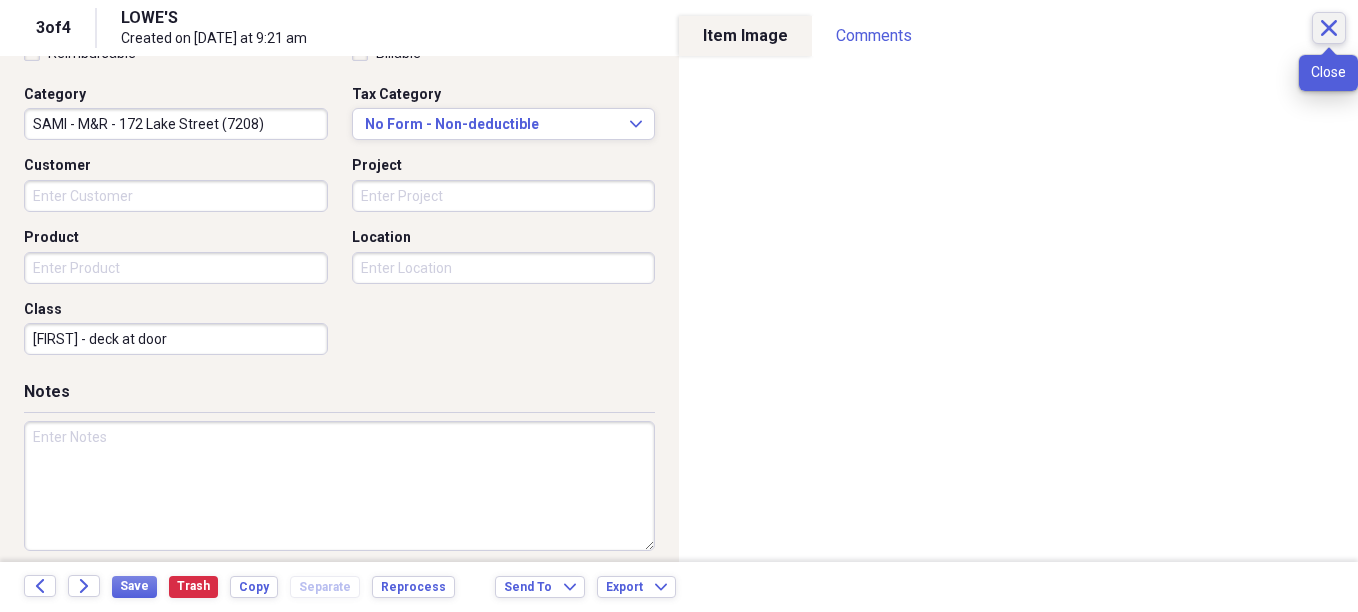 type on "[FIRST] - deck at door" 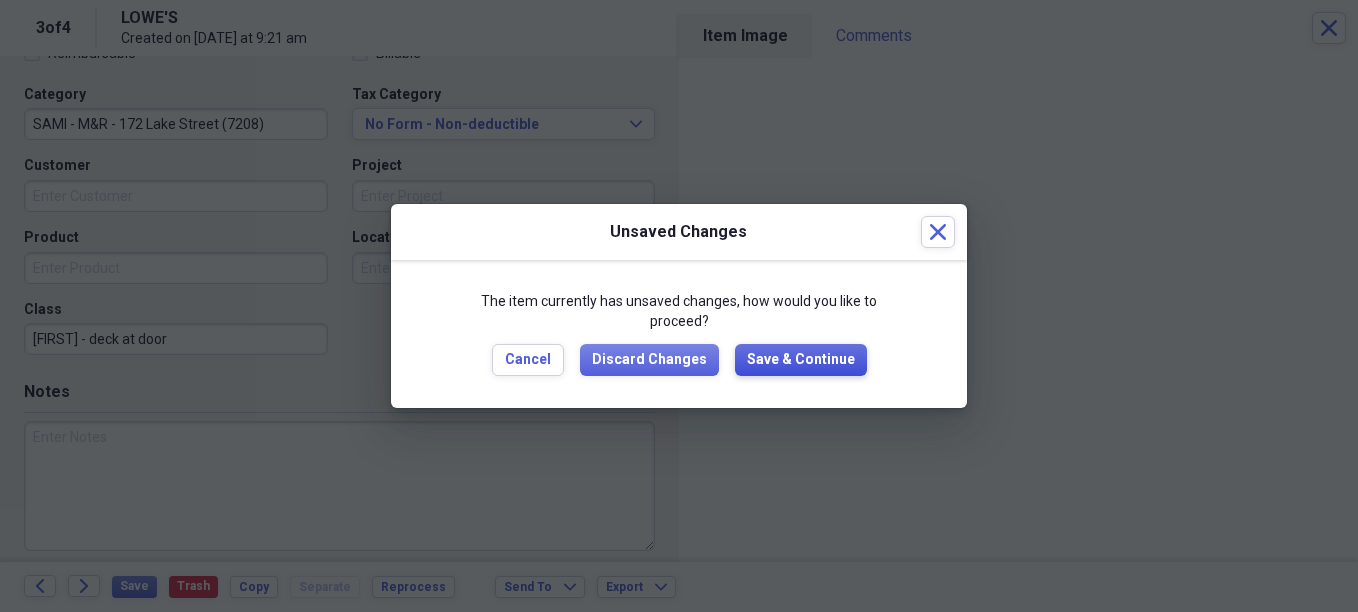 click on "Save & Continue" at bounding box center [801, 360] 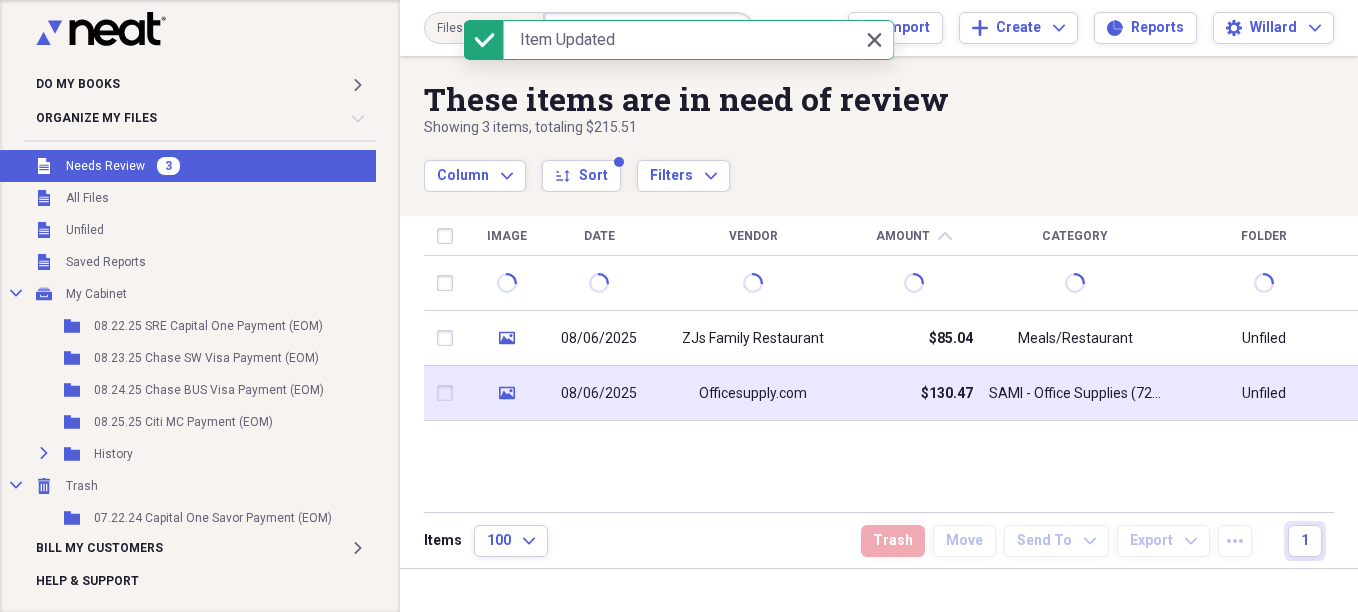 click on "Officesupply.com" at bounding box center [753, 394] 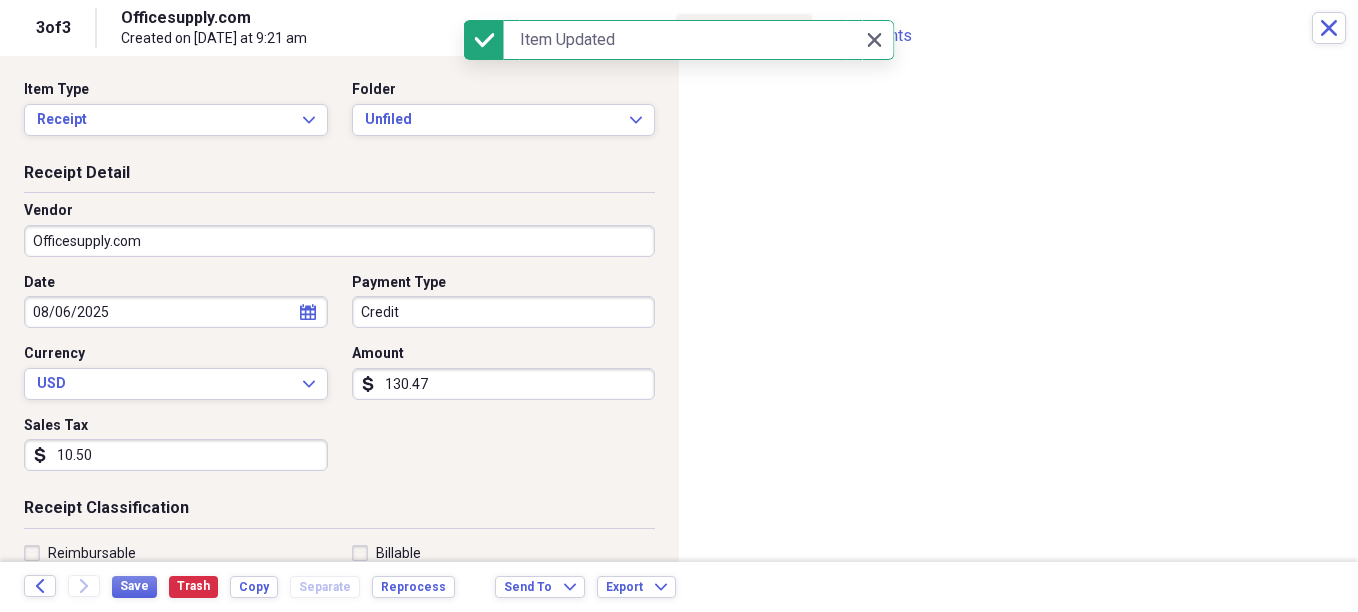 click on "Payment Type" at bounding box center (504, 283) 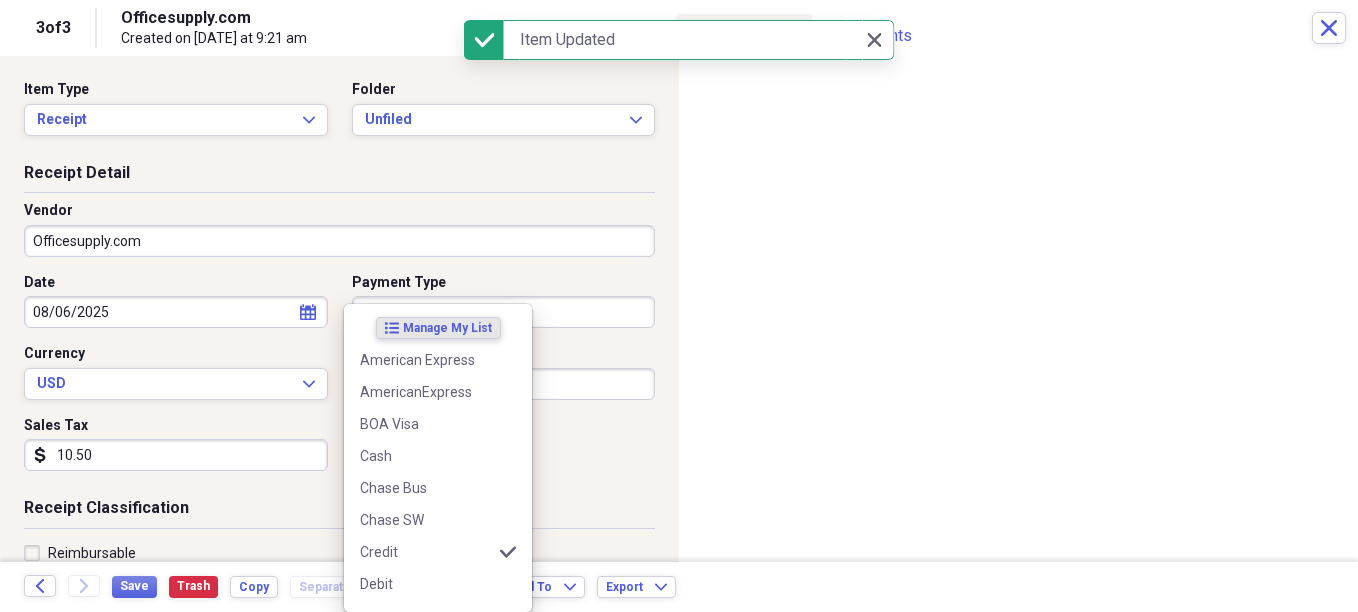 click on "Do My Books Expand Organize My Files [NUMBER] Collapse Unfiled Needs Review [NUMBER] Unfiled All Files Unfiled Unfiled Unfiled Saved Reports Collapse My Cabinet My Cabinet Add Folder Folder [DATE] [BRAND] Payment (EOM) Add Folder Folder [DATE] [BRAND] Payment (EOM) Add Folder Folder [DATE] [BRAND] Payment (EOM) Add Folder Folder [DATE] [BRAND] Payment (EOM) Add Folder Expand Folder History Add Folder Collapse Trash Trash Folder [DATE] [BRAND] Payment (EOM) Bill My Customers Expand Help & Support Files Expand Submit Import Import Add Create Expand Reports Reports Settings Willard Expand These items are in need of review Showing [NUMBER] items , totaling $[NUMBER] Column Expand sort Sort Filters Expand Create Item Expand Image Date Vendor Amount chevron-up Category Folder media [DATE] [BRAND] $[NUMBER] Meals/Restaurant Unfiled media [DATE] [BRAND] $[NUMBER] SAMI - Office Supplies ([NUMBER]) Unfiled Items [NUMBER] Expand Trash Move Send To Expand Export Expand more [NUMBER] success [NUMBER]" at bounding box center (679, 306) 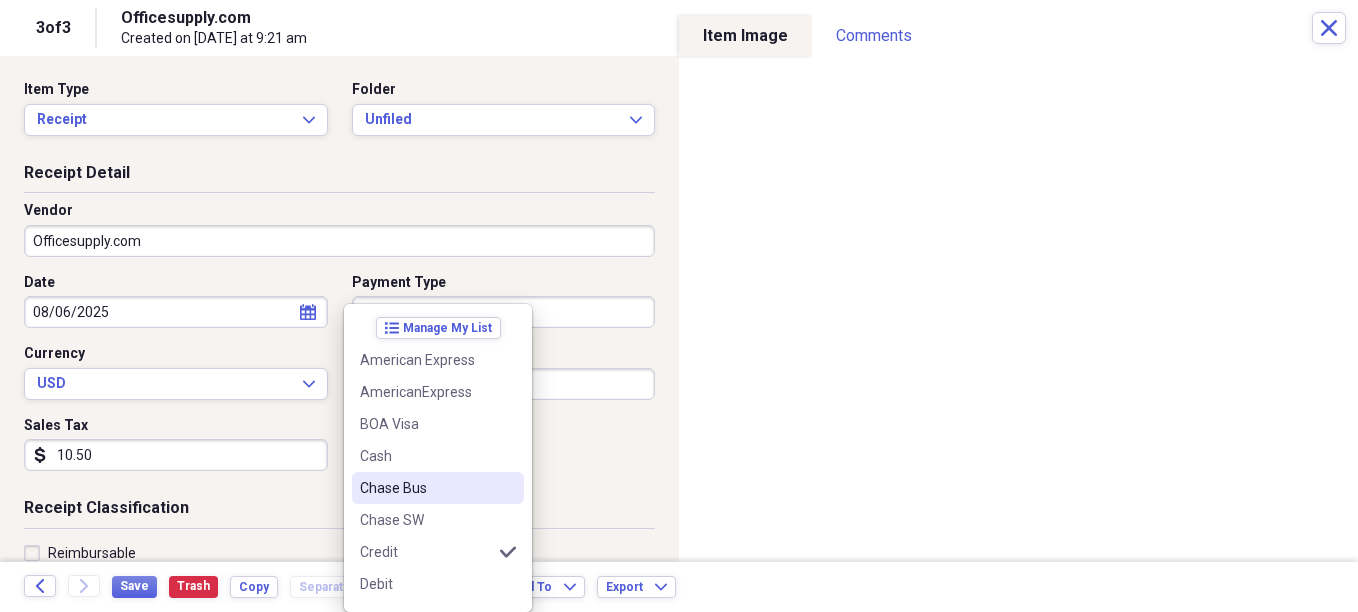 click on "Chase Bus" at bounding box center (426, 488) 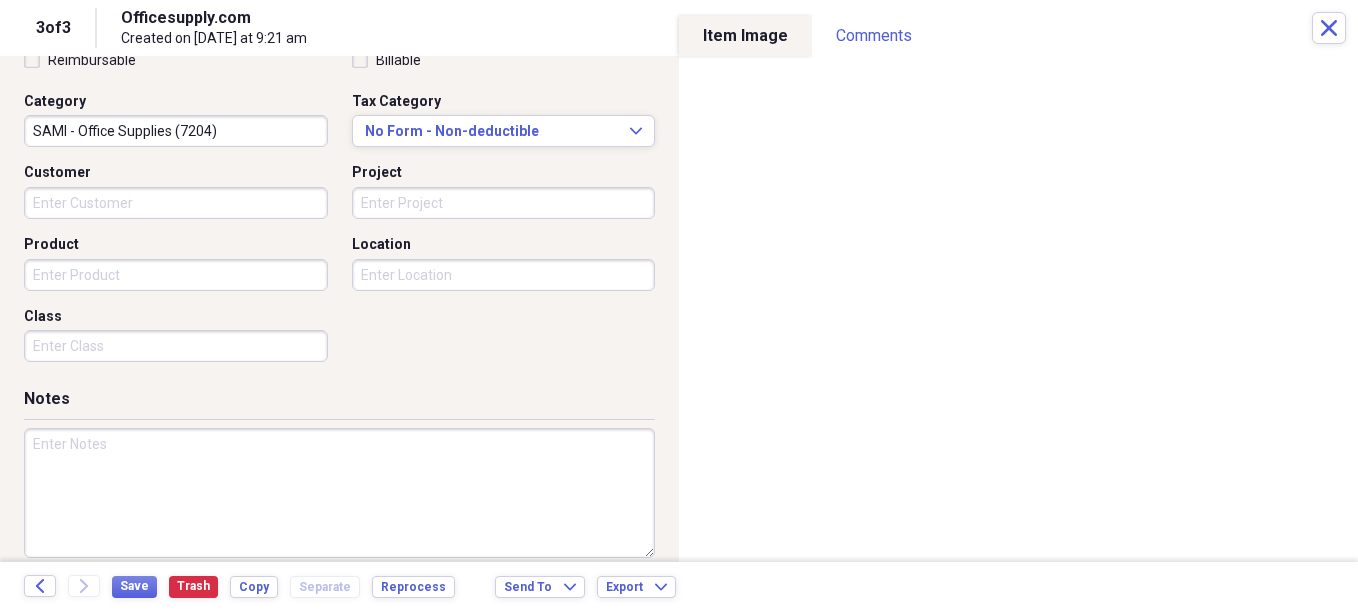 scroll, scrollTop: 500, scrollLeft: 0, axis: vertical 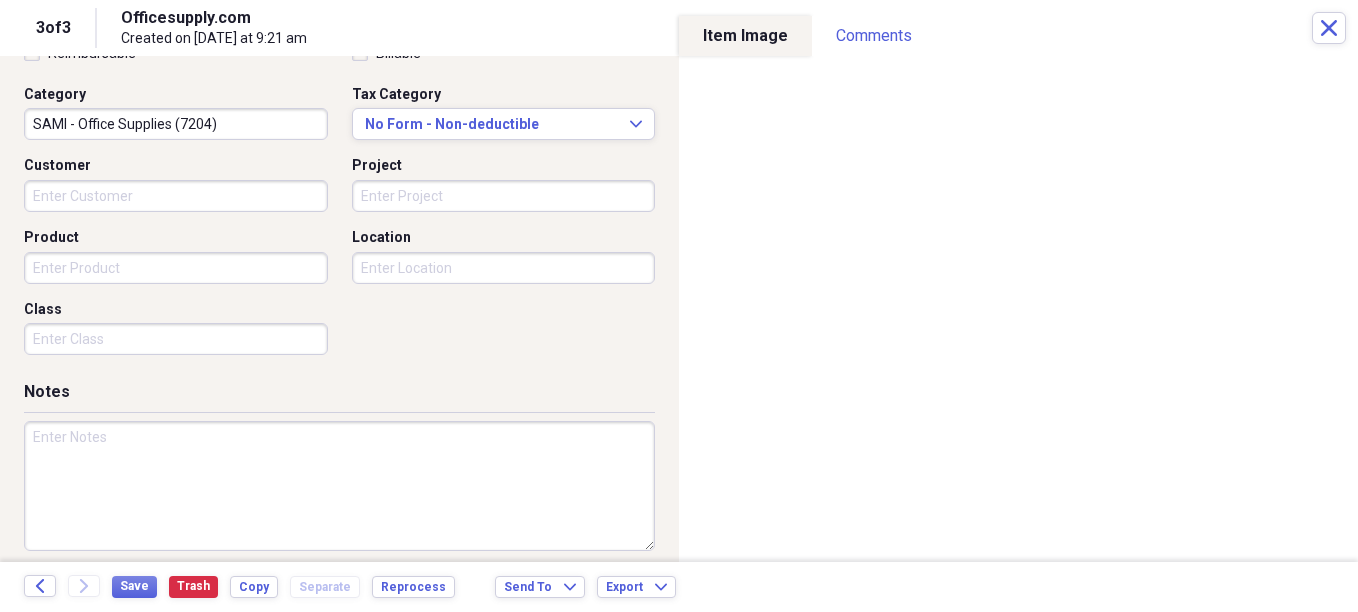 click on "Class" at bounding box center (176, 339) 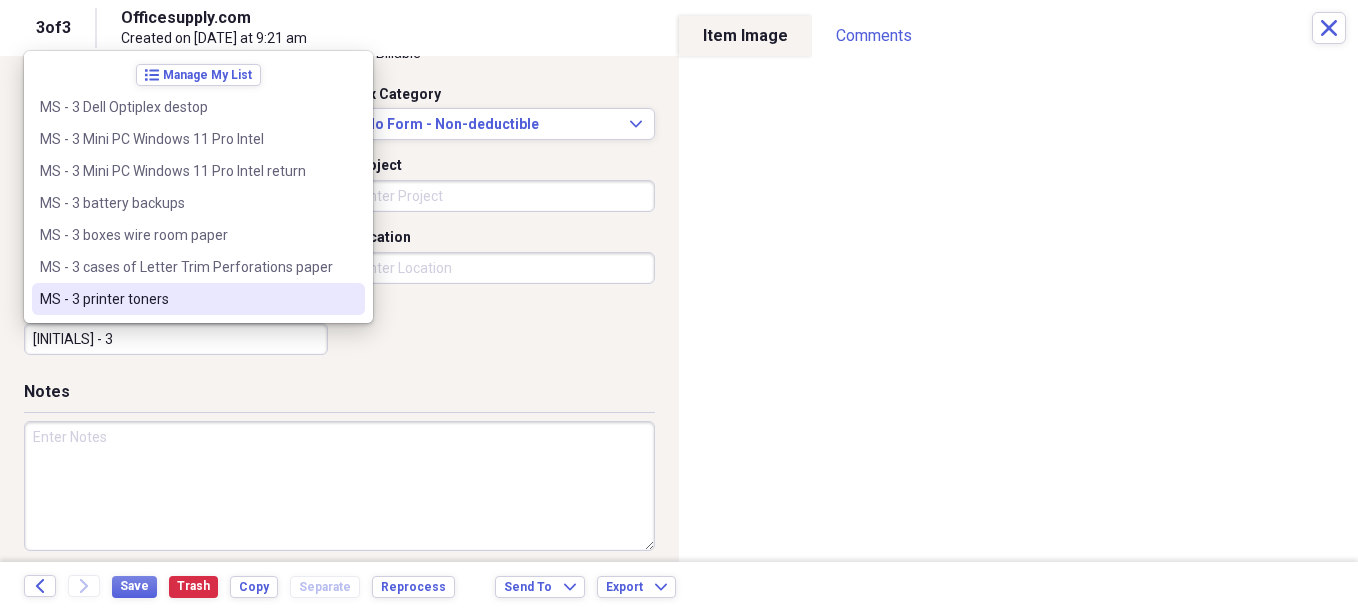 scroll, scrollTop: 515, scrollLeft: 0, axis: vertical 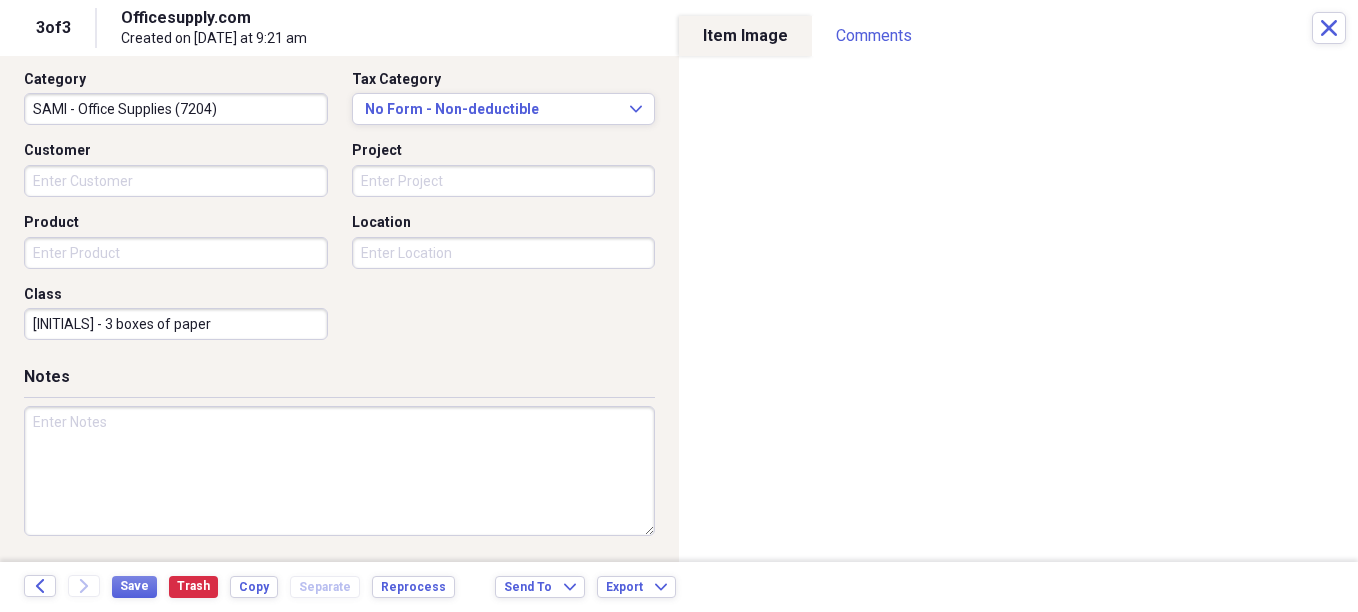 type on "[INITIALS] - 3 boxes of paper" 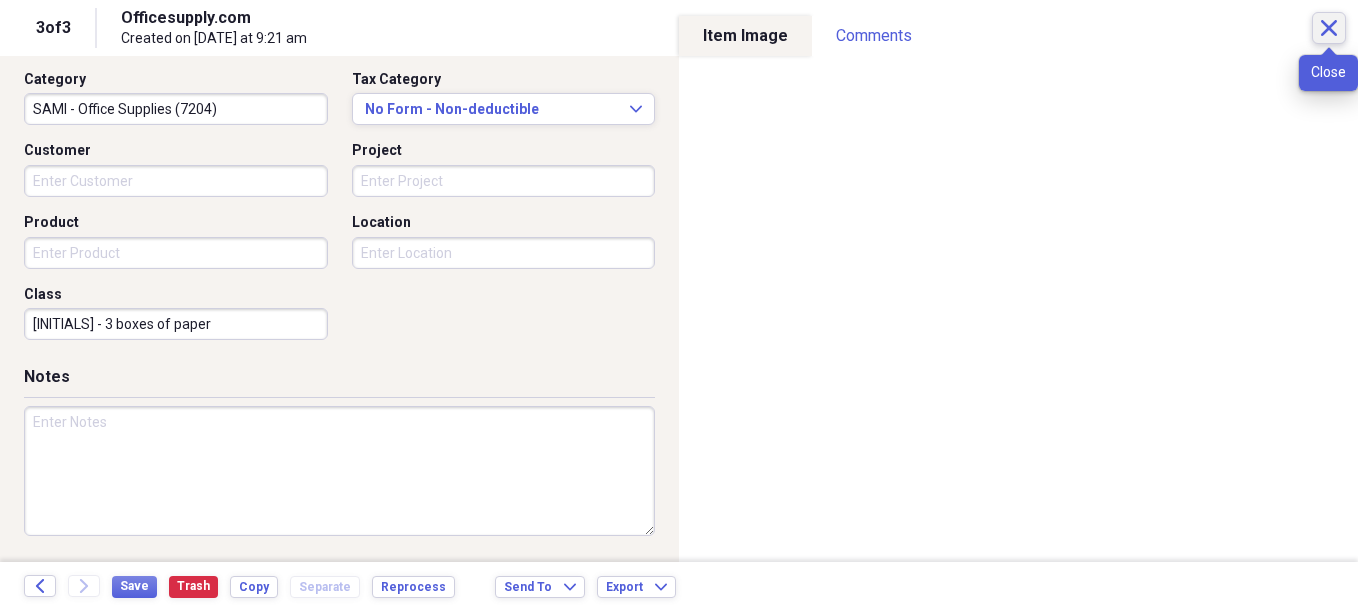 click on "Close" 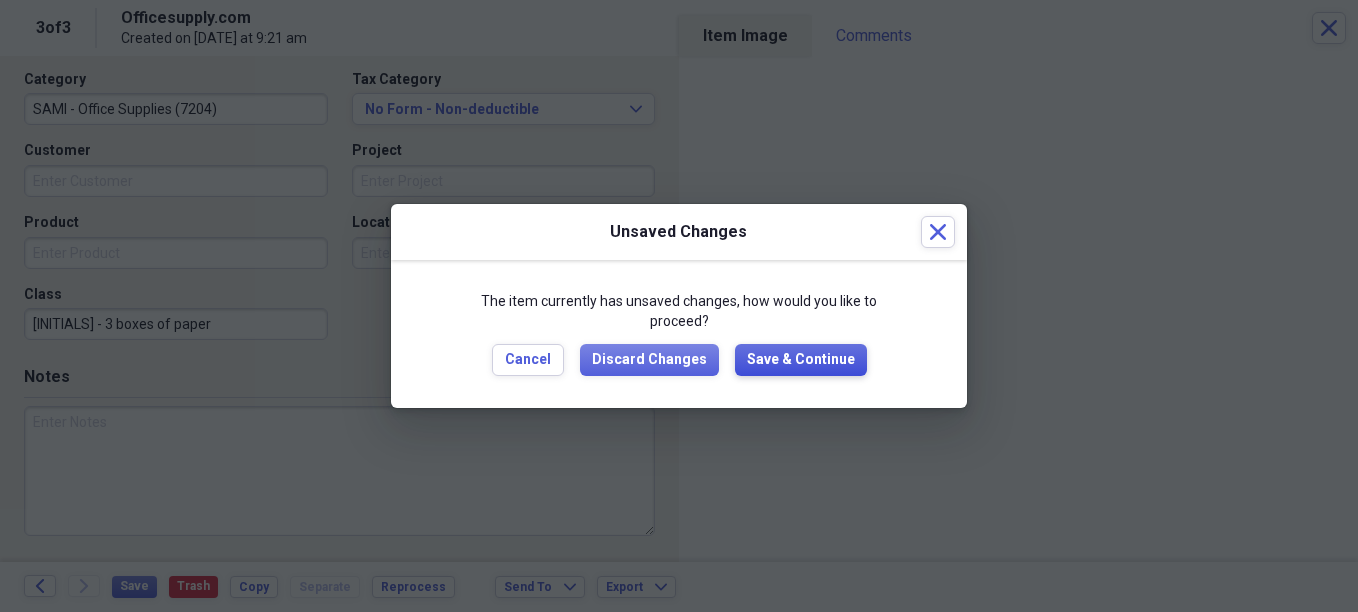 click on "Save & Continue" at bounding box center [801, 360] 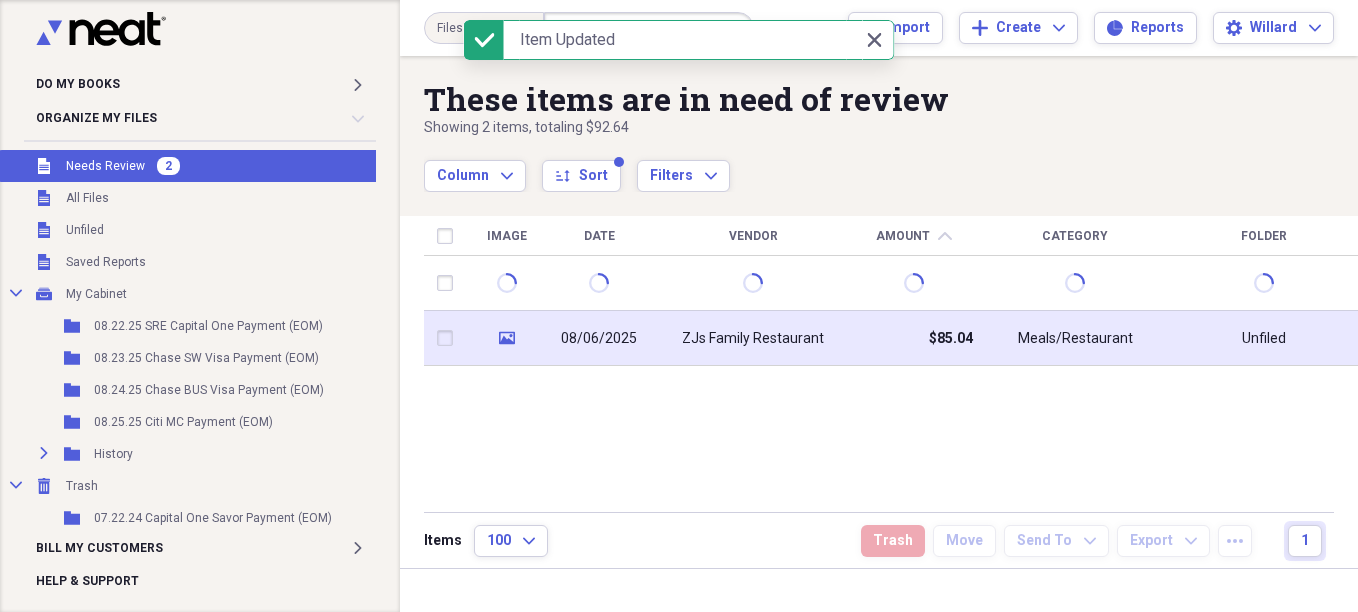 click on "ZJs Family Restaurant" at bounding box center (753, 339) 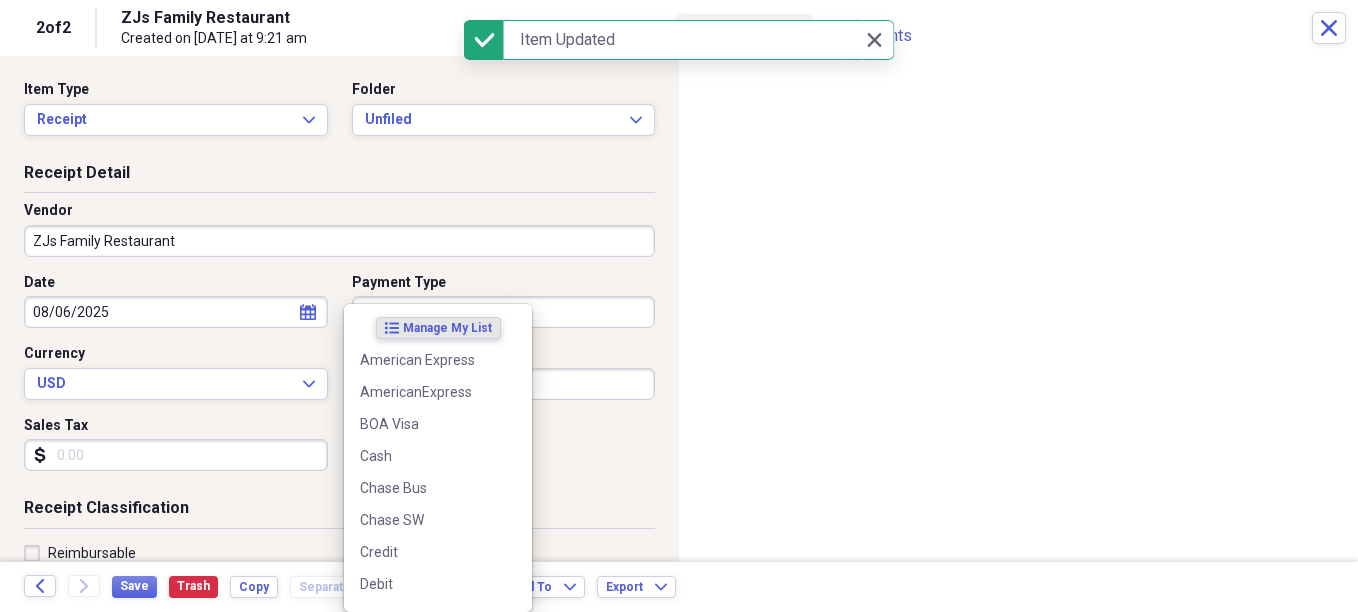 click on "Do My Books Expand Organize My Files 1 Collapse Unfiled Needs Review 1 Unfiled All Files Unfiled Unfiled Unfiled Saved Reports Collapse My Cabinet My Cabinet Add Folder Folder 08.22.25 SRE Capital One Payment (EOM) Add Folder Folder 08.23.25 Chase SW Visa Payment (EOM) Add Folder Folder 08.24.25 Chase BUS Visa Payment (EOM) Add Folder Folder 08.25.25 Citi MC Payment (EOM) Add Folder Expand Folder History Add Folder Collapse Trash Trash Folder 07.22.24 Capital One Savor Payment (EOM) Bill My Customers Expand Help & Support Files Expand Submit Import Import Add Create Expand Reports Reports Settings [PERSON] Expand These items are in need of review Showing 2 items , totaling $92.64 Column Expand sort Sort Filters Expand Create Item Expand Image Date Vendor Amount chevron-up Category Folder media 08/06/2025 ZJs Family Restaurant $85.04 Meals/Restaurant Unfiled Items 100 Expand Trash Move Send To Expand Export Expand more 1 success Item Updated Close Close 2 of 2 ZJs Family Restaurant Close Item Type Receipt" at bounding box center [679, 306] 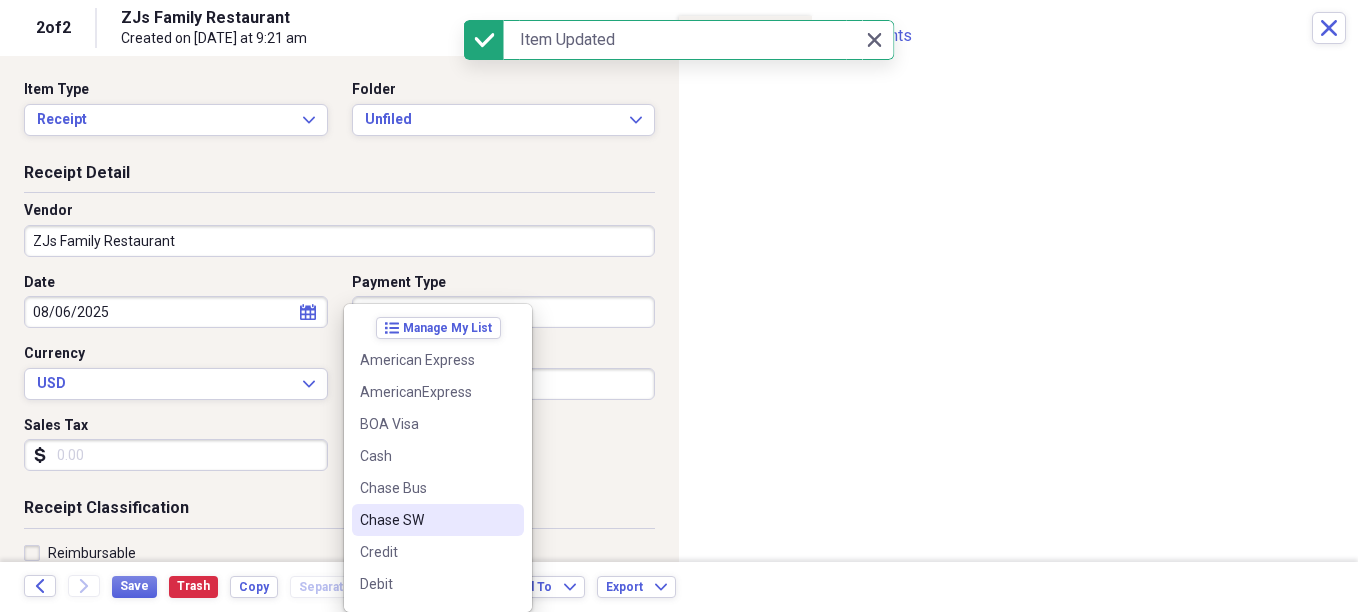 click on "Chase SW" at bounding box center [438, 520] 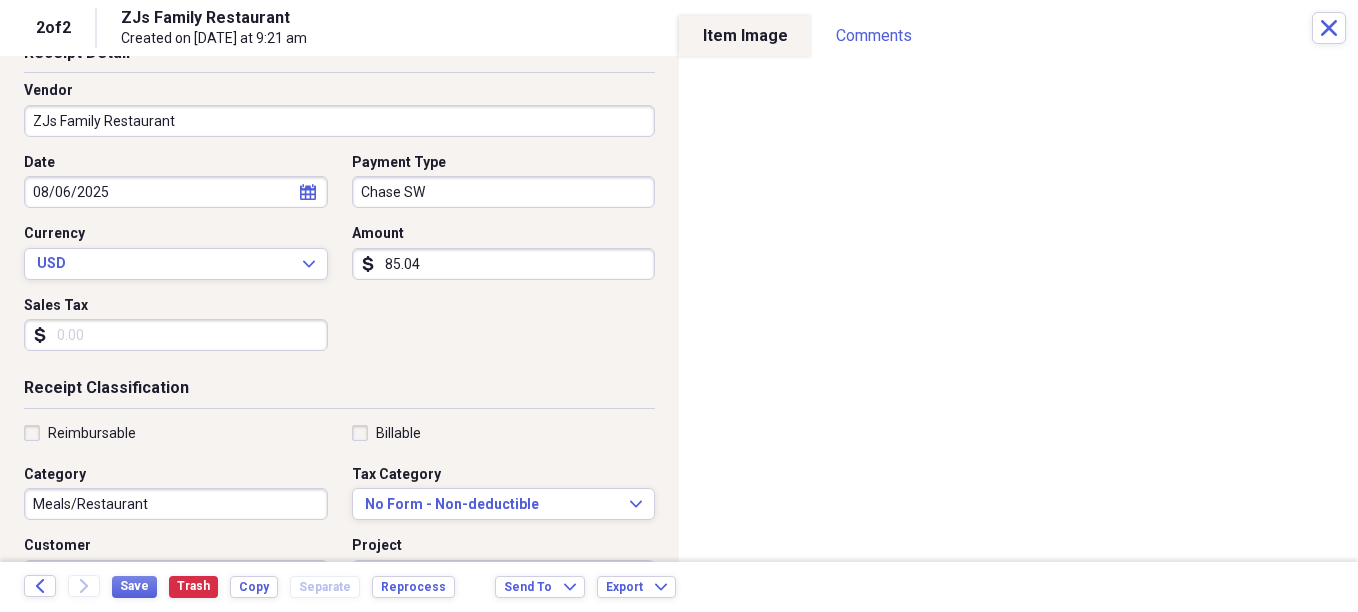 scroll, scrollTop: 200, scrollLeft: 0, axis: vertical 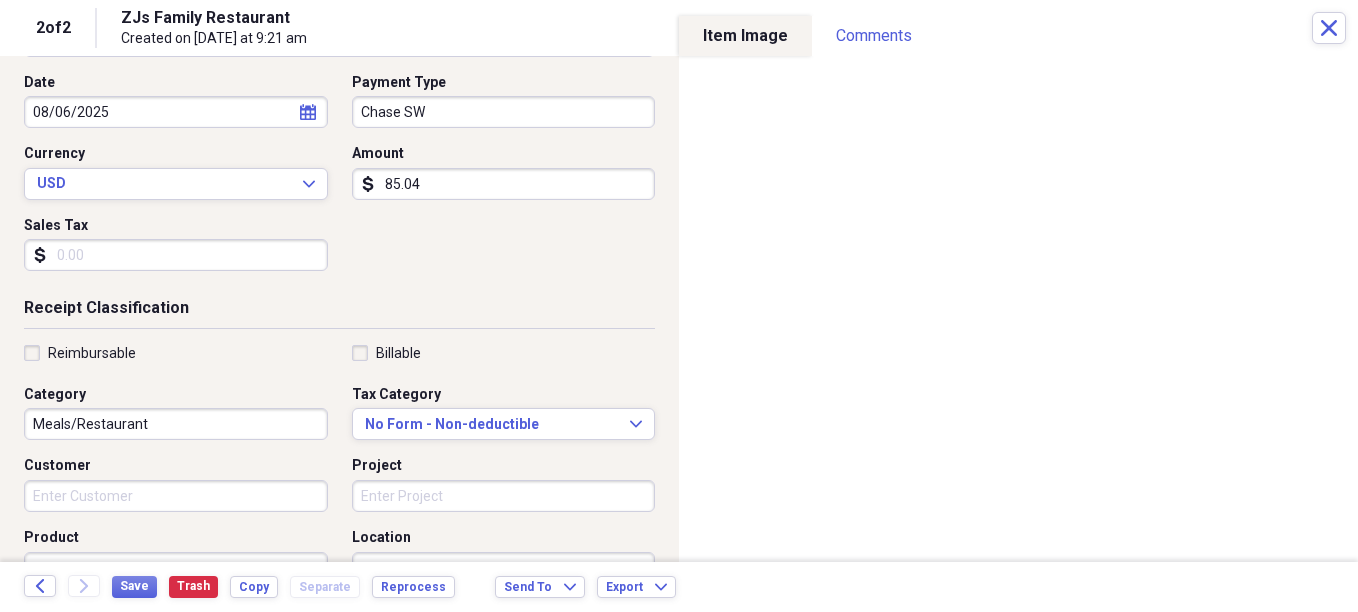 click on "Meals/Restaurant" at bounding box center (176, 424) 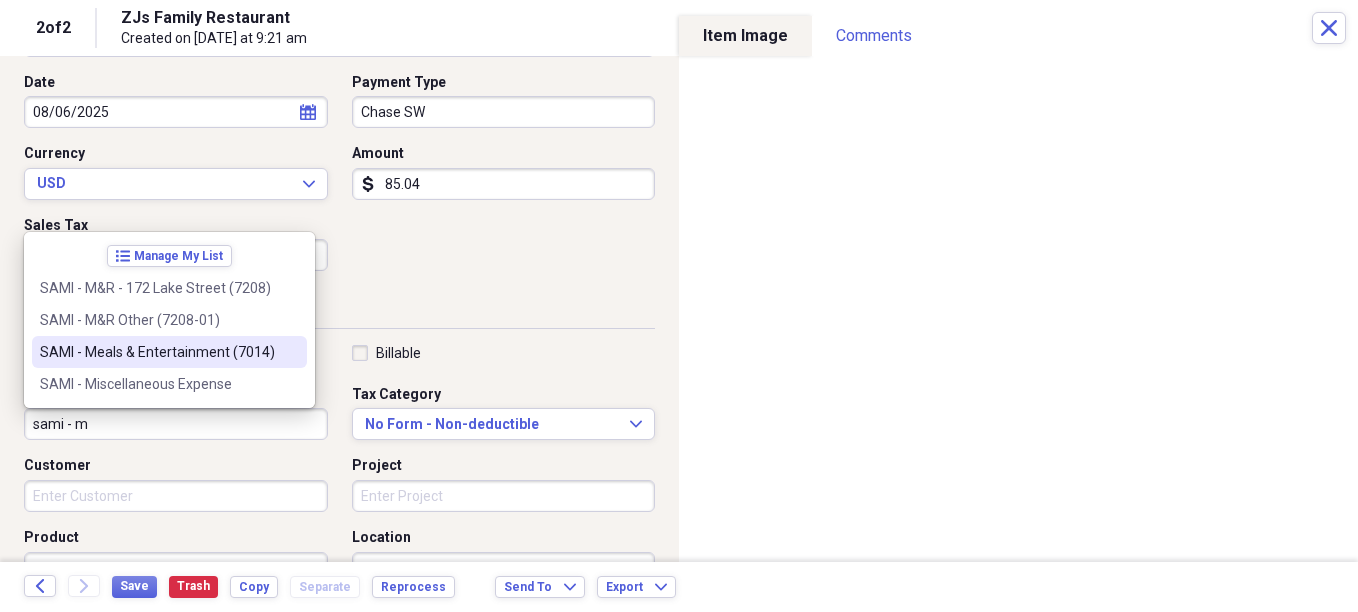 click on "SAMI - Meals & Entertainment (7014)" at bounding box center (157, 352) 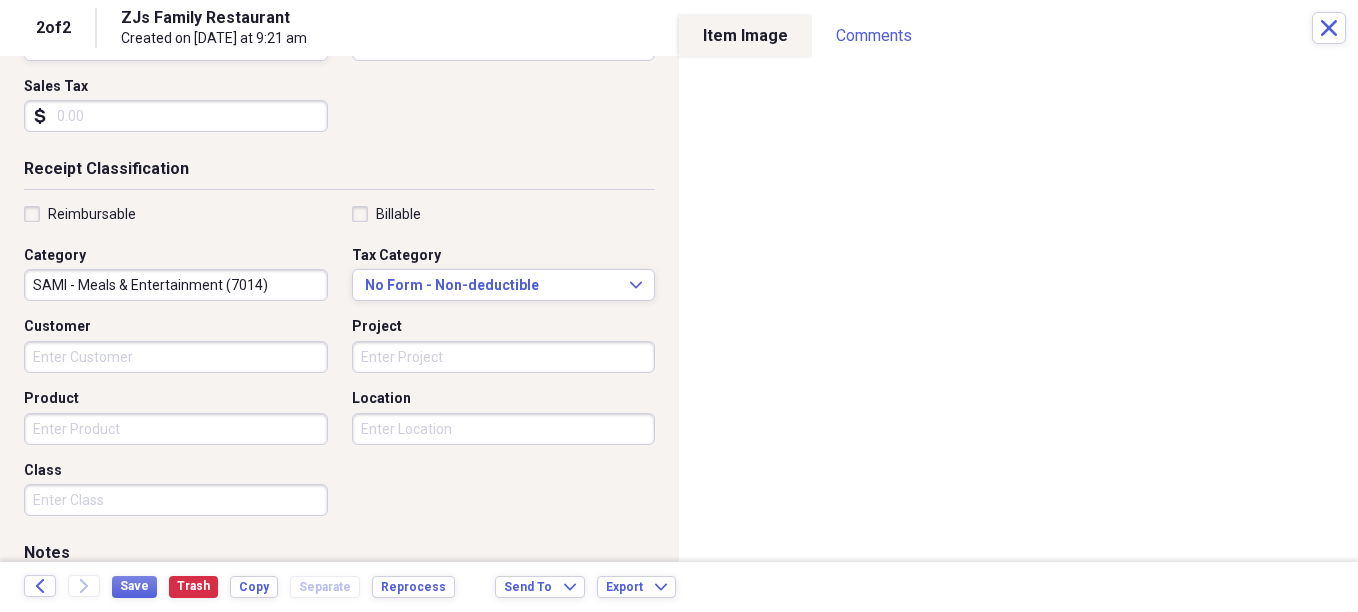 scroll, scrollTop: 400, scrollLeft: 0, axis: vertical 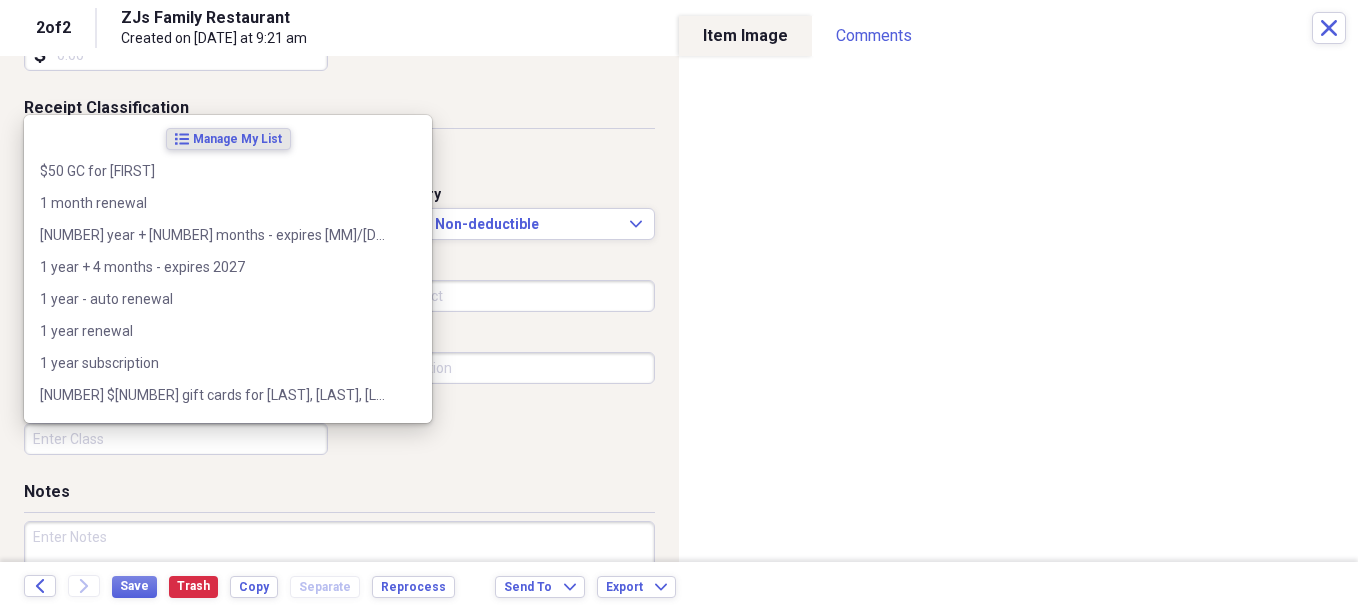 click on "Class" at bounding box center (176, 439) 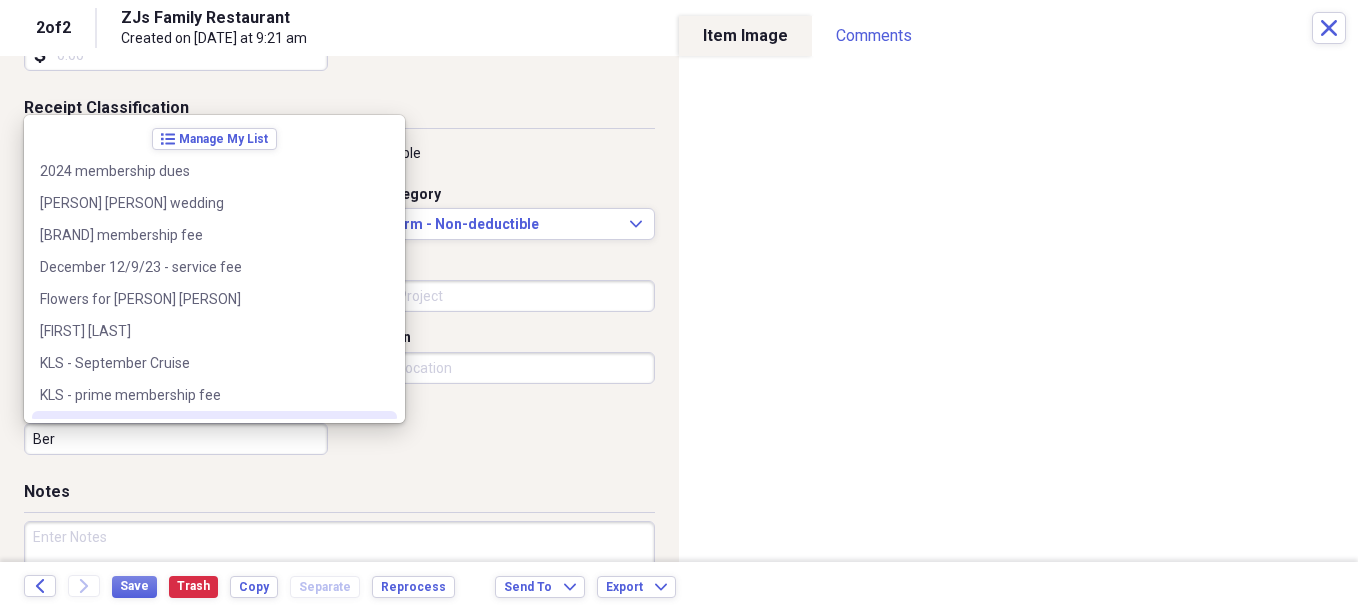click on "Ber" at bounding box center (176, 439) 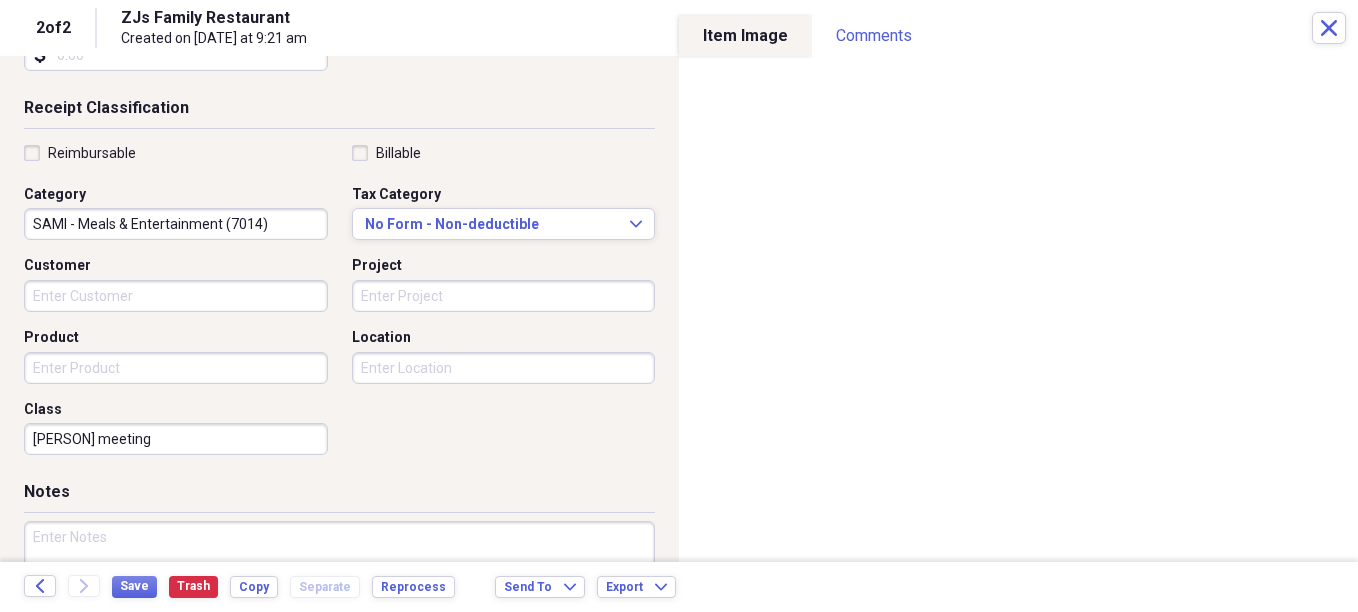 type on "[PERSON] meeting" 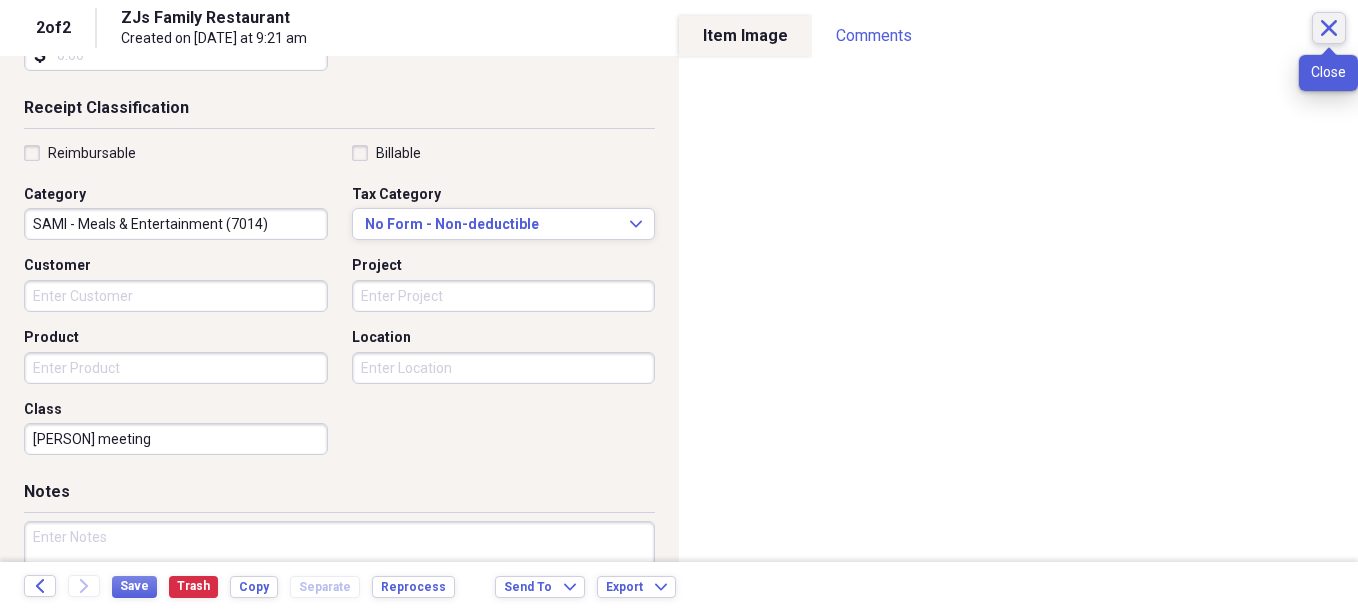 click on "Close" at bounding box center [1329, 28] 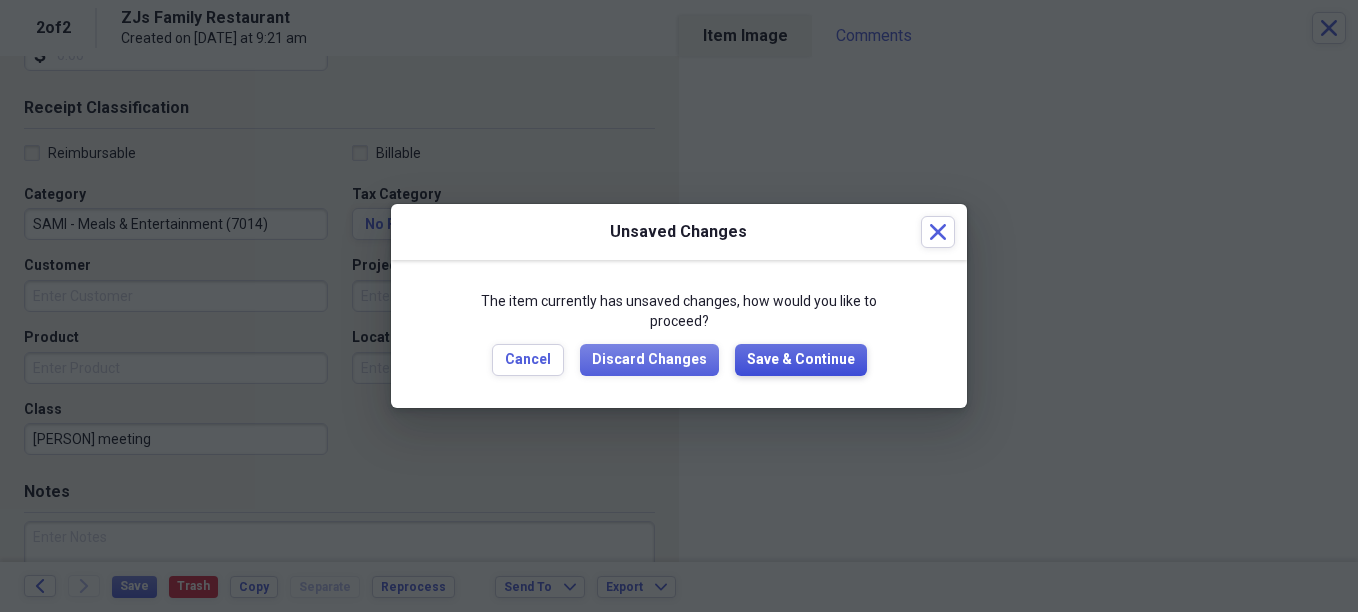 click on "Save & Continue" at bounding box center (801, 360) 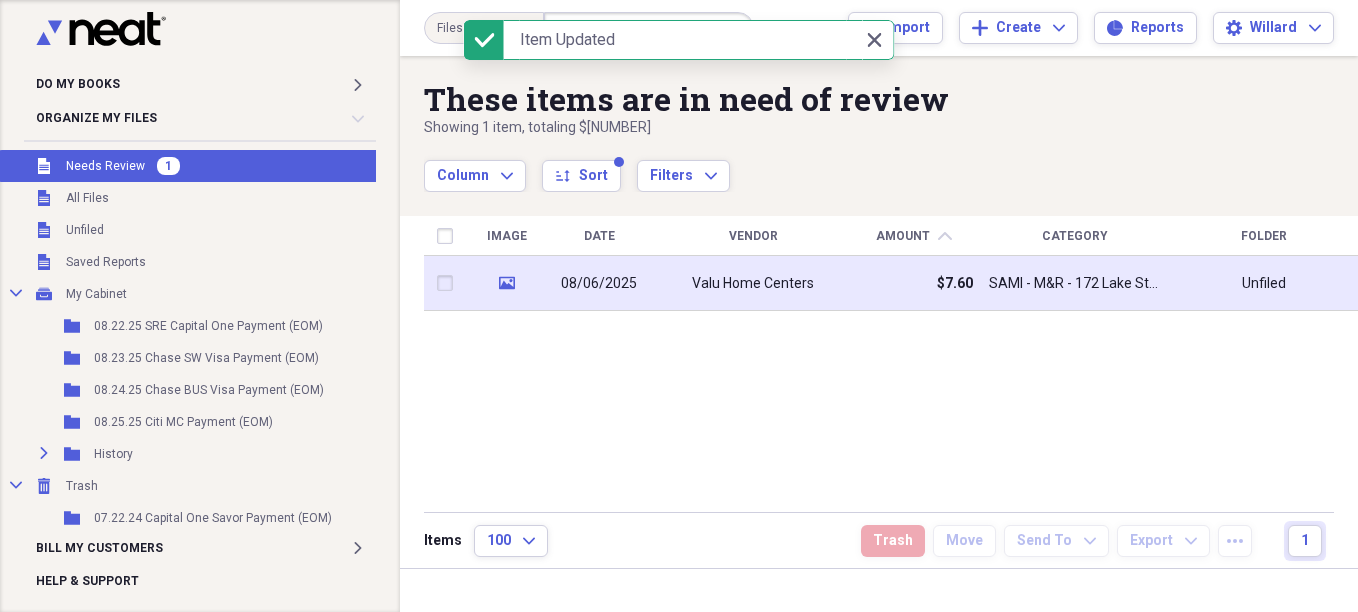 click on "Valu Home Centers" at bounding box center (753, 284) 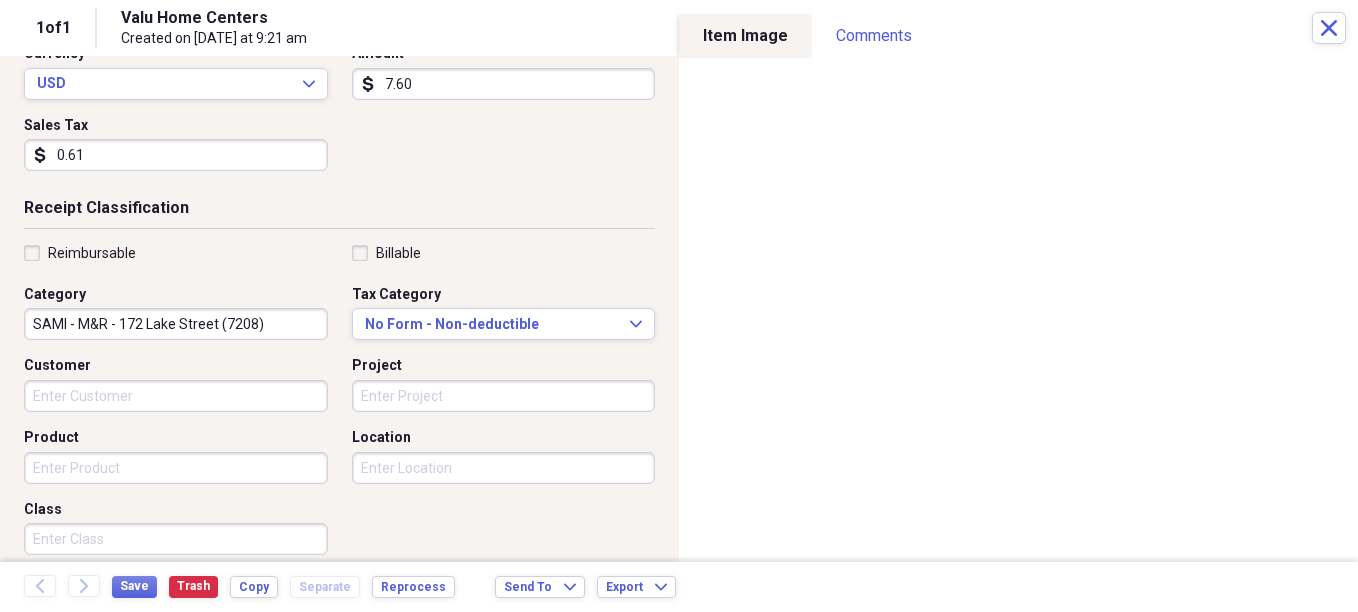 scroll, scrollTop: 400, scrollLeft: 0, axis: vertical 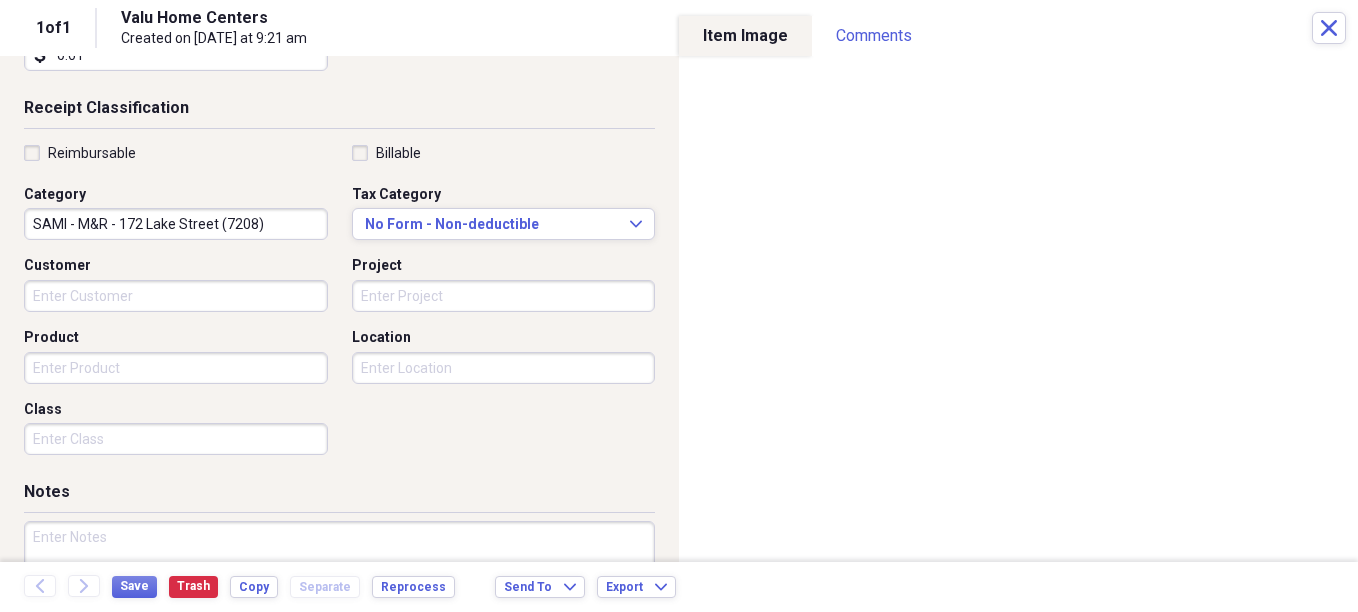 click on "Class" at bounding box center (176, 439) 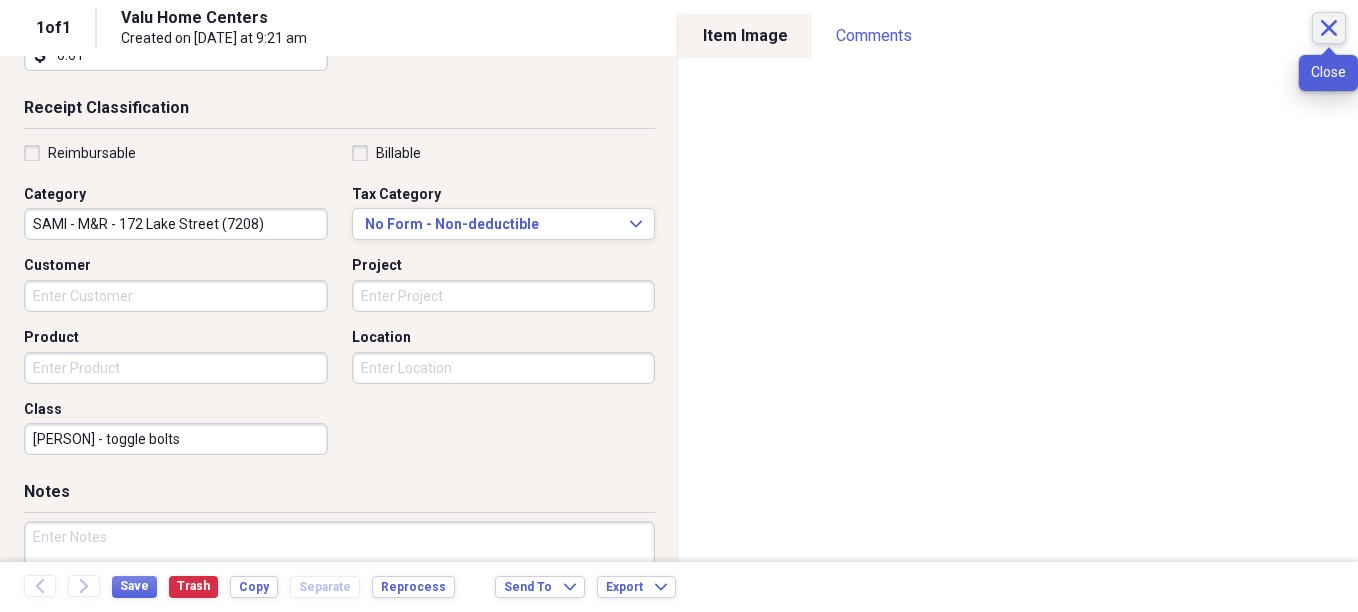 type on "[PERSON] - toggle bolts" 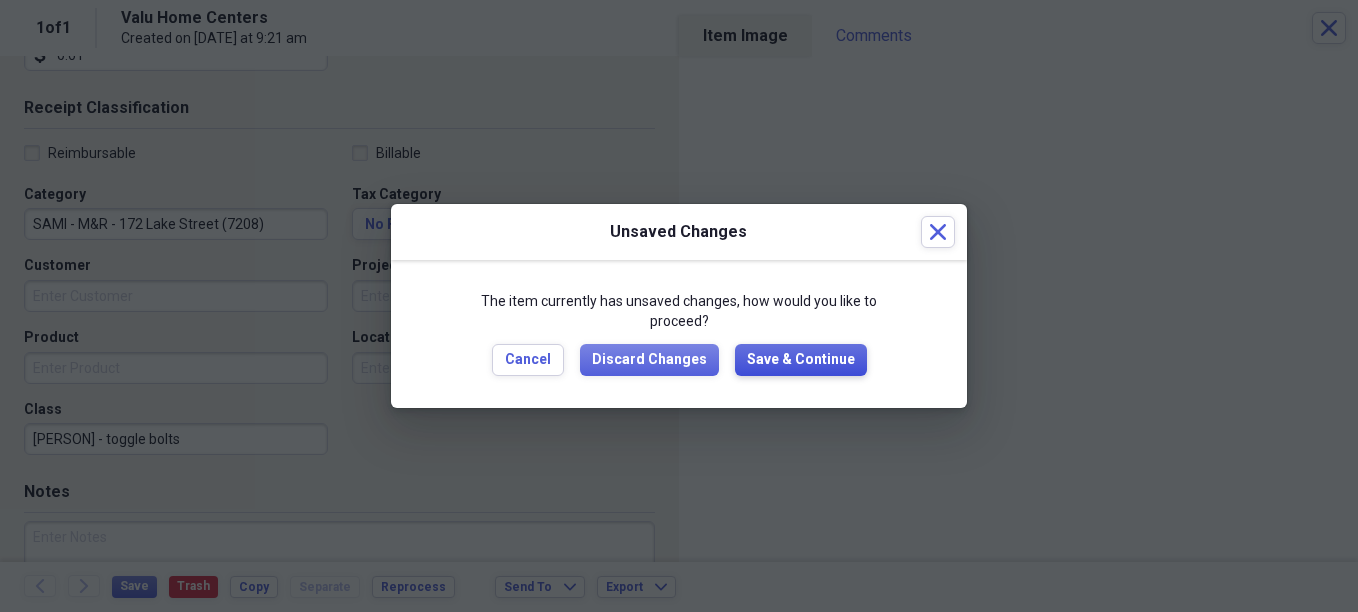 click on "Save & Continue" at bounding box center [801, 360] 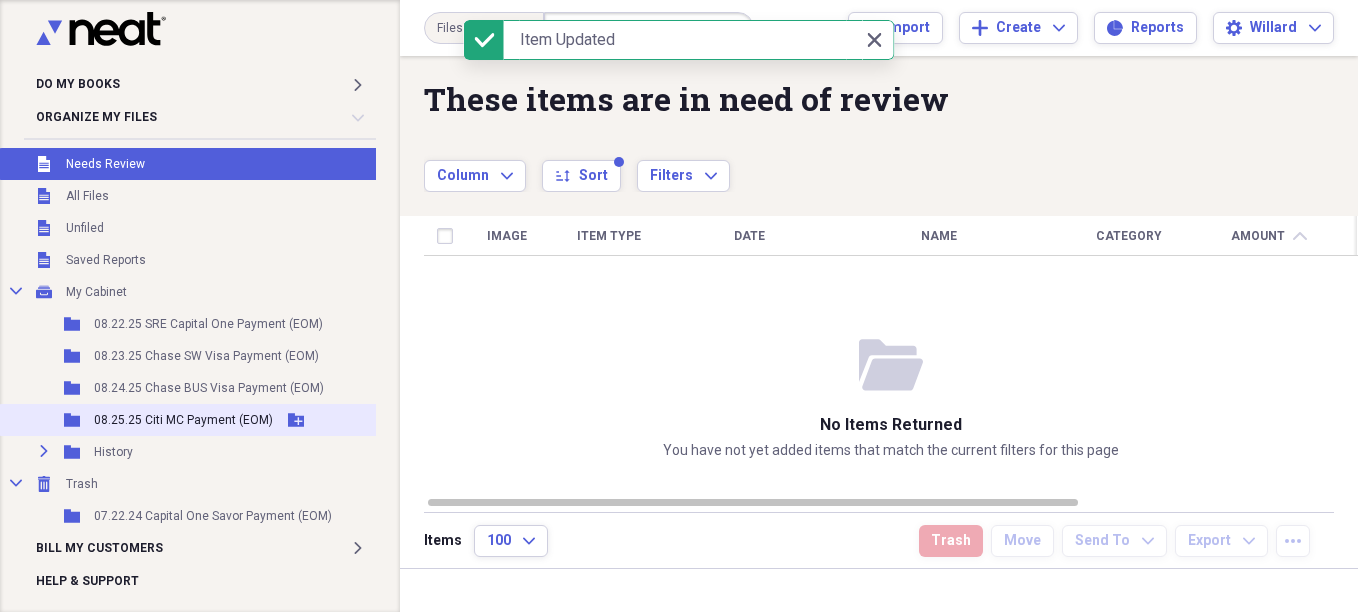 click on "08.25.25 Citi MC Payment (EOM)" at bounding box center [183, 420] 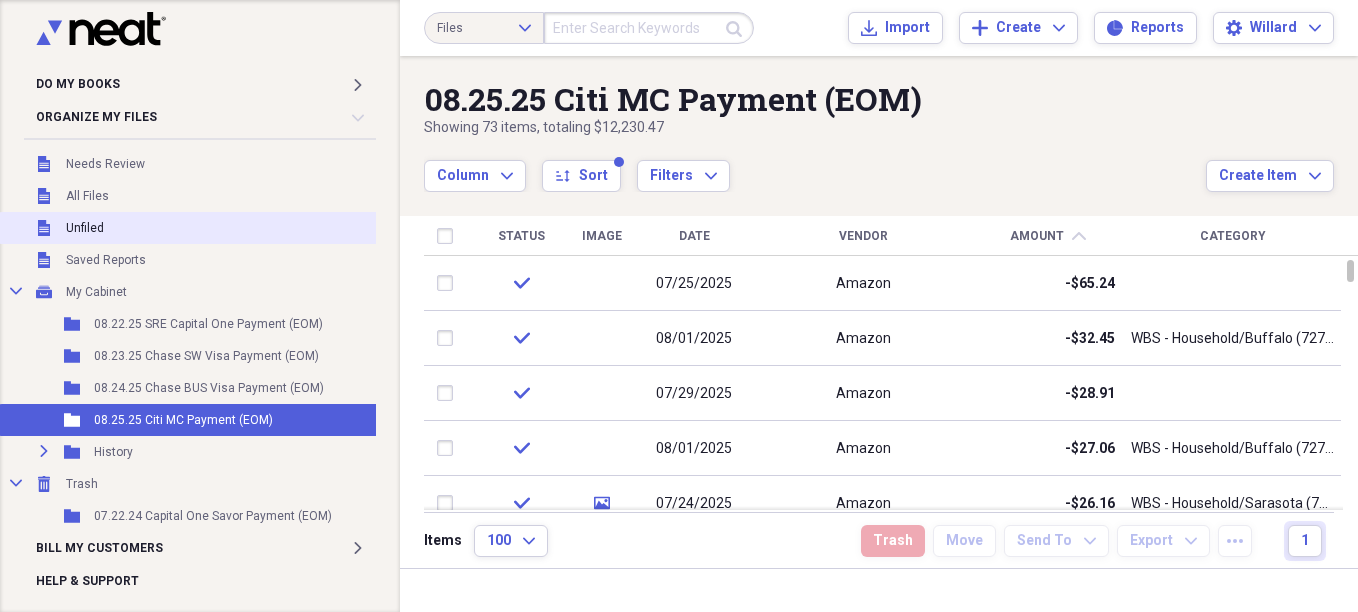 click on "Unfiled Unfiled" at bounding box center (192, 228) 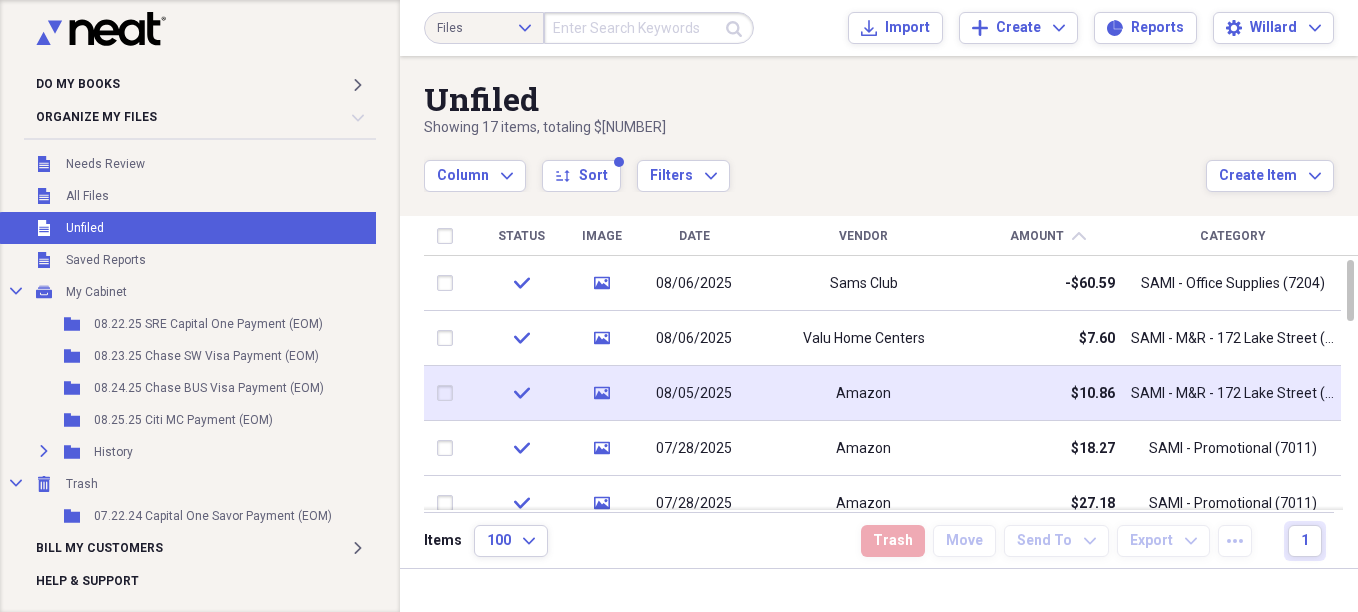 click at bounding box center [449, 393] 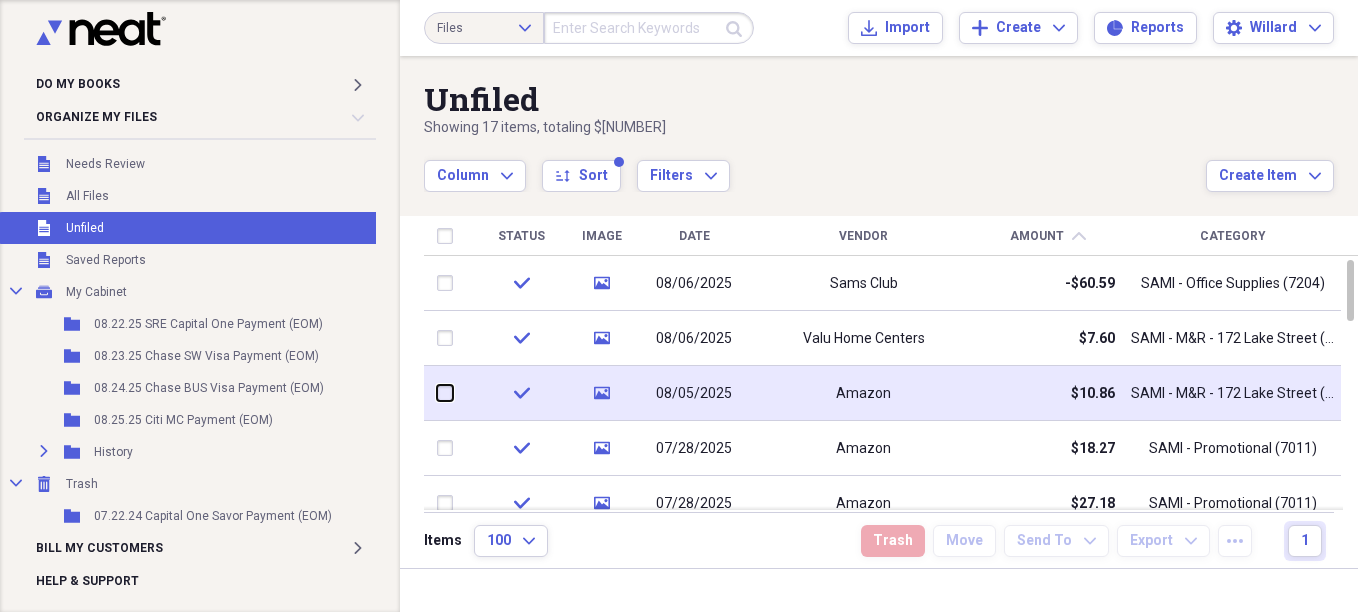 click at bounding box center [437, 393] 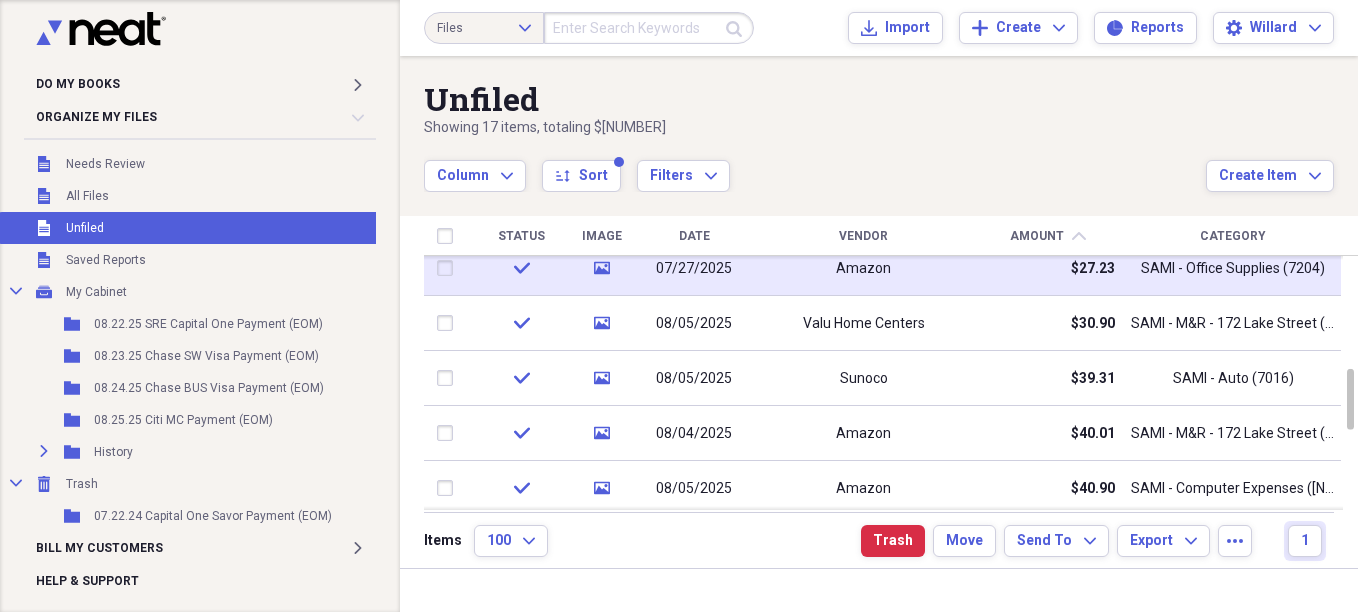 checkbox on "false" 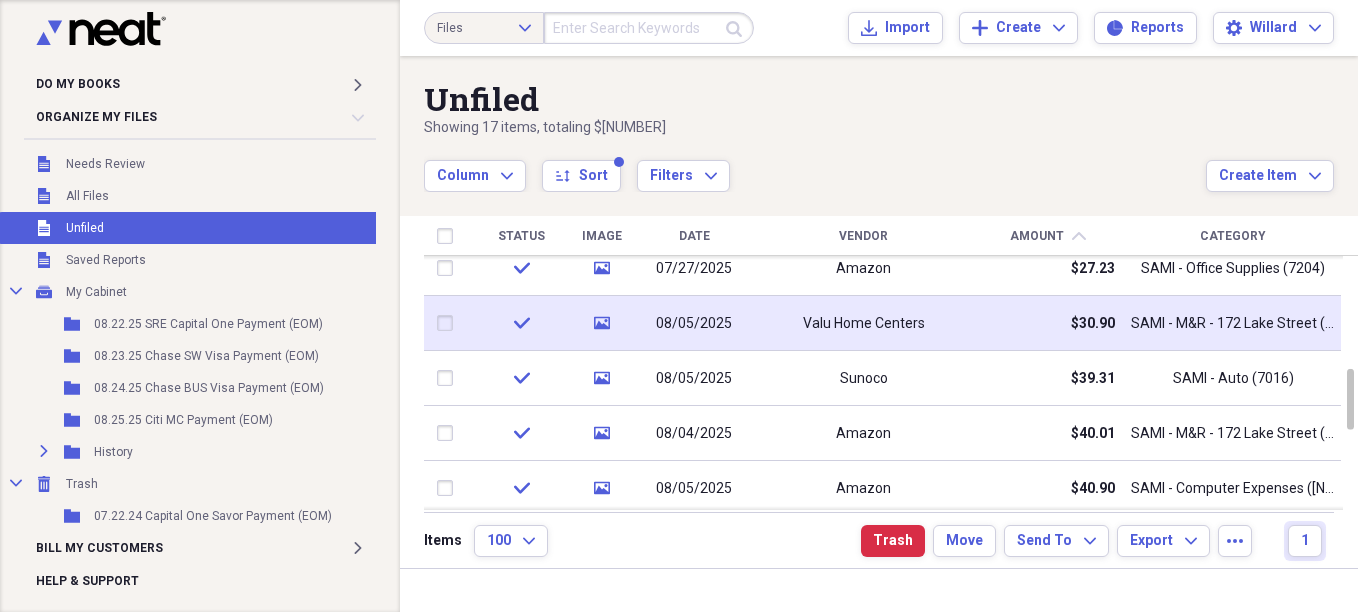 click at bounding box center (449, 323) 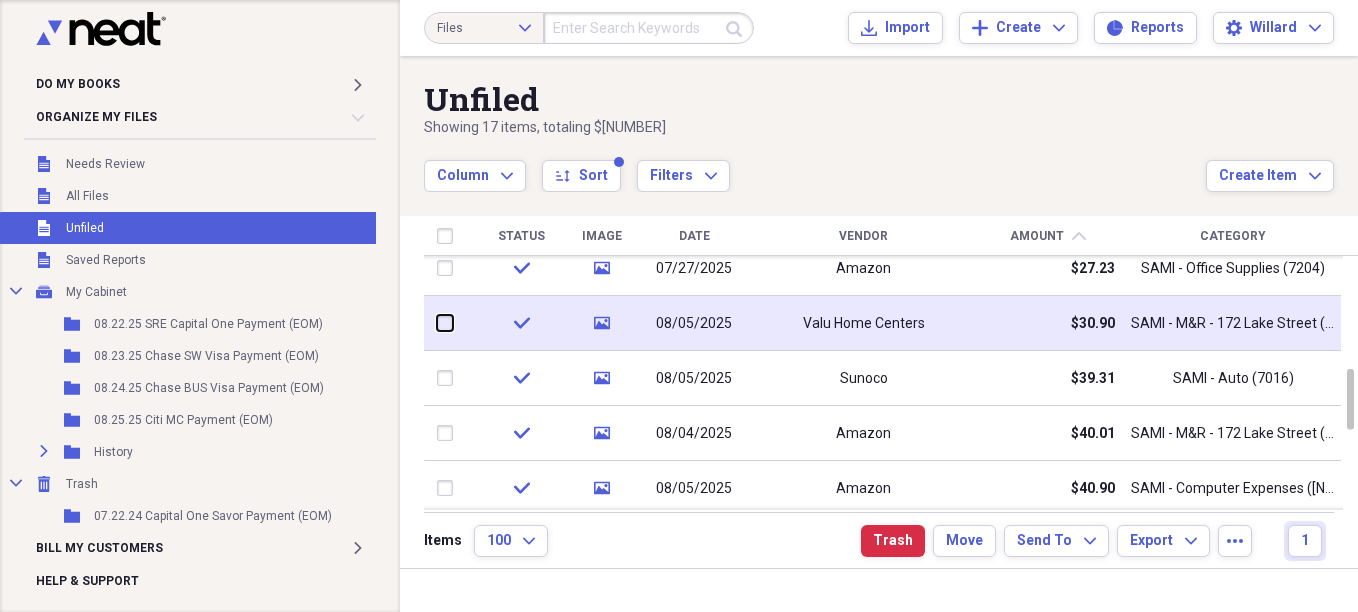 click at bounding box center (437, 323) 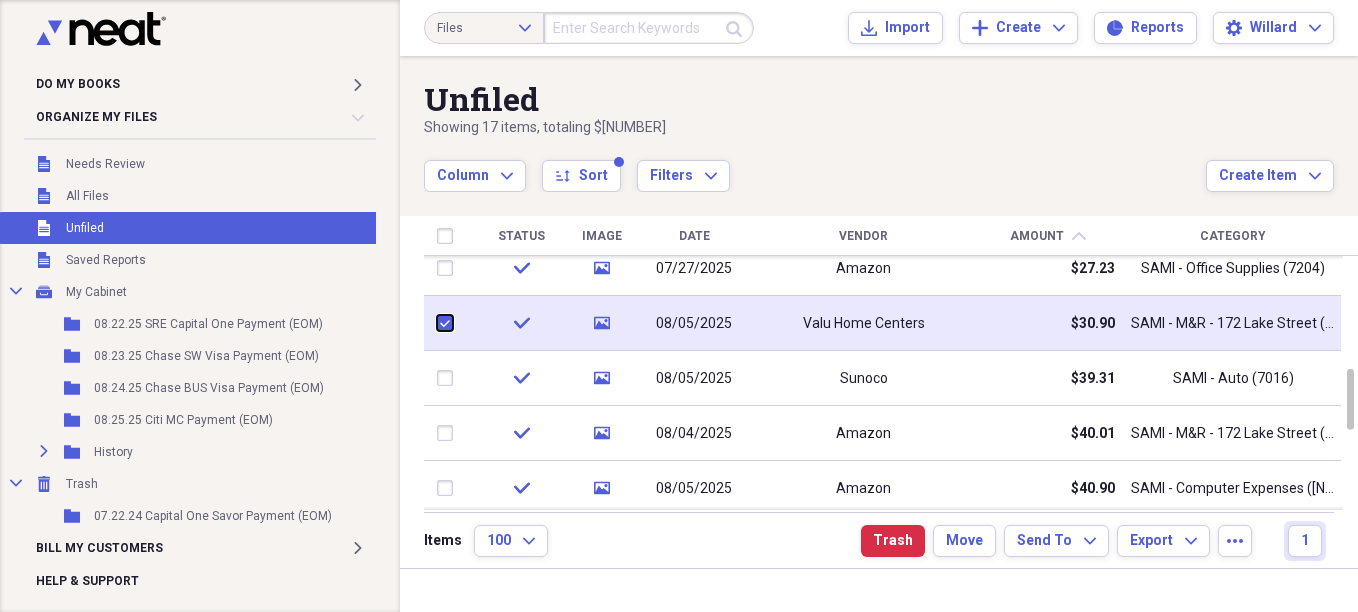 checkbox on "true" 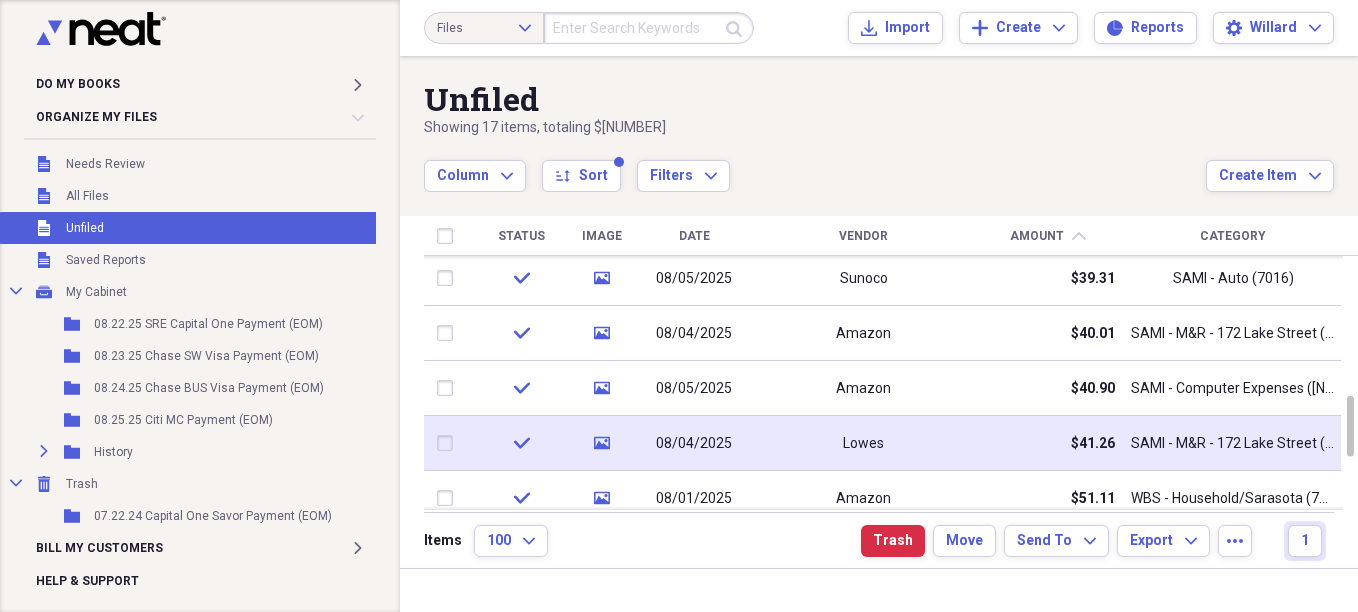 click at bounding box center [449, 443] 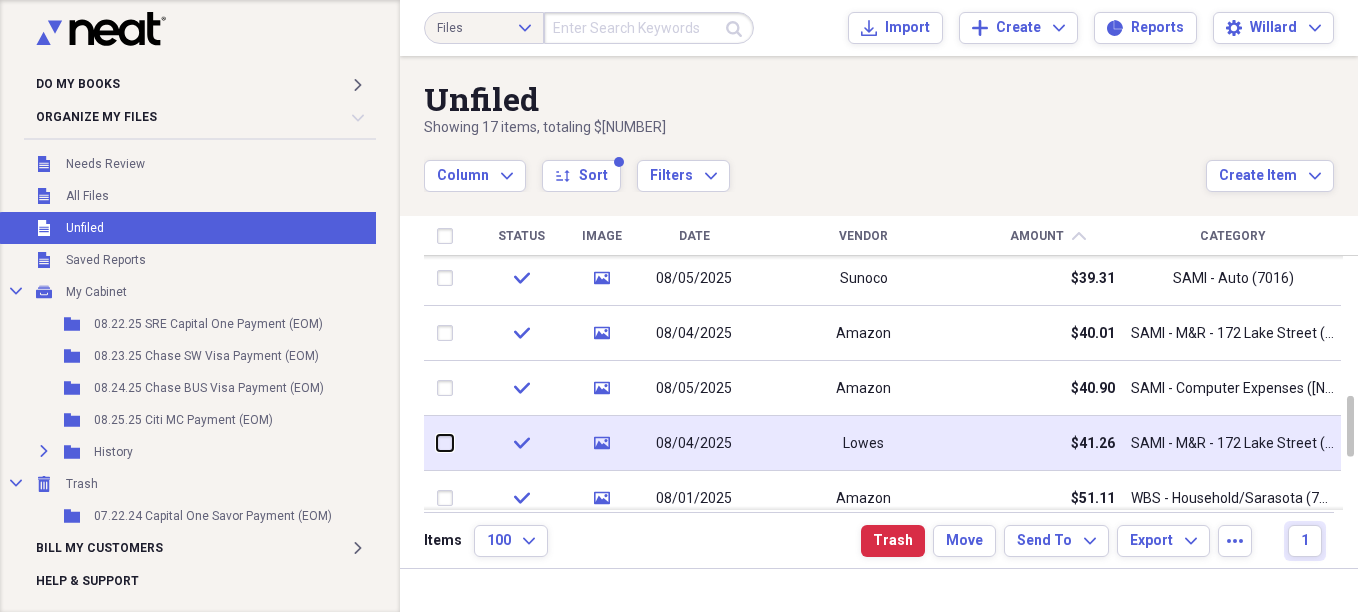 click at bounding box center [437, 443] 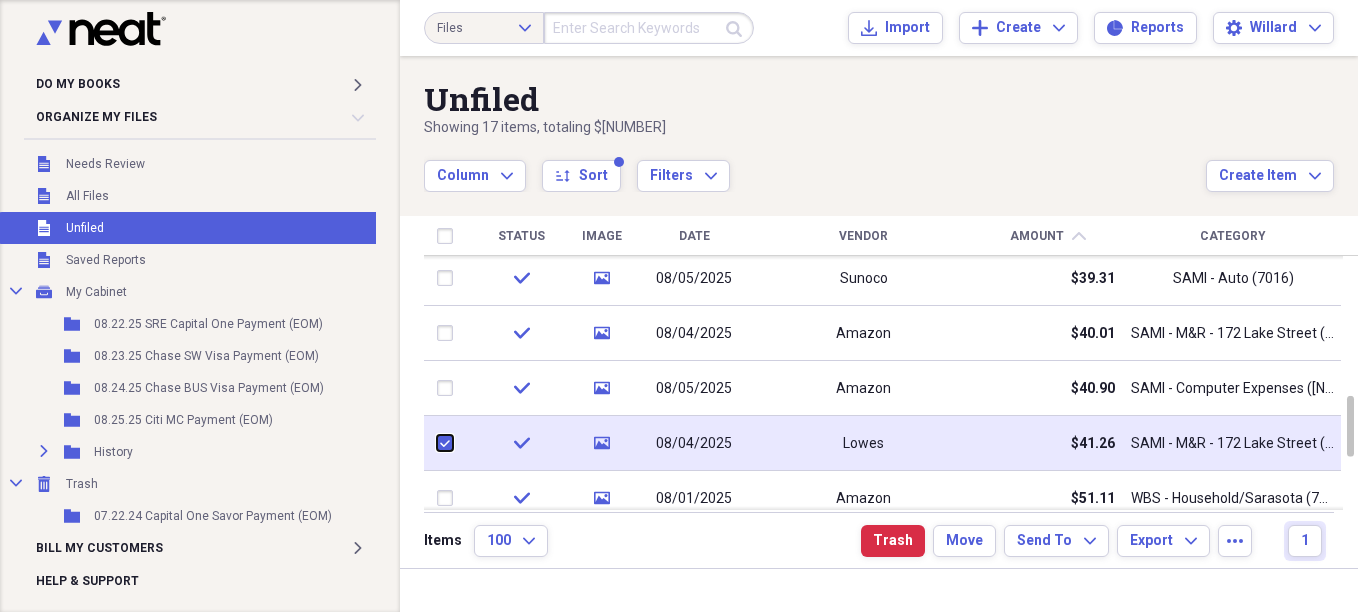 checkbox on "true" 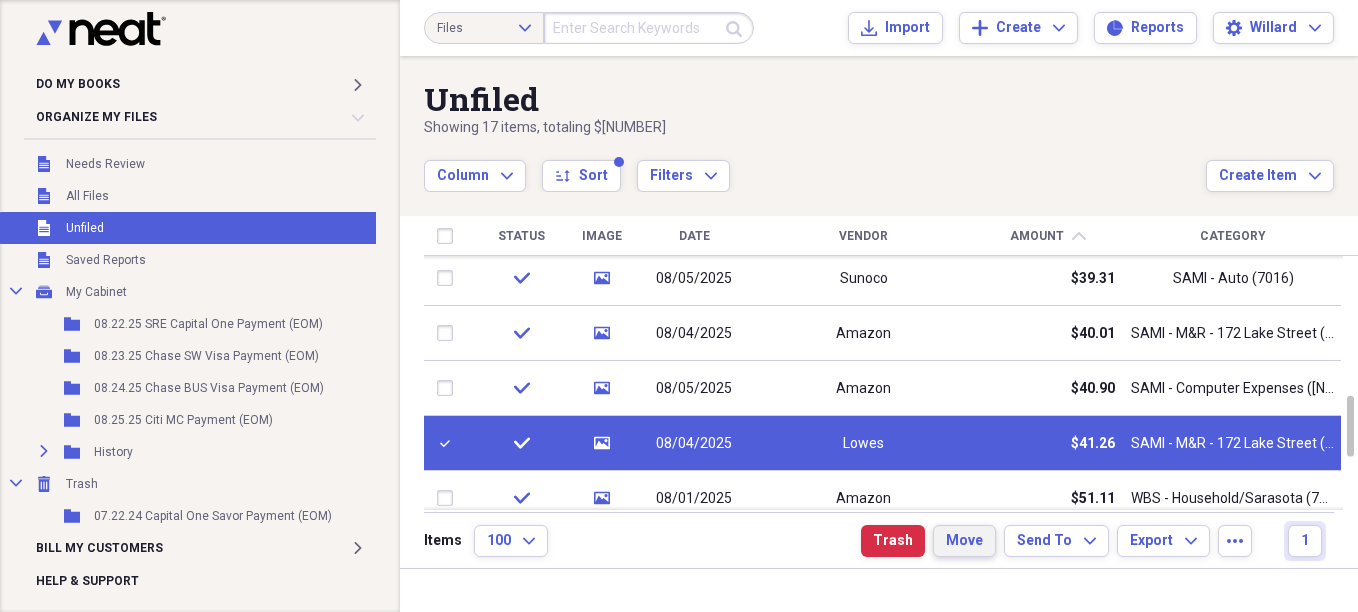 click on "Move" at bounding box center (964, 541) 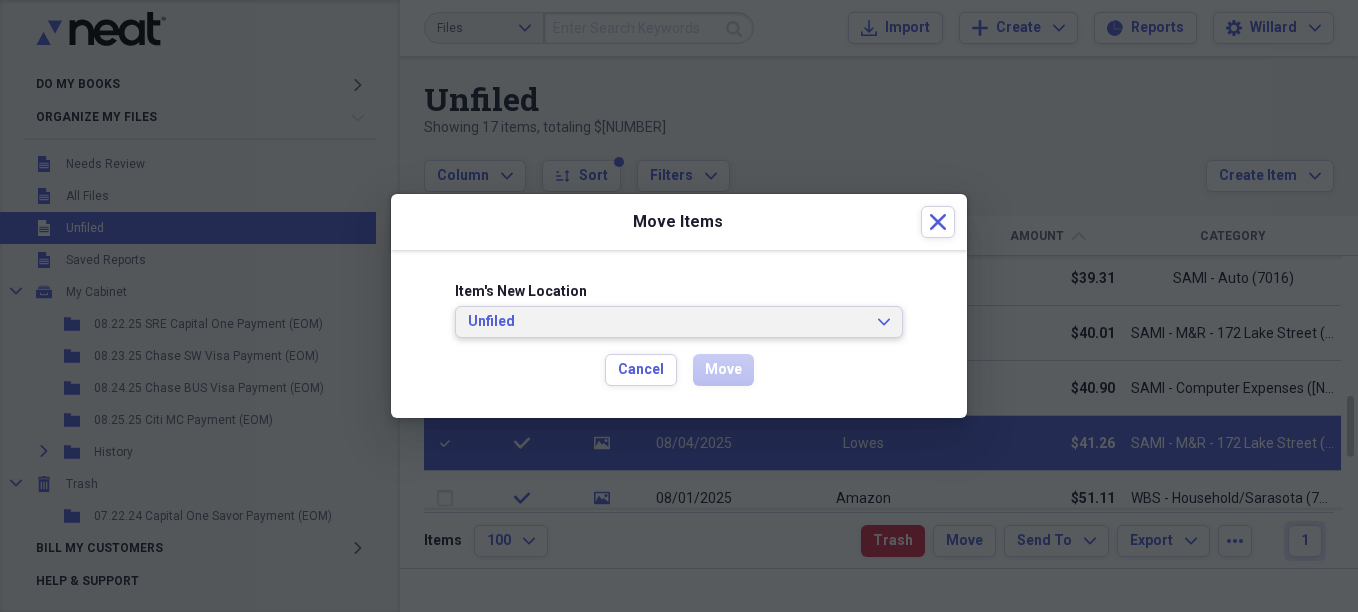 click on "Unfiled" at bounding box center [667, 322] 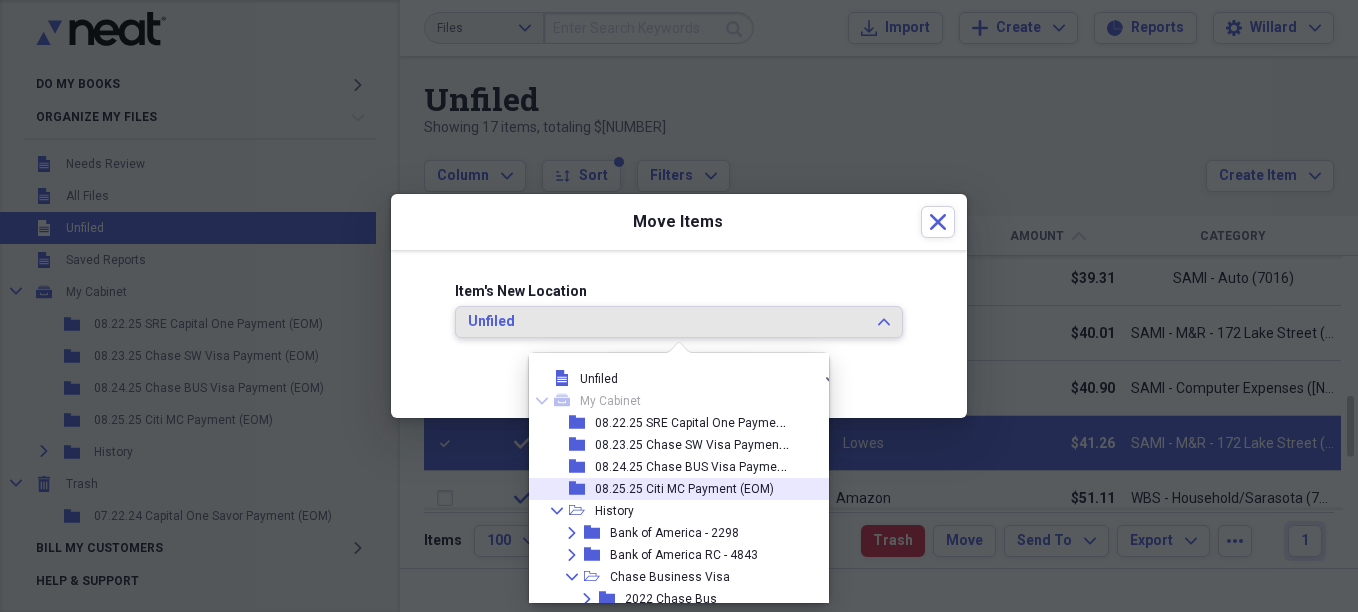 click on "08.25.25 Citi MC Payment (EOM)" at bounding box center (684, 489) 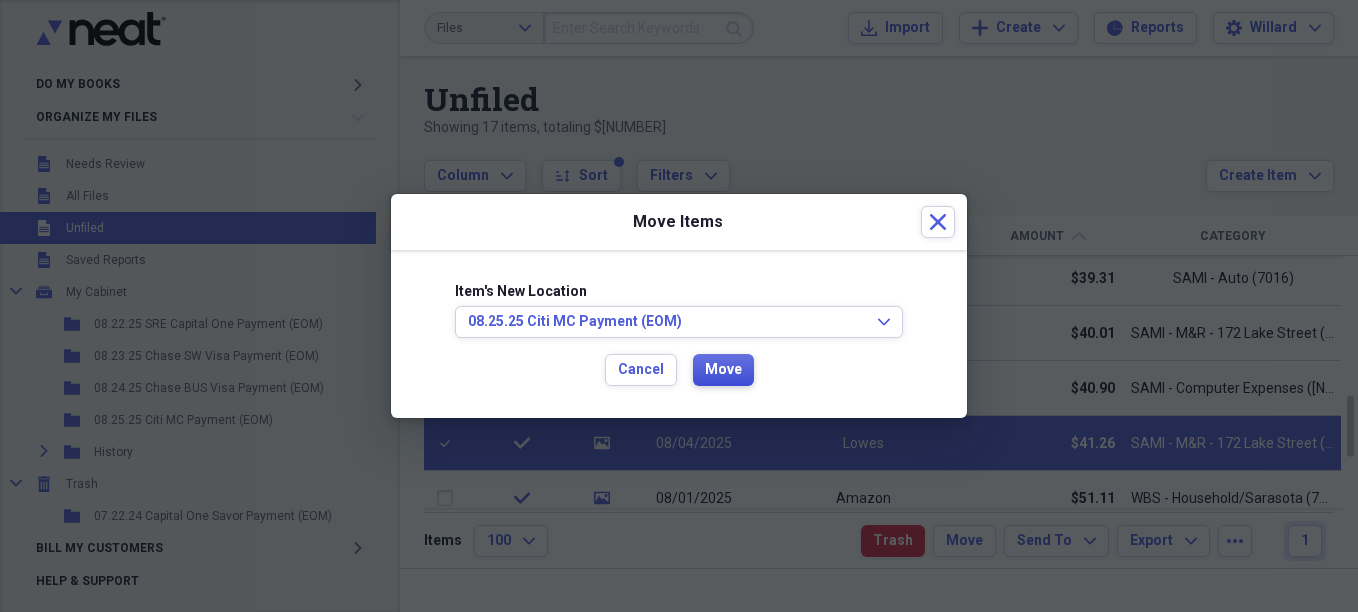 click on "Move" at bounding box center (723, 370) 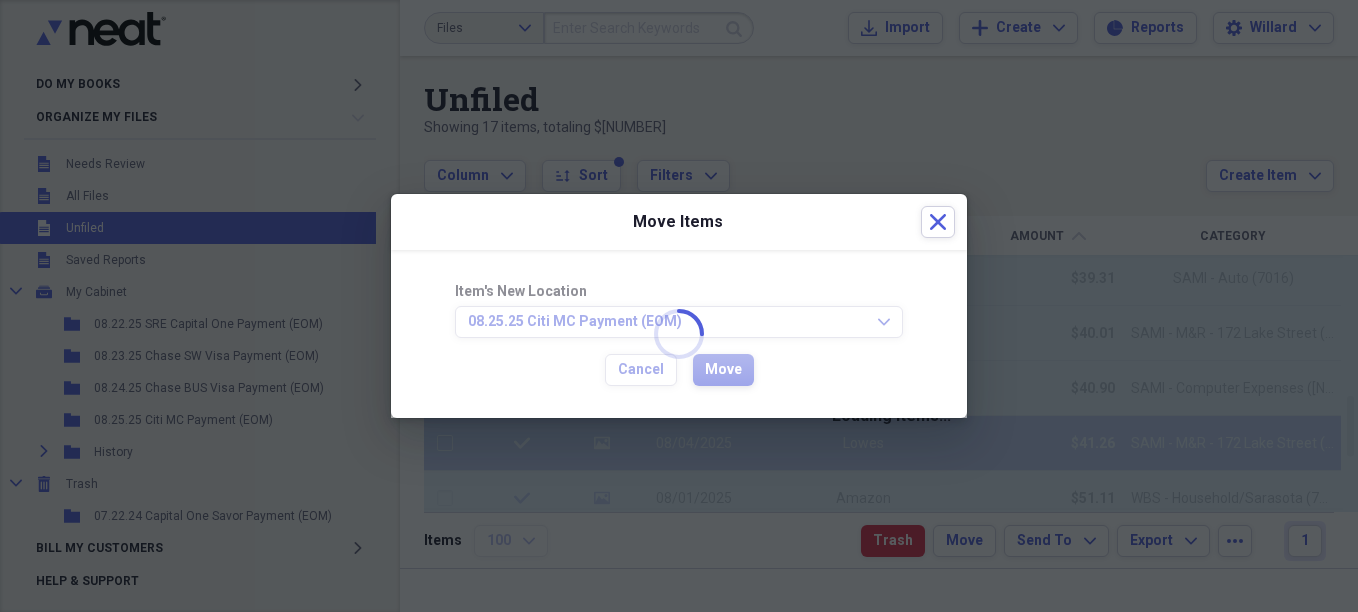 checkbox on "false" 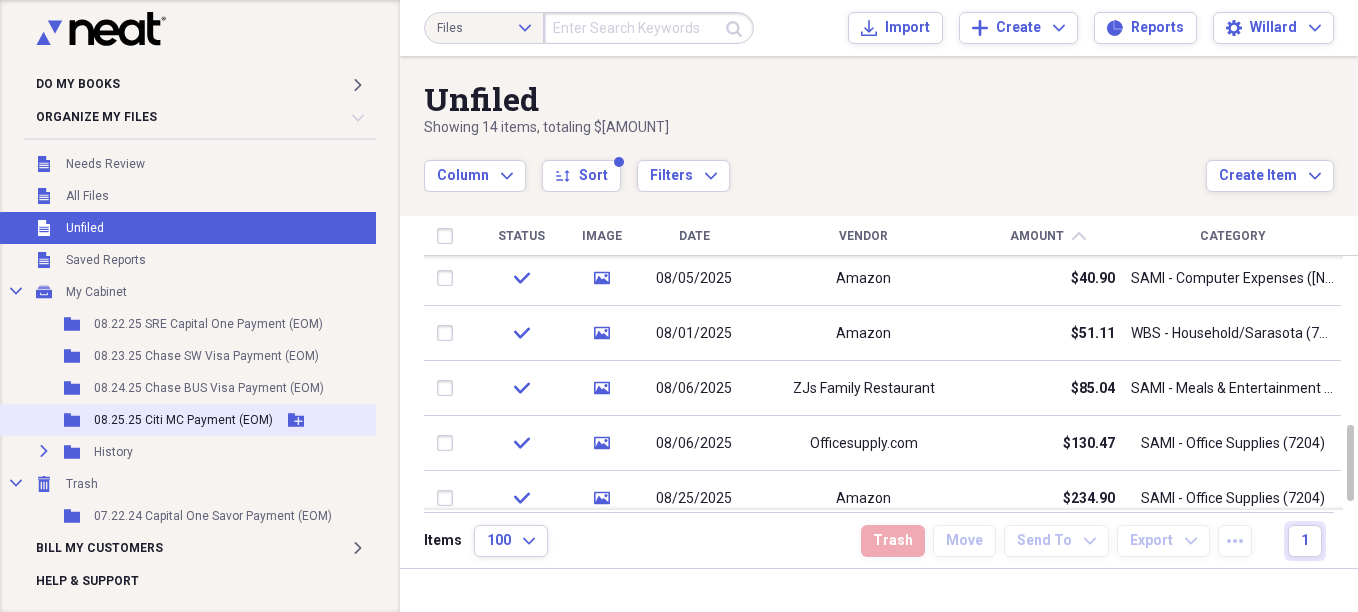 click on "08.25.25 Citi MC Payment (EOM)" at bounding box center [183, 420] 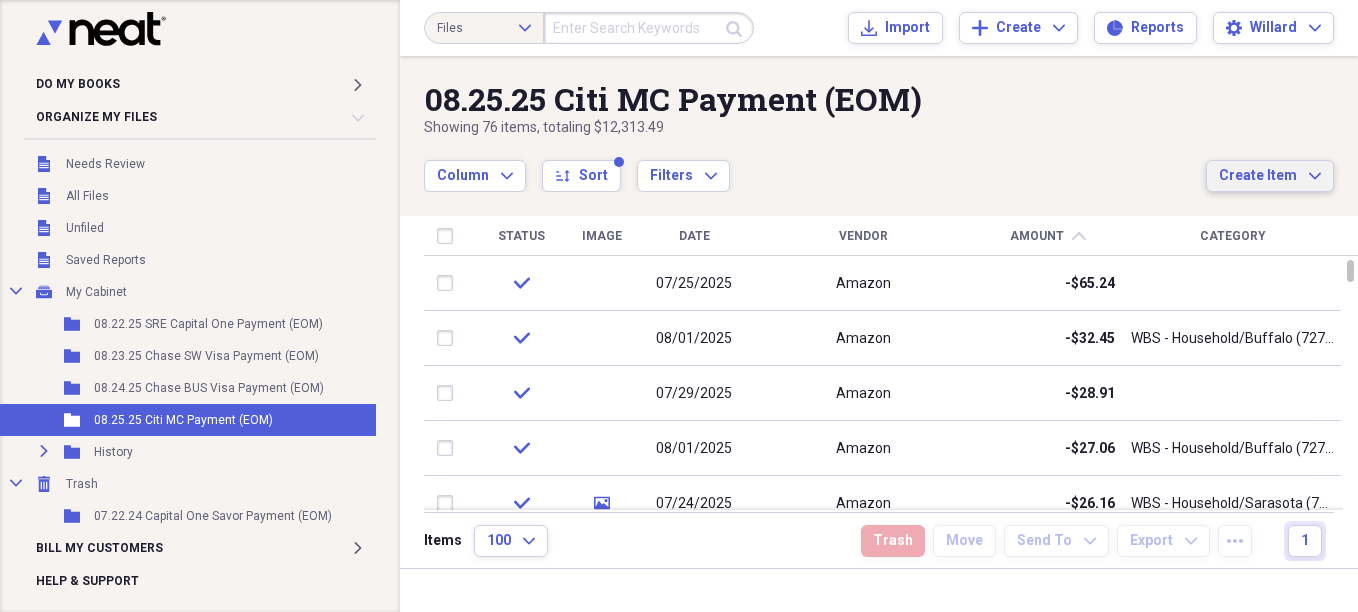 click on "Expand" 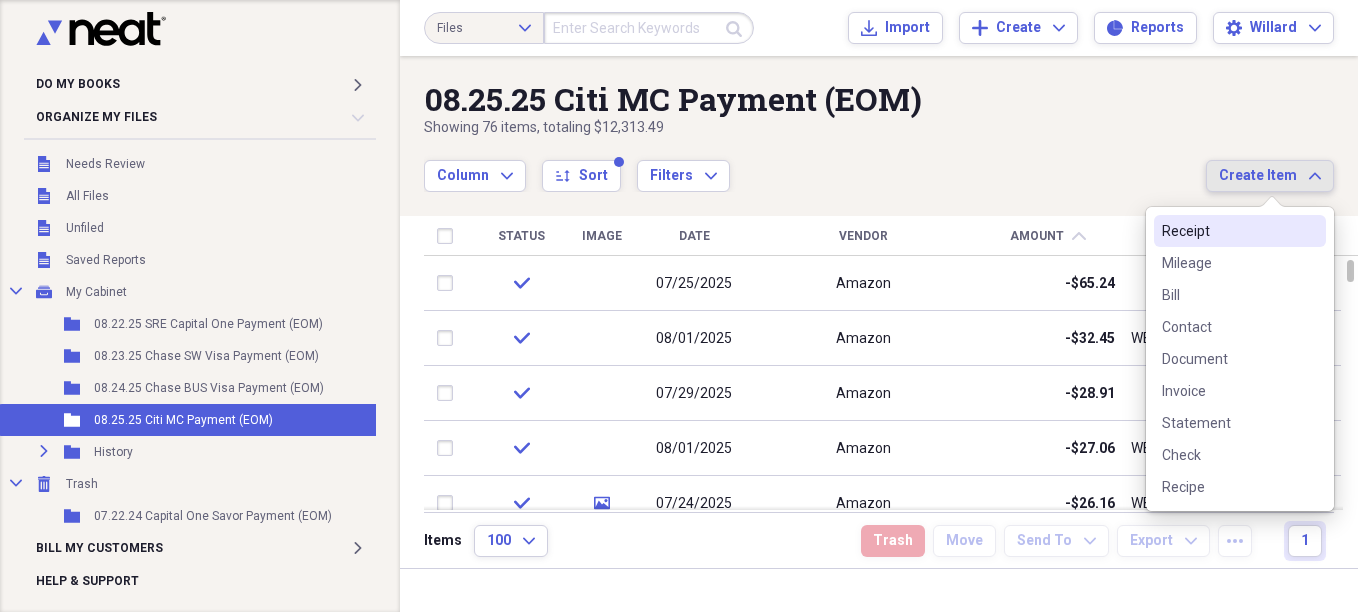 click on "Receipt" at bounding box center (1228, 231) 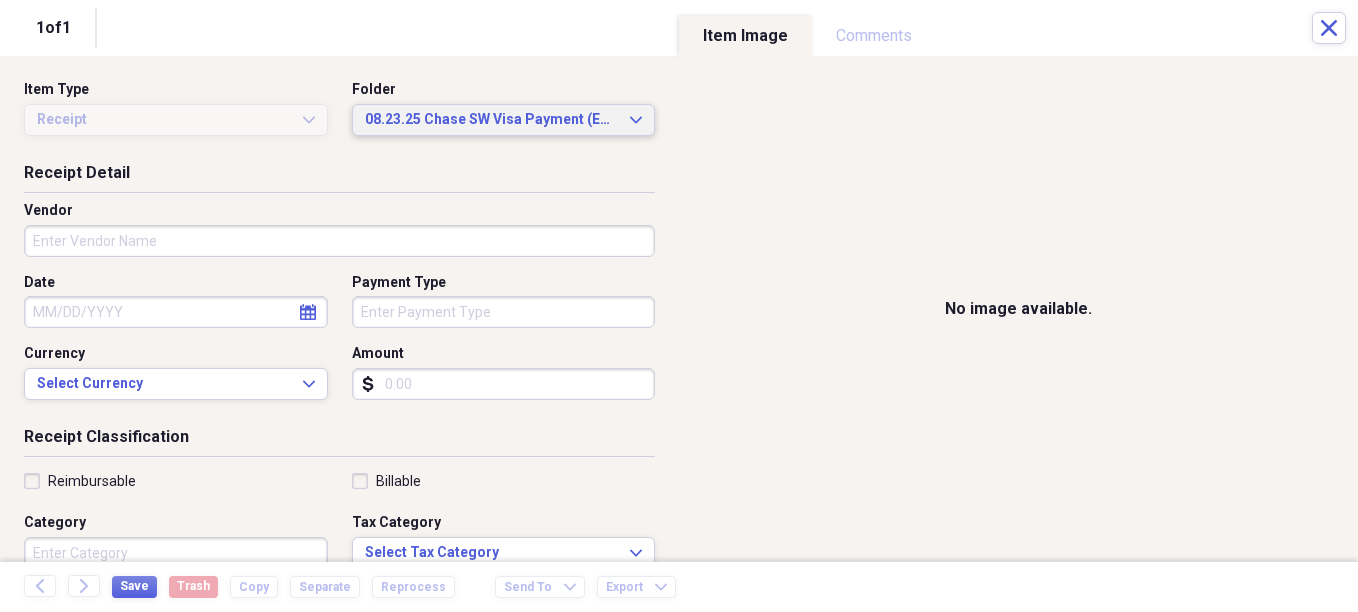 drag, startPoint x: 456, startPoint y: 118, endPoint x: 462, endPoint y: 136, distance: 18.973665 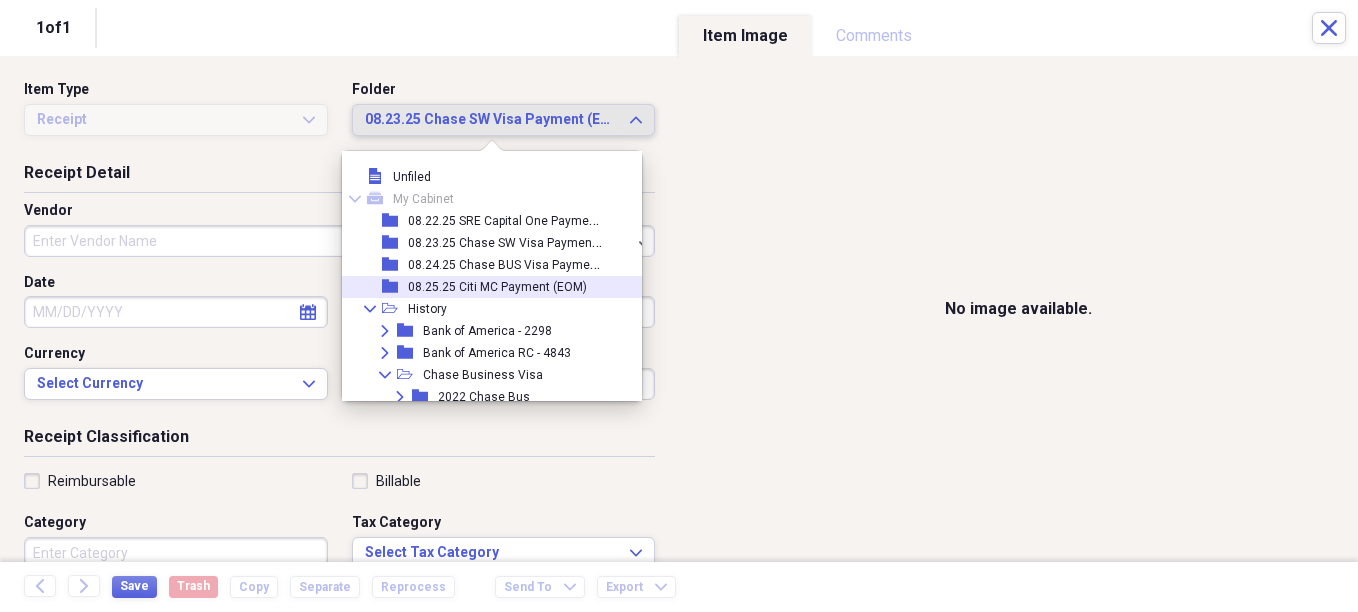 click on "08.25.25 Citi MC Payment (EOM)" at bounding box center [497, 287] 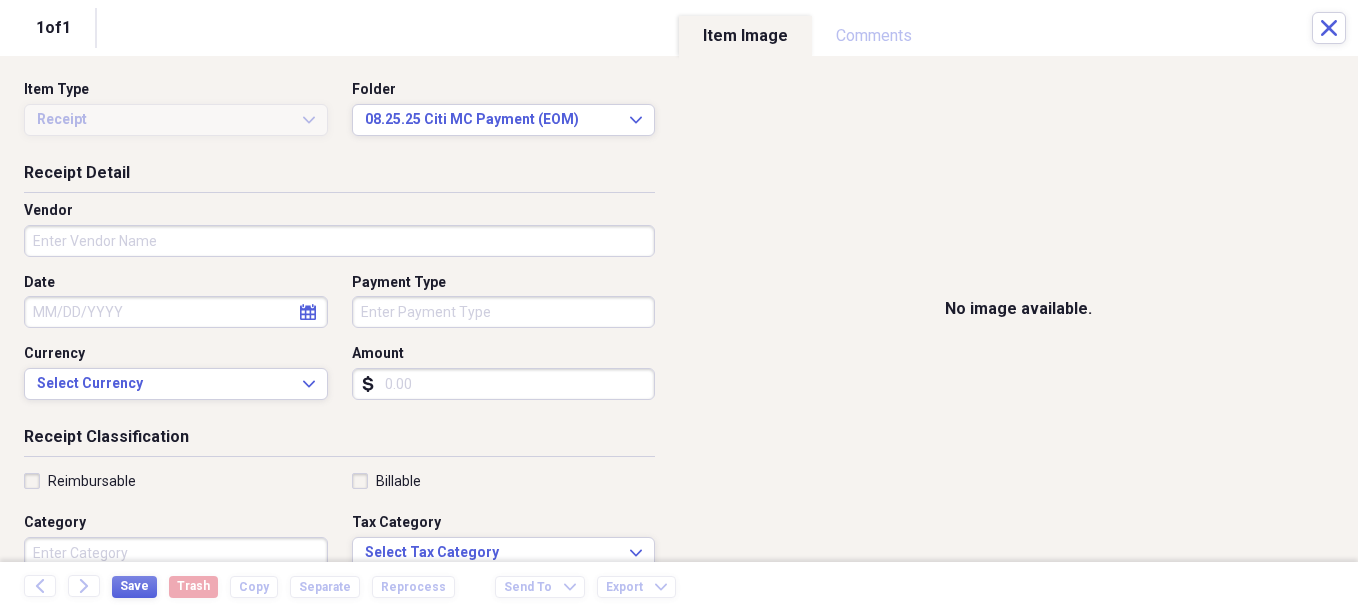 click on "Do My Books Expand Organize My Files Collapse Unfiled Needs Review Unfiled All Files Unfiled Unfiled Unfiled Saved Reports Collapse My Cabinet My Cabinet Add Folder Folder 08.22.25 SRE Capital One Payment (EOM) Add Folder Folder 08.23.25 Chase SW Visa Payment (EOM) Add Folder Folder 08.24.25 Chase BUS Visa Payment (EOM) Add Folder Folder 08.25.25 Citi MC Payment (EOM) Add Folder Expand Folder History Add Folder Collapse Trash Trash Folder 07.22.24 Capital One Savor Payment (EOM) Bill My Customers Expand Help & Support Files Expand Submit Import Import Add Create Expand Reports Reports Settings [PERSON] Expand 08.25.25 Citi MC Payment (EOM) Showing 76 items , totaling $12,313.49 Column Expand sort Sort Filters Expand Create Item Expand Status Image Date Vendor Amount chevron-up Category check 07/25/2025 Amazon -$65.24 check 08/01/2025 Amazon -$32.45 WBS - Household/Buffalo (7275) check 07/29/2025 Amazon -$28.91 check 08/01/2025 Amazon -$27.06 WBS - Household/Buffalo (7275) check media 07/24/2025 Amazon -$26.16" at bounding box center (679, 306) 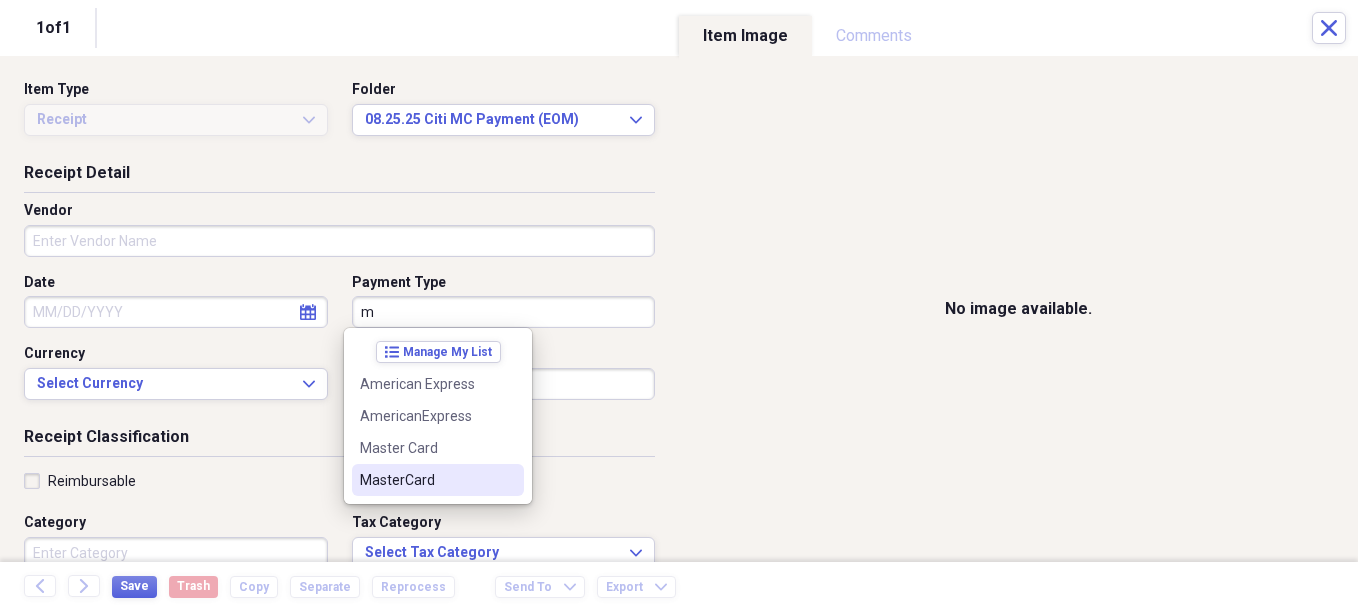 click on "MasterCard" at bounding box center [426, 480] 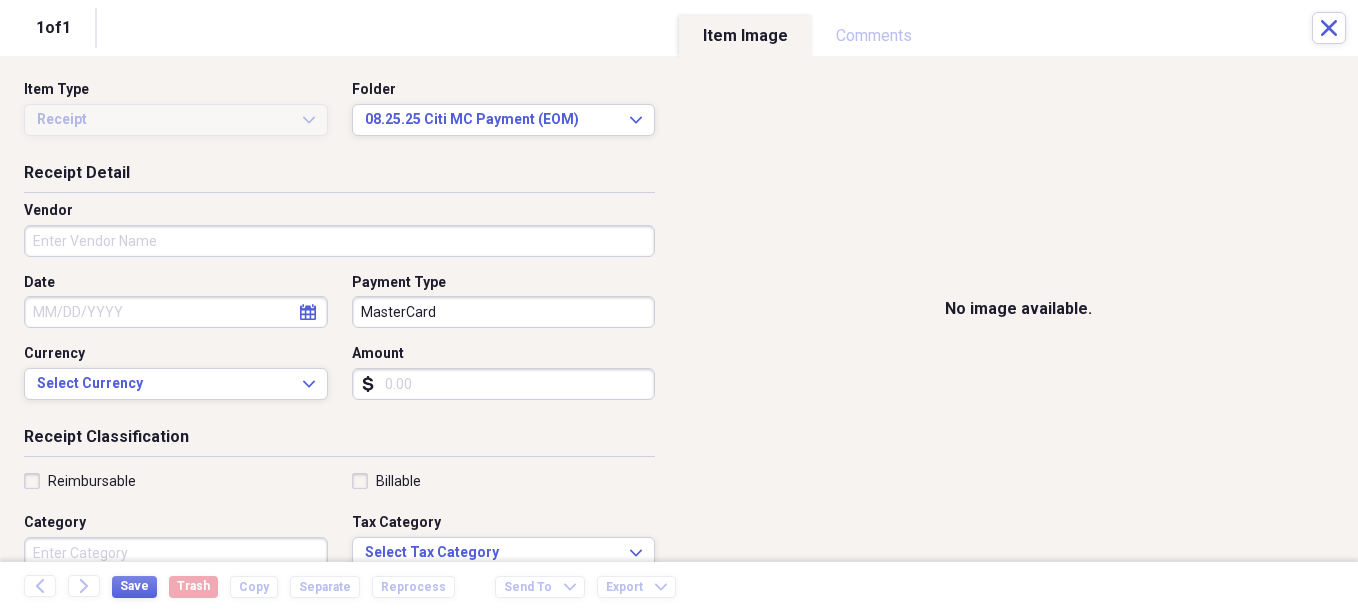 click on "Amount" at bounding box center (504, 384) 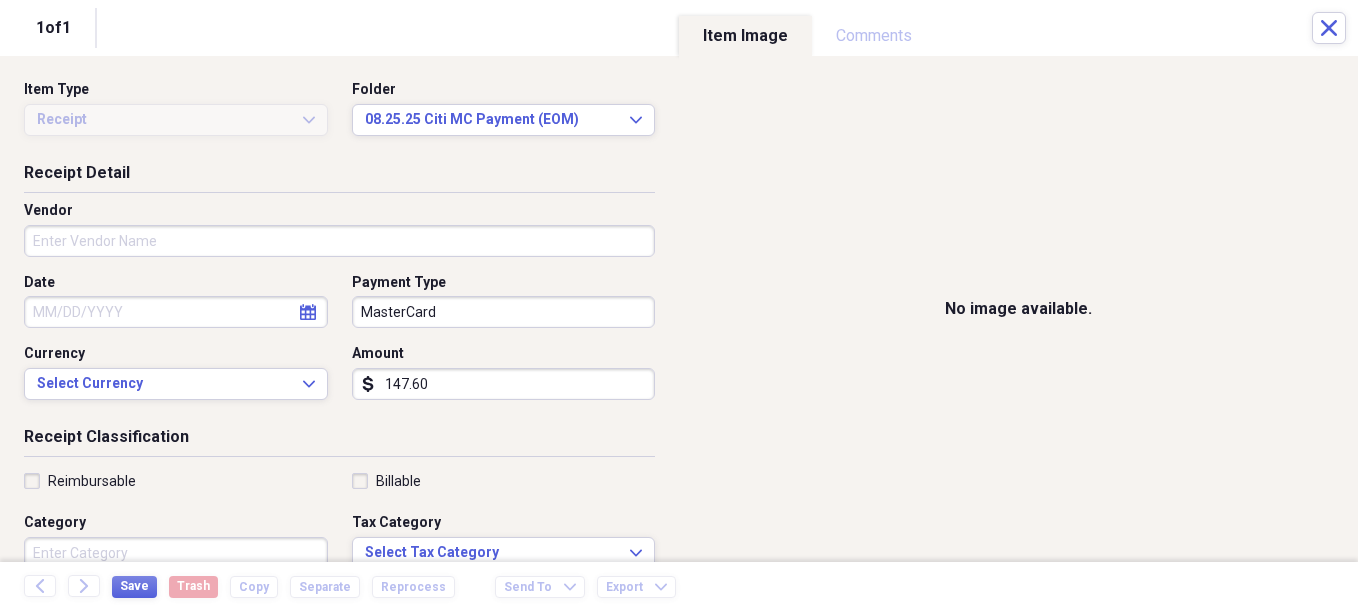 type on "147.60" 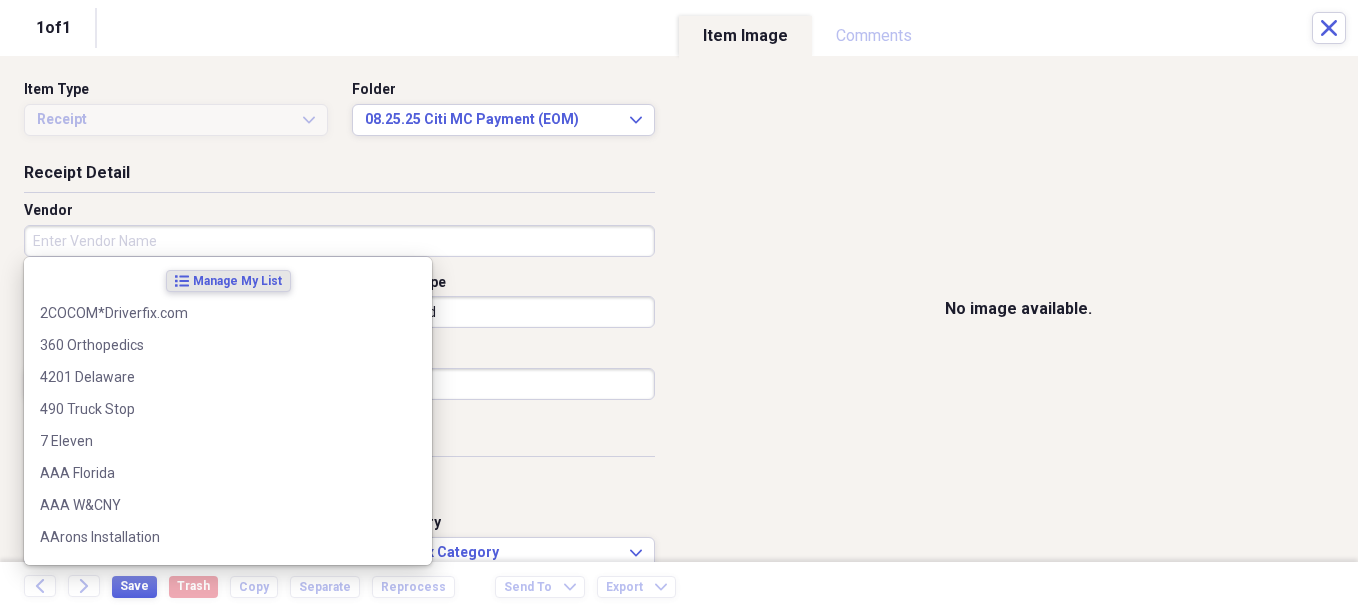 click on "Vendor" at bounding box center [339, 241] 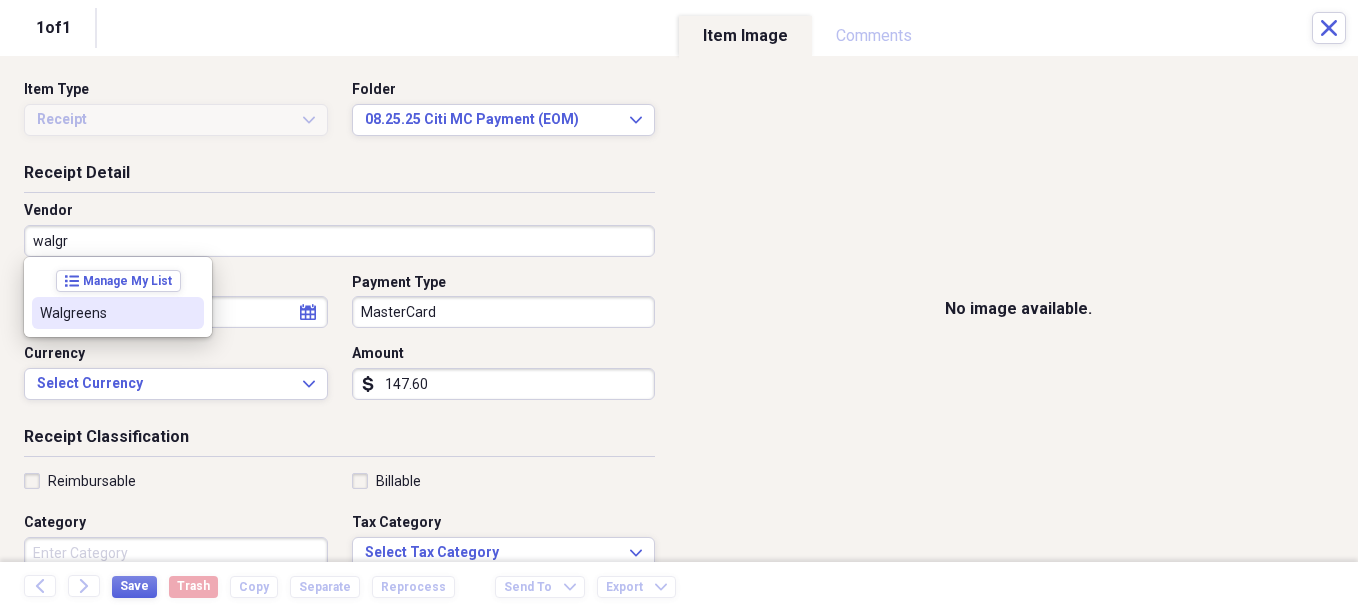 click on "Walgreens" at bounding box center (118, 313) 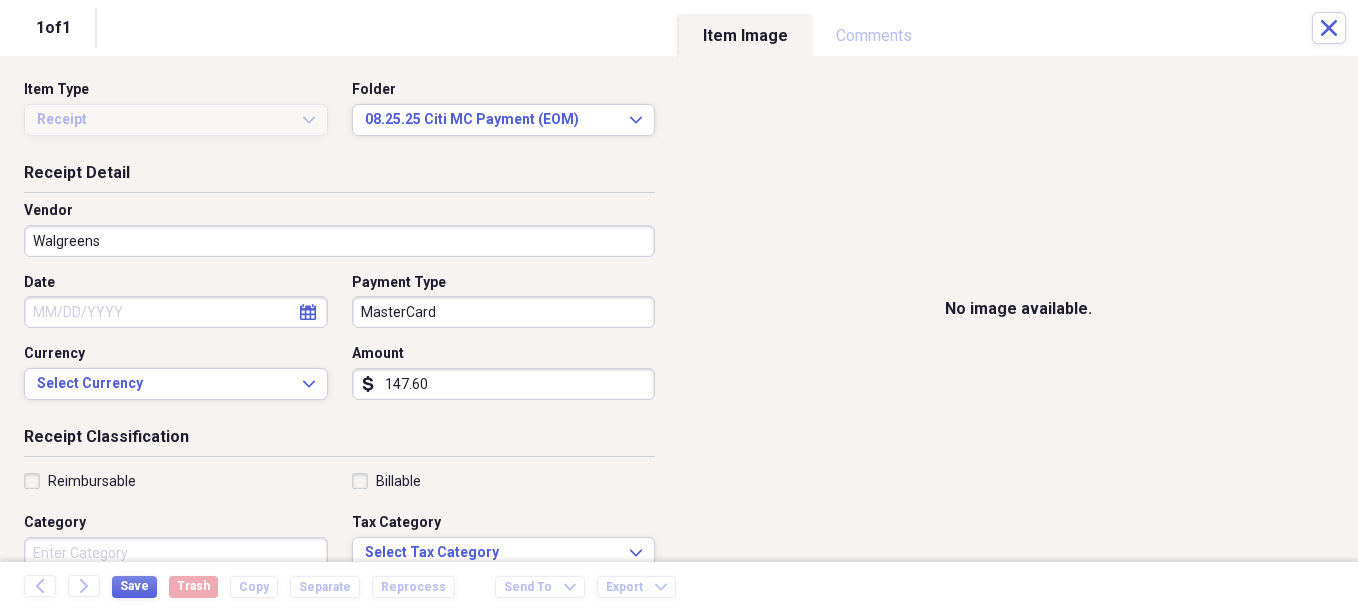 click on "Date" at bounding box center (176, 312) 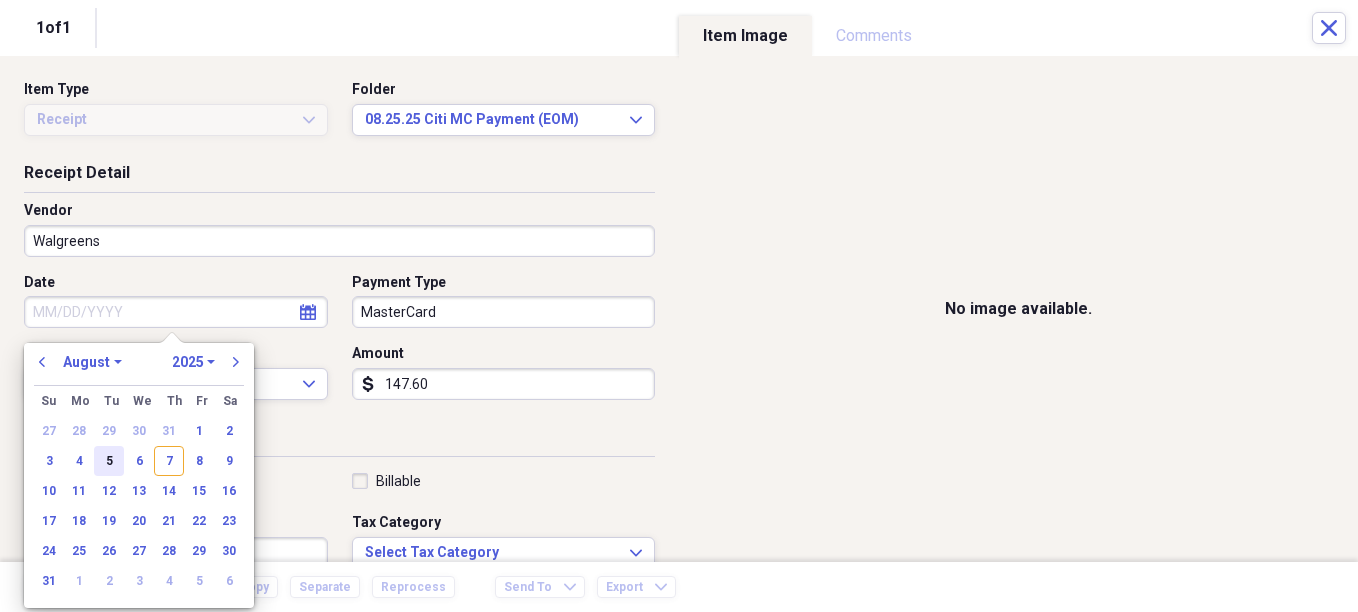 click on "5" at bounding box center [109, 461] 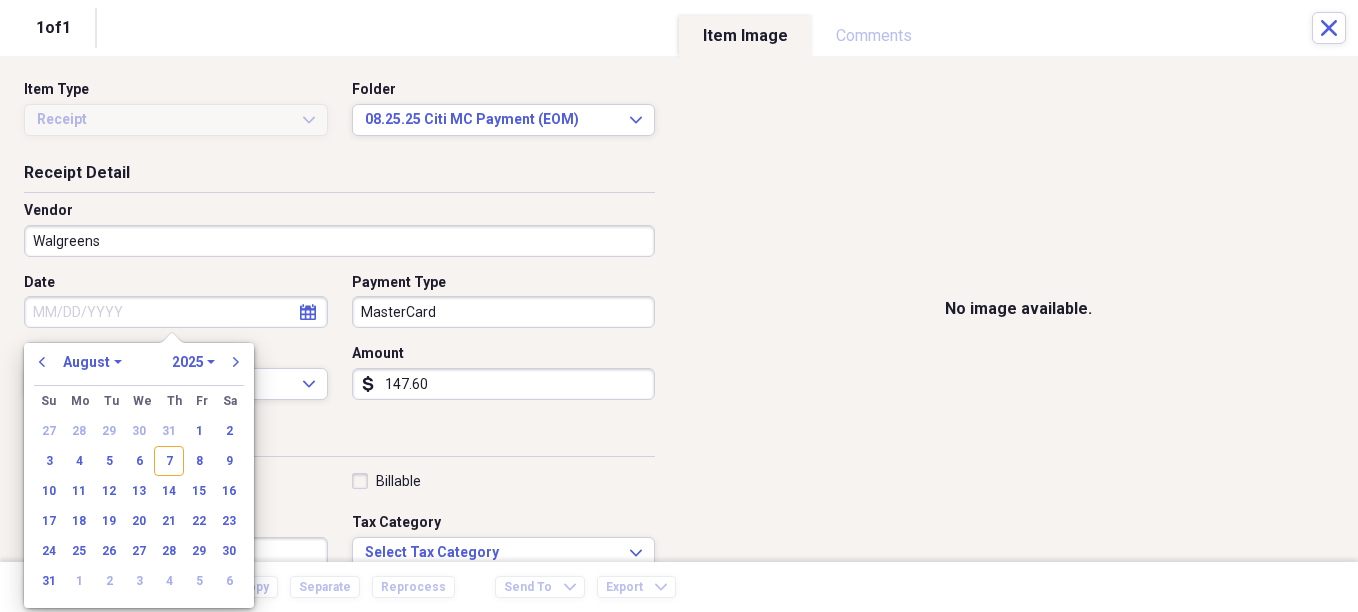 type on "08/05/2025" 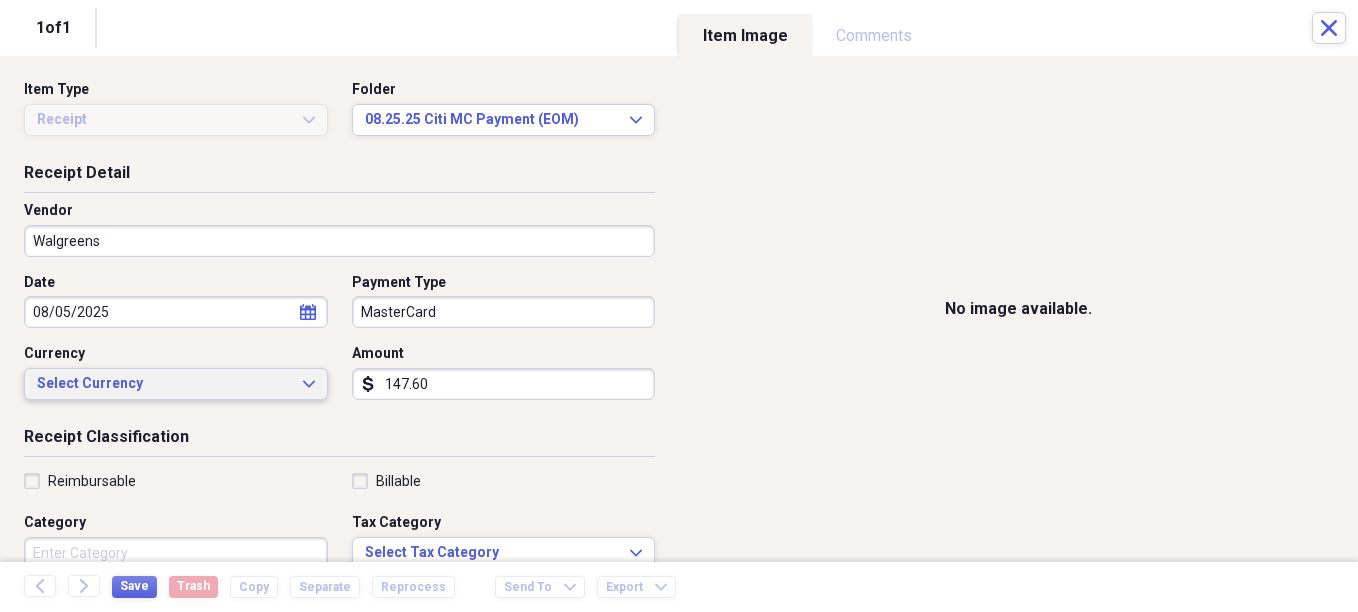 click on "Select Currency" at bounding box center (164, 384) 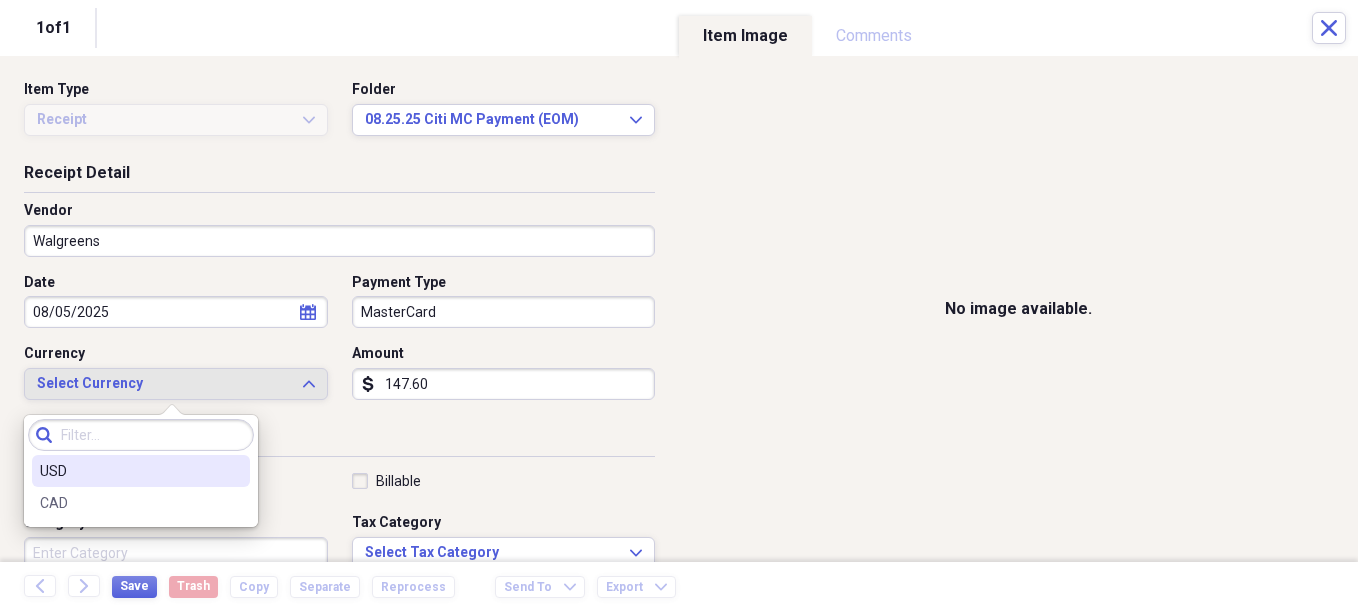 click on "USD" at bounding box center [141, 471] 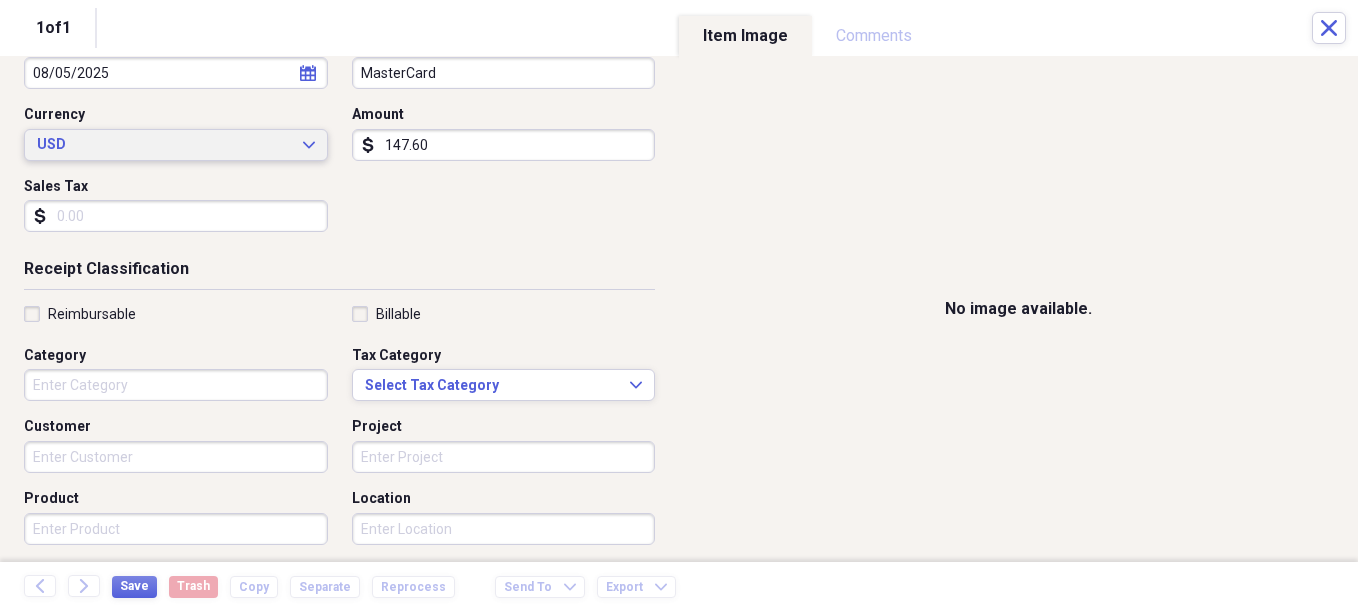 scroll, scrollTop: 300, scrollLeft: 0, axis: vertical 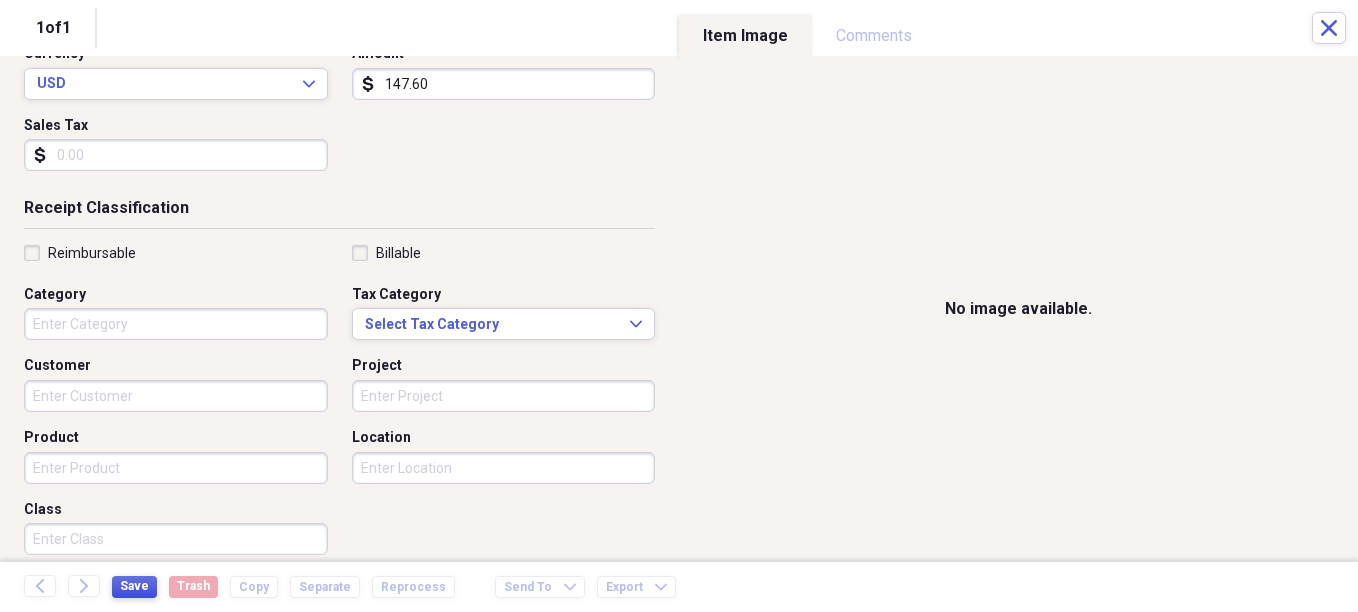 click on "Save" at bounding box center (134, 586) 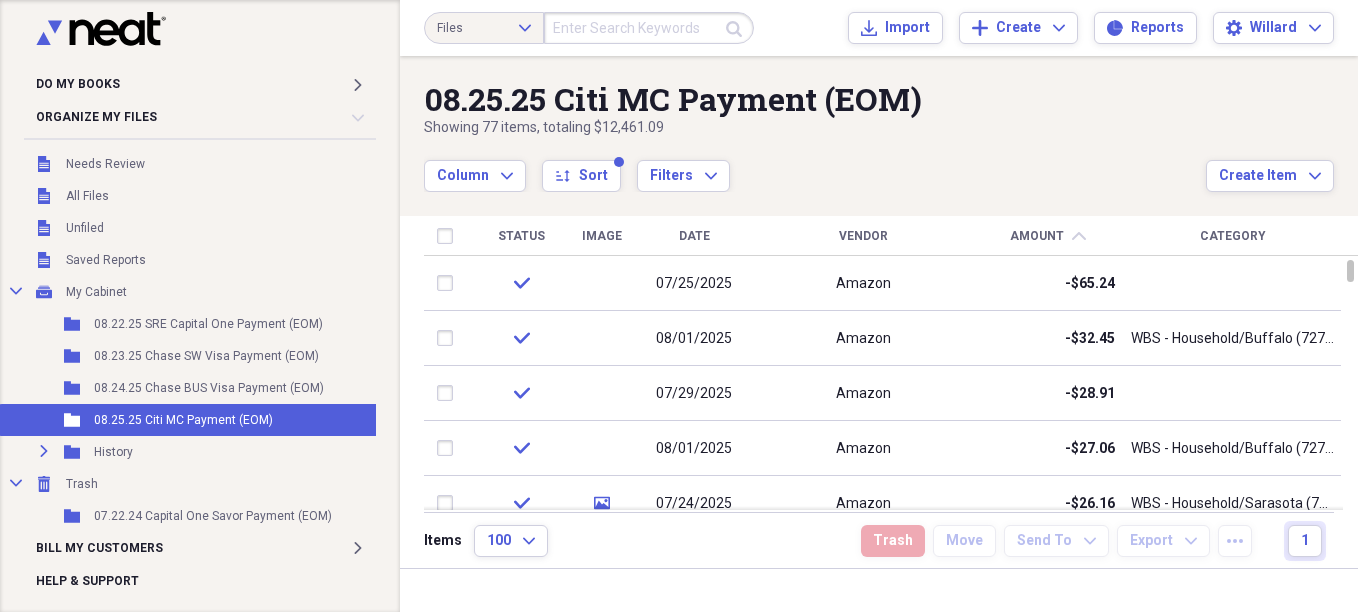 click on "Date" at bounding box center [694, 236] 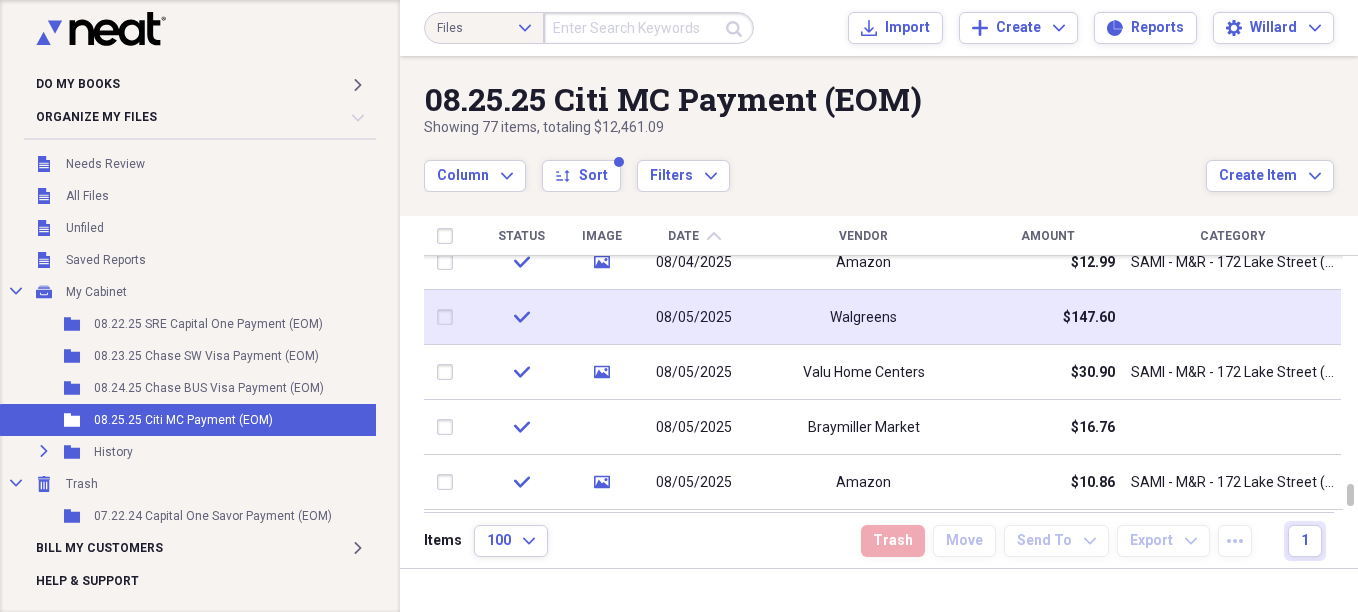 click on "Walgreens" at bounding box center (863, 318) 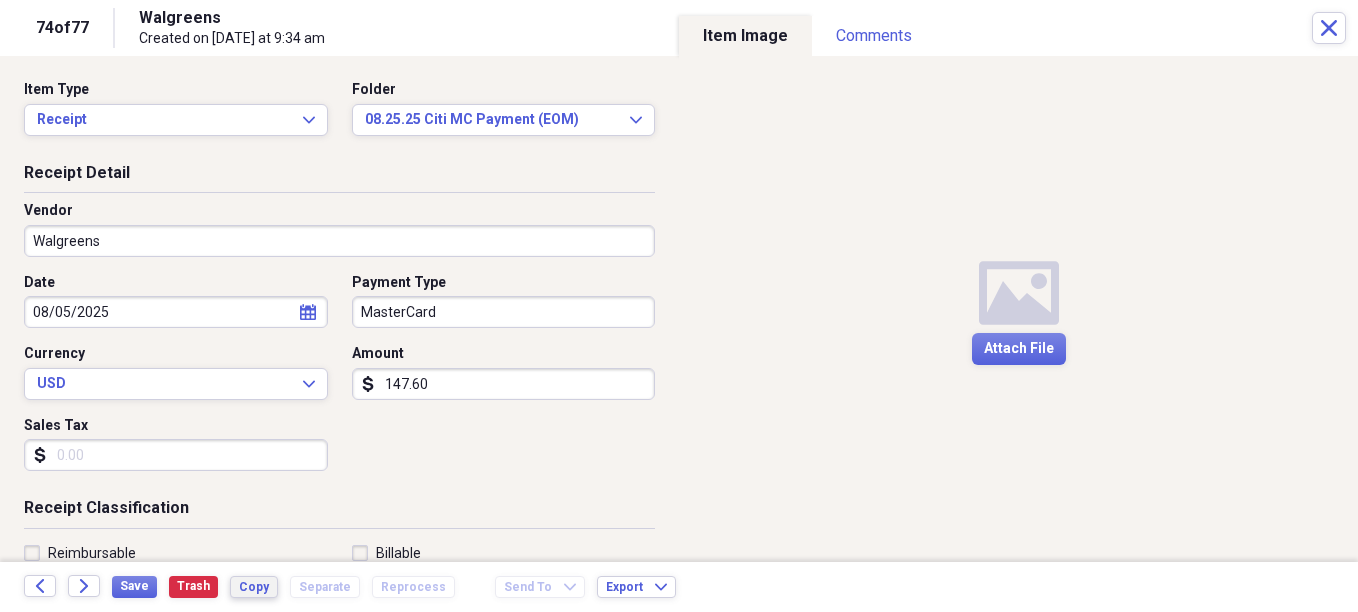 click on "Copy" at bounding box center [254, 587] 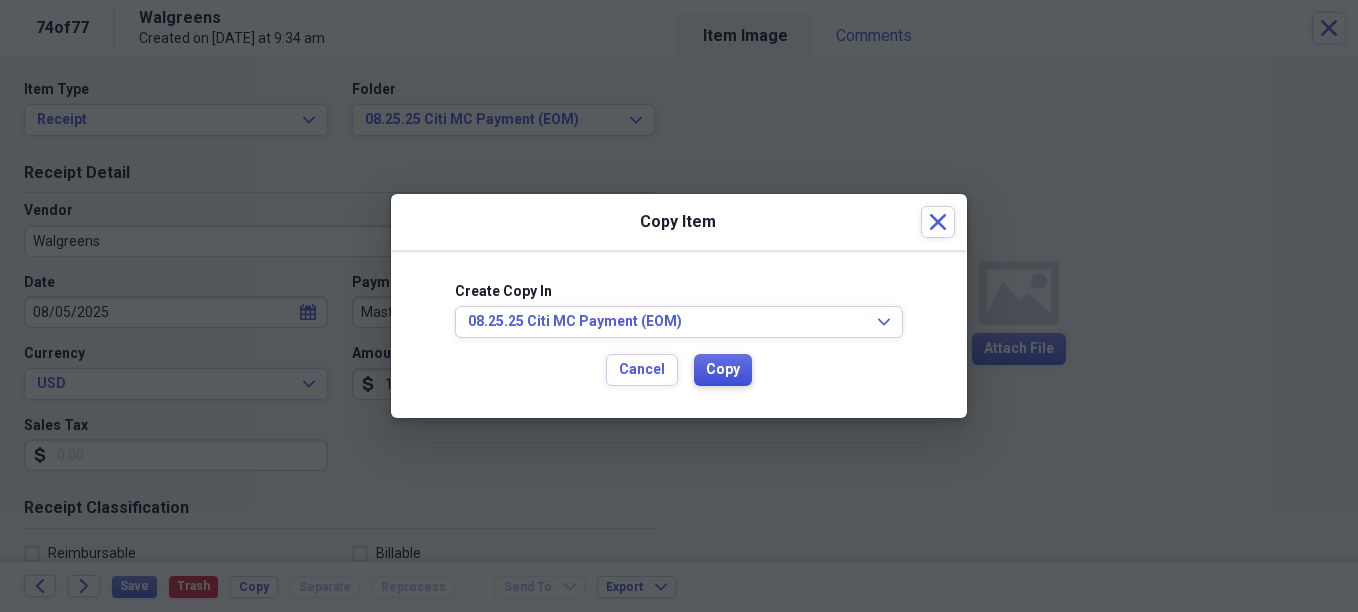 click on "Copy" at bounding box center (723, 370) 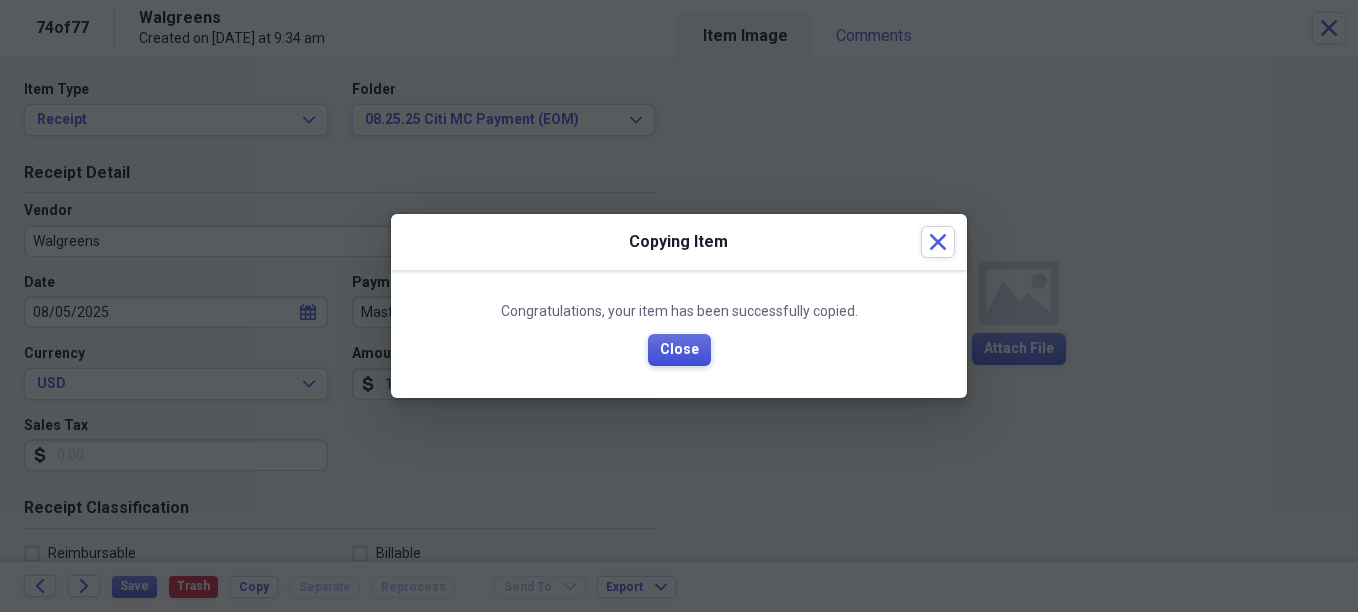 click on "Close" at bounding box center [679, 350] 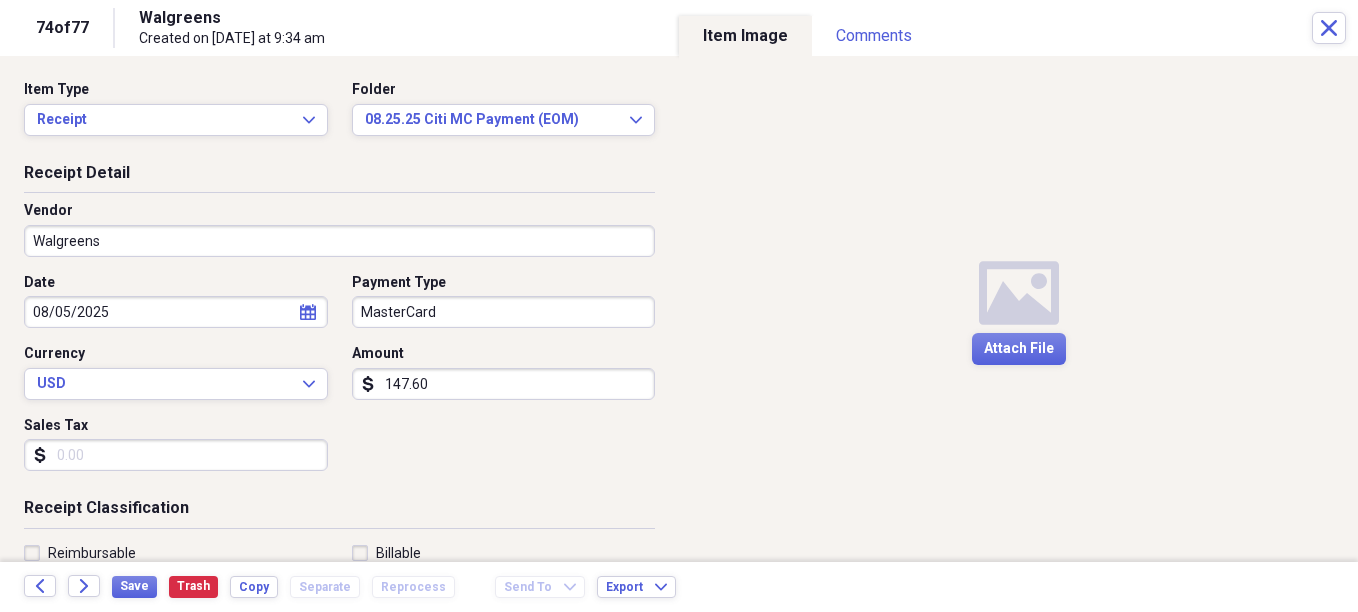 click on "147.60" at bounding box center (504, 384) 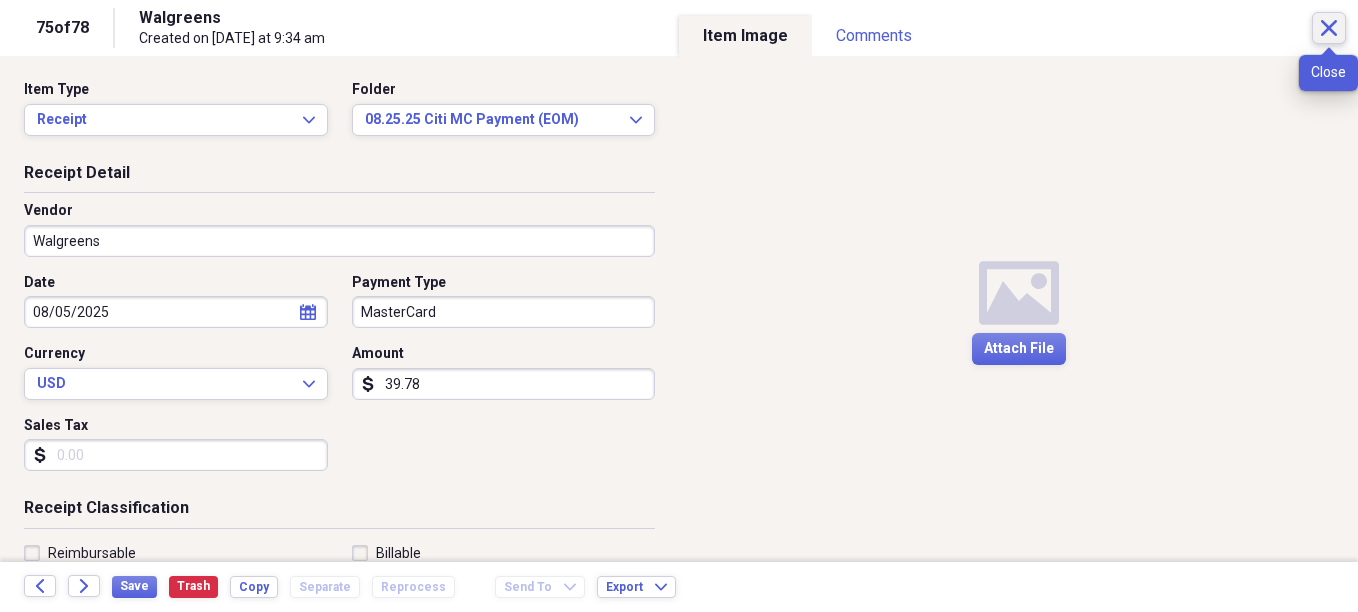 type on "39.78" 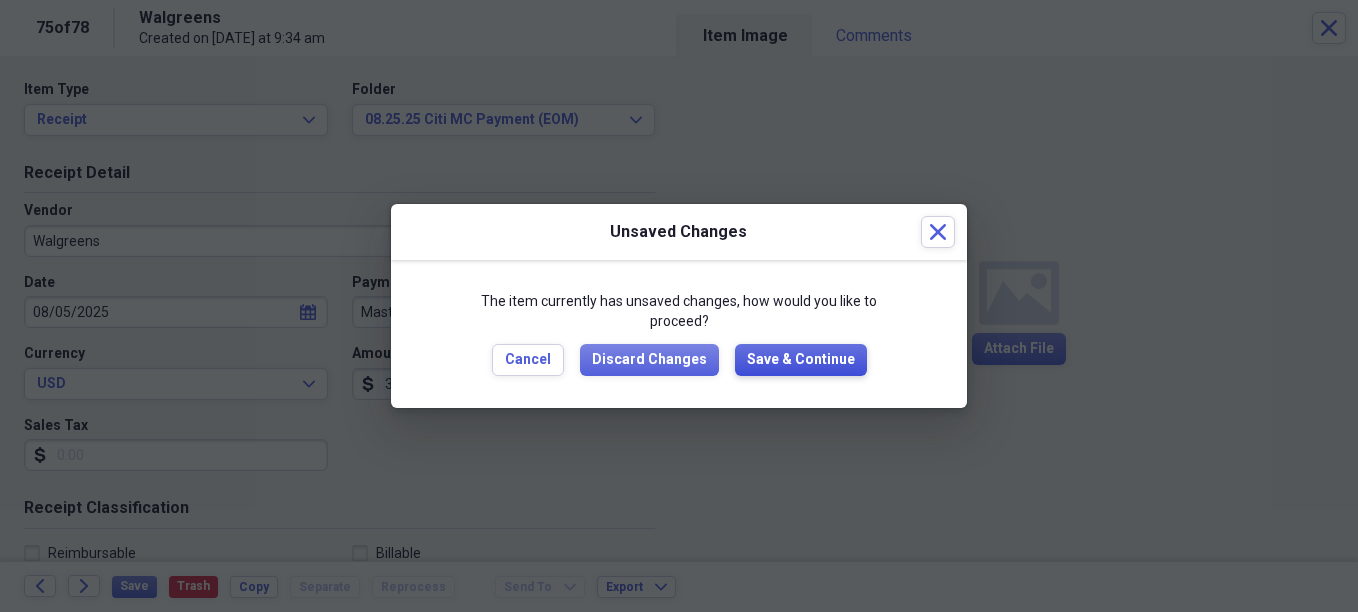 click on "Save & Continue" at bounding box center (801, 360) 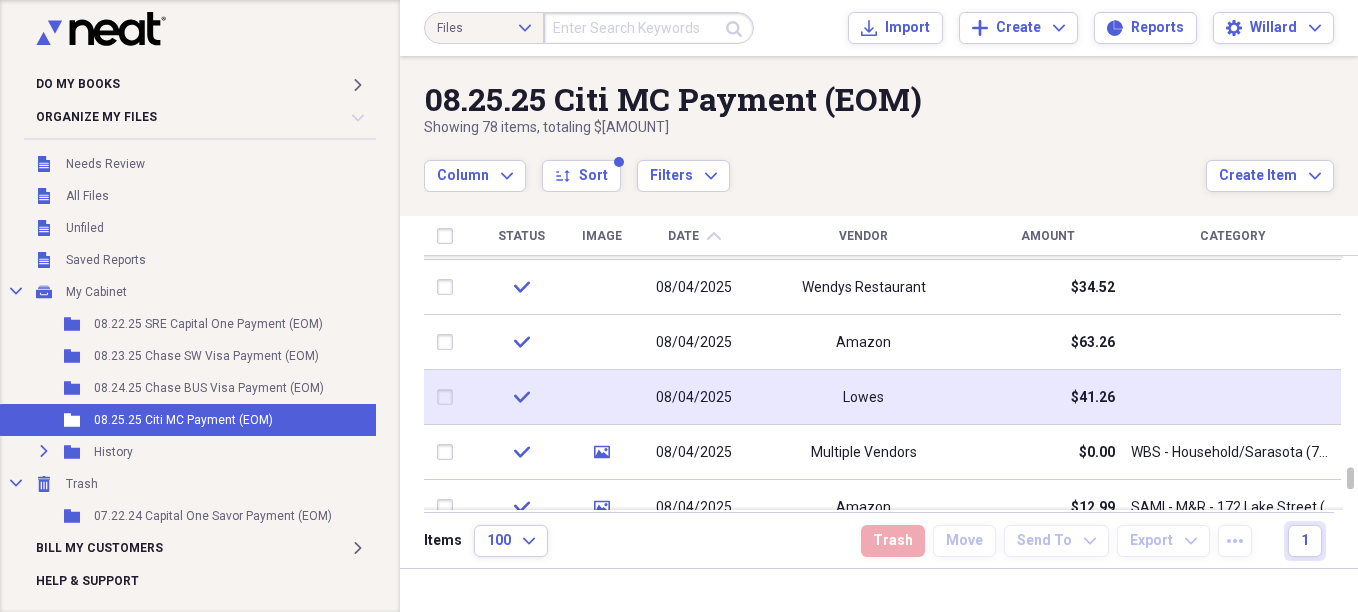 click at bounding box center (449, 397) 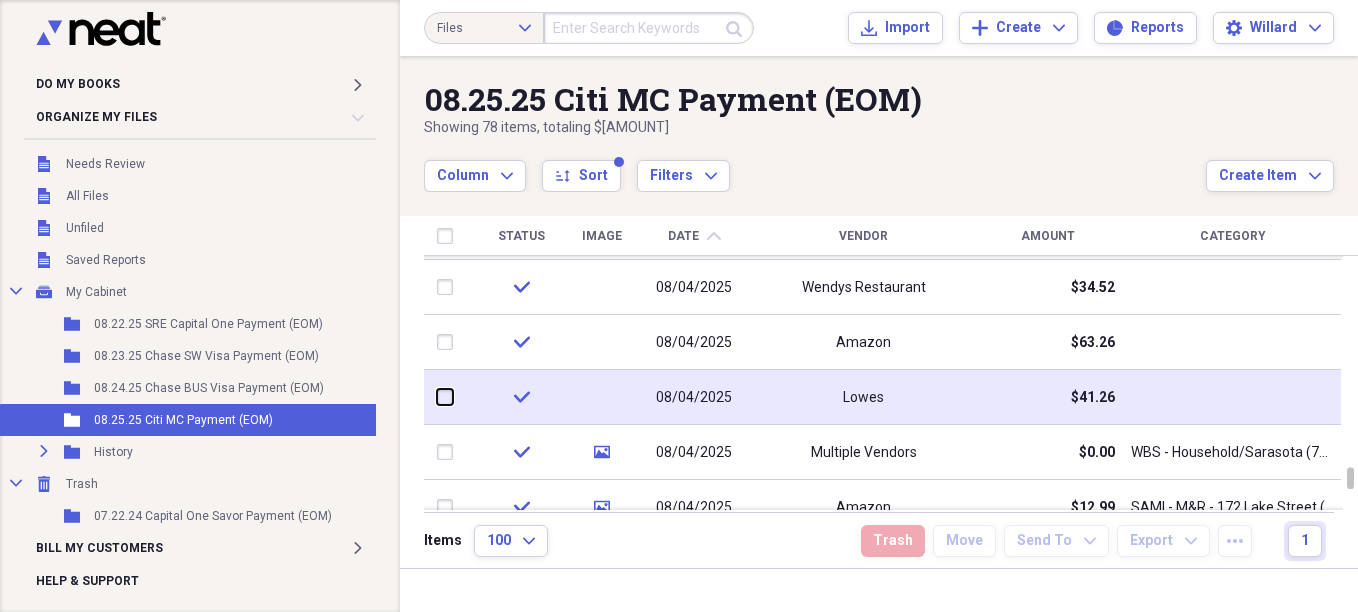 click at bounding box center (437, 397) 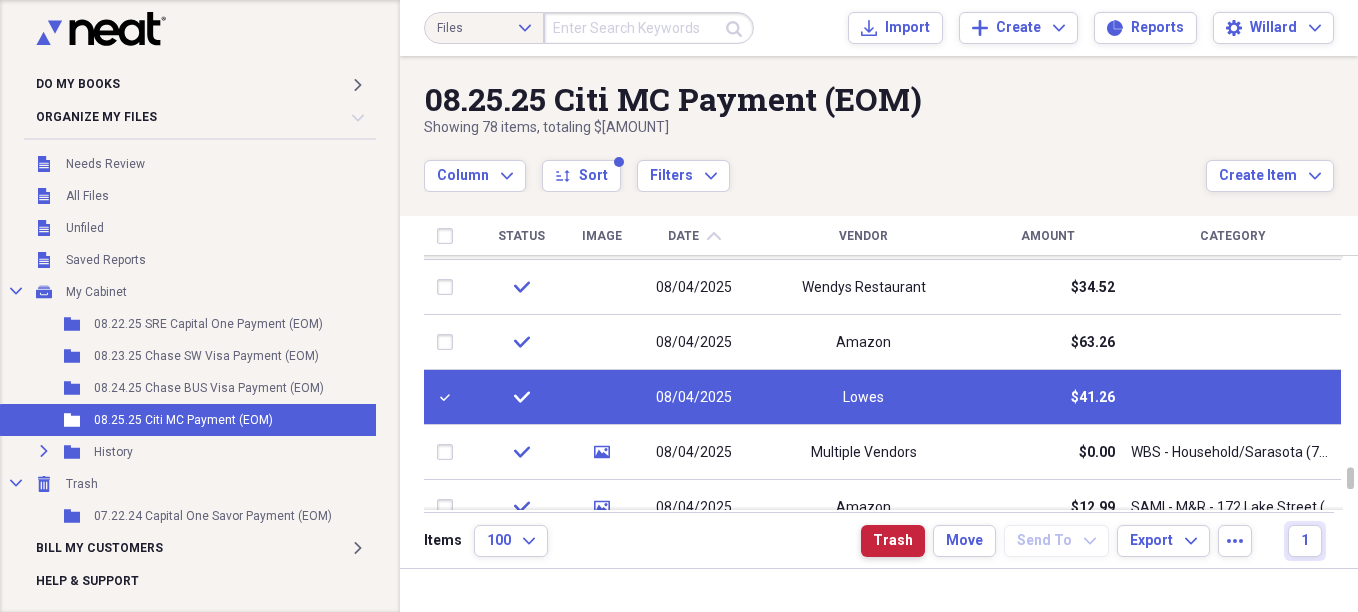click on "Trash" at bounding box center (893, 541) 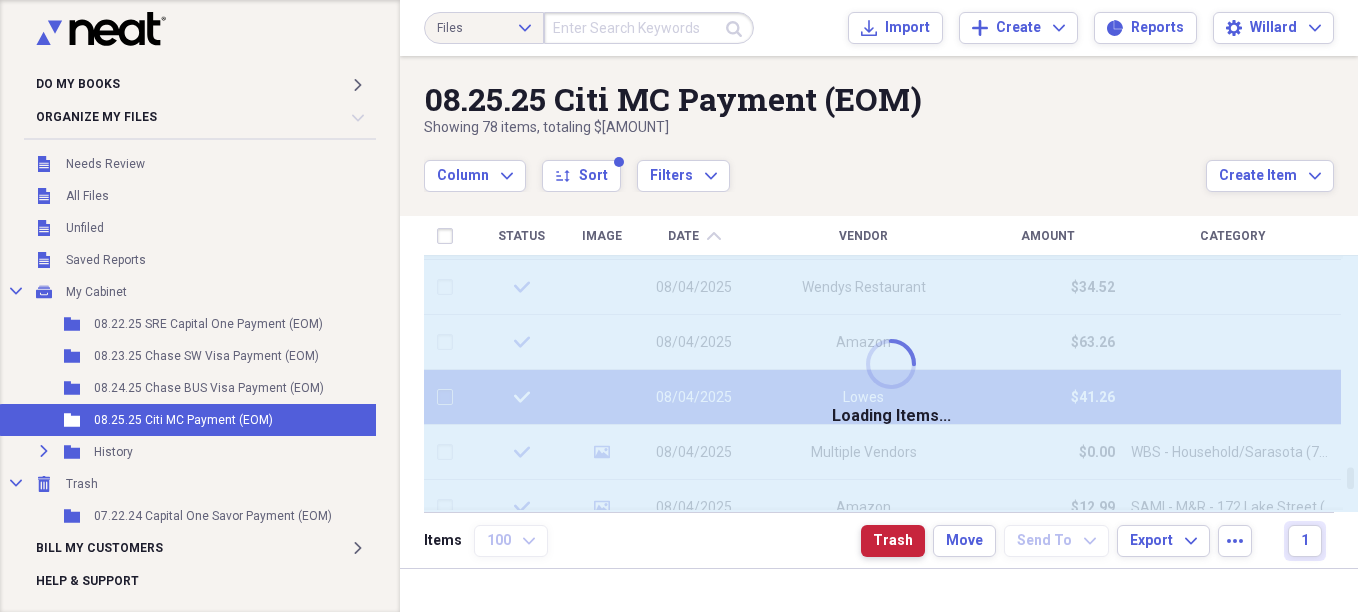 checkbox on "false" 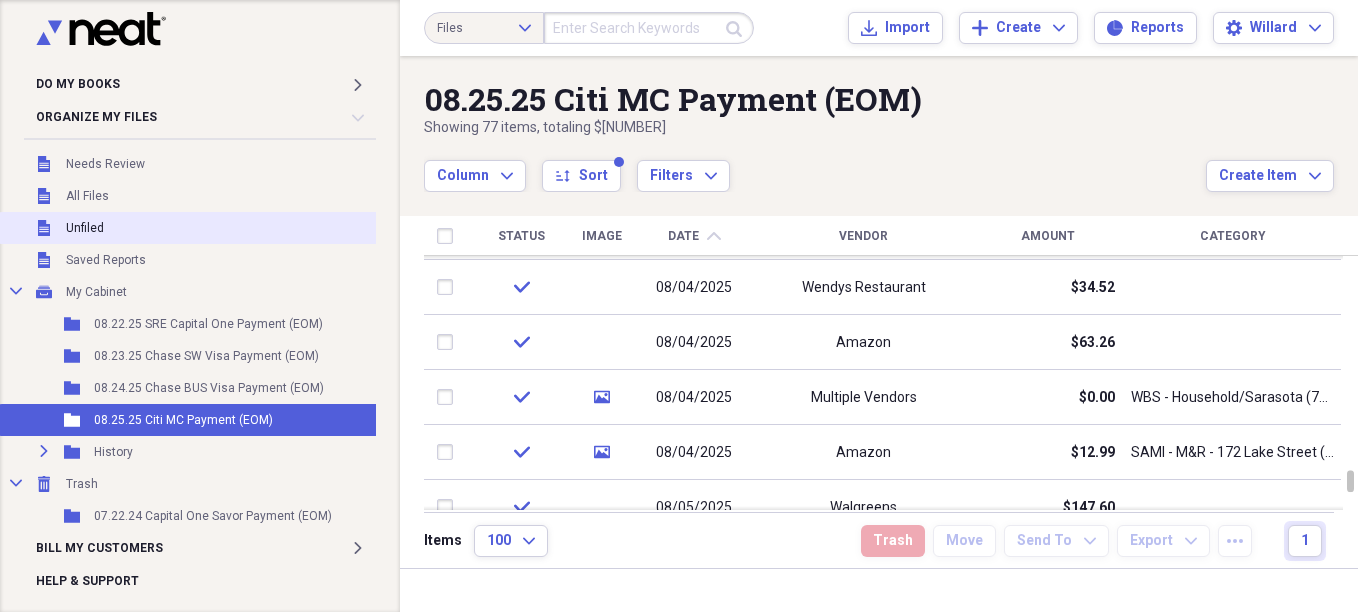 drag, startPoint x: 78, startPoint y: 227, endPoint x: 92, endPoint y: 231, distance: 14.56022 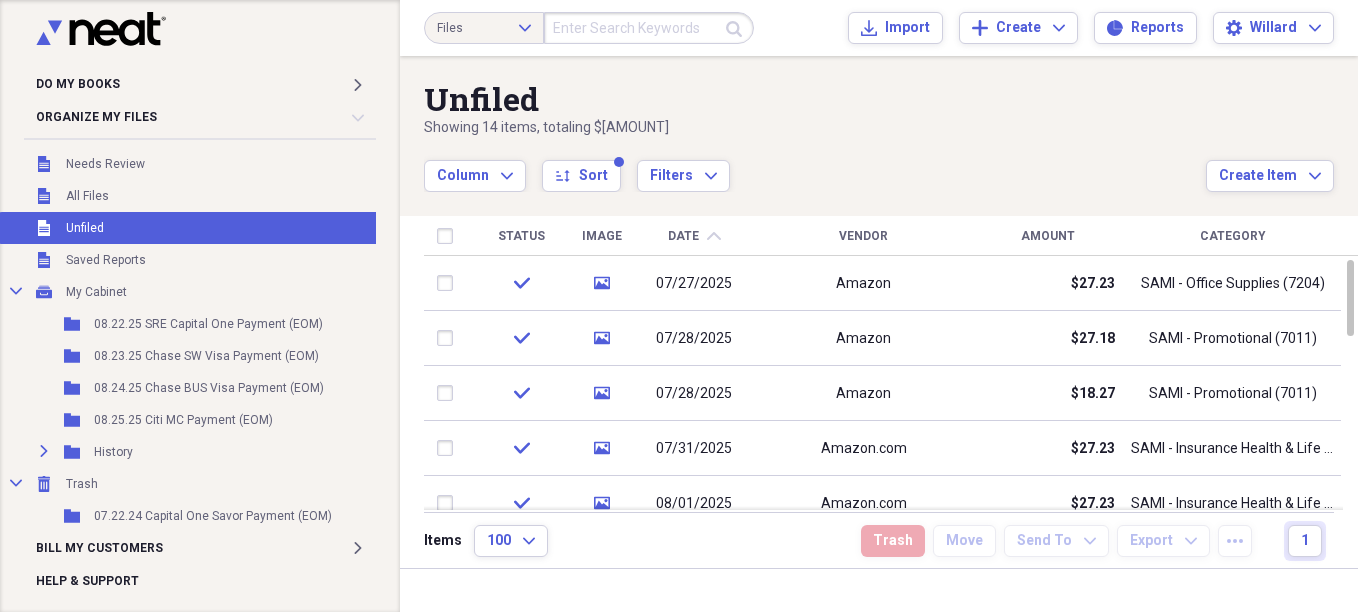 click on "Amount" at bounding box center (1048, 236) 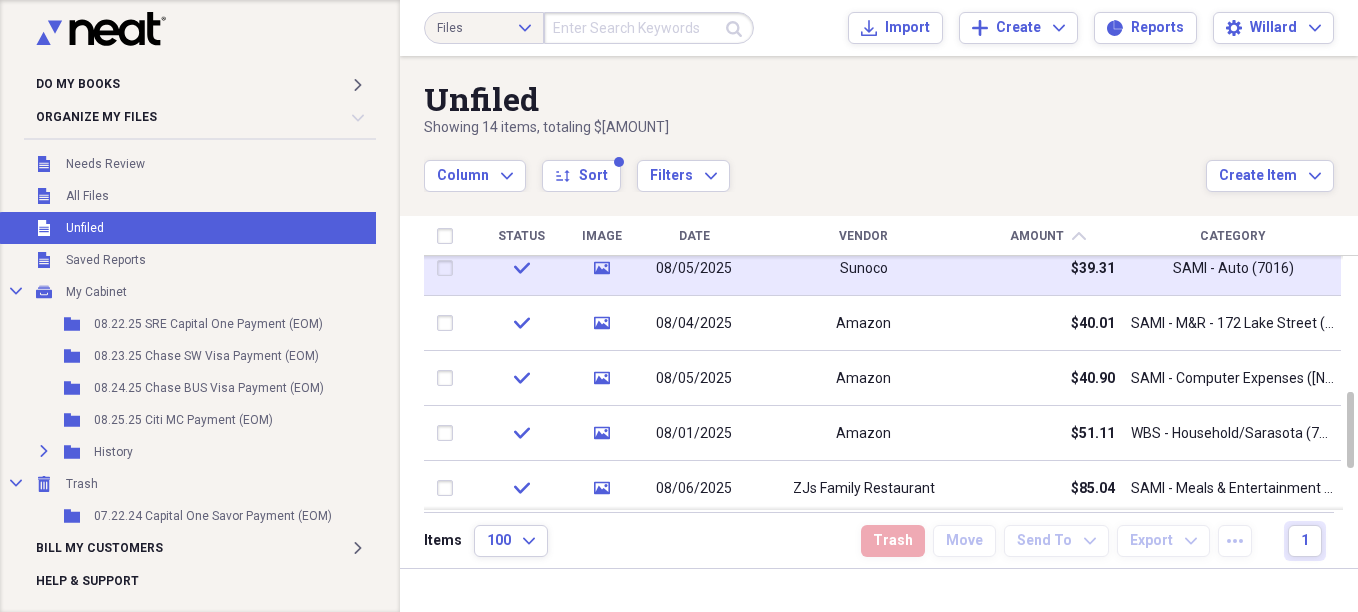 click at bounding box center (449, 268) 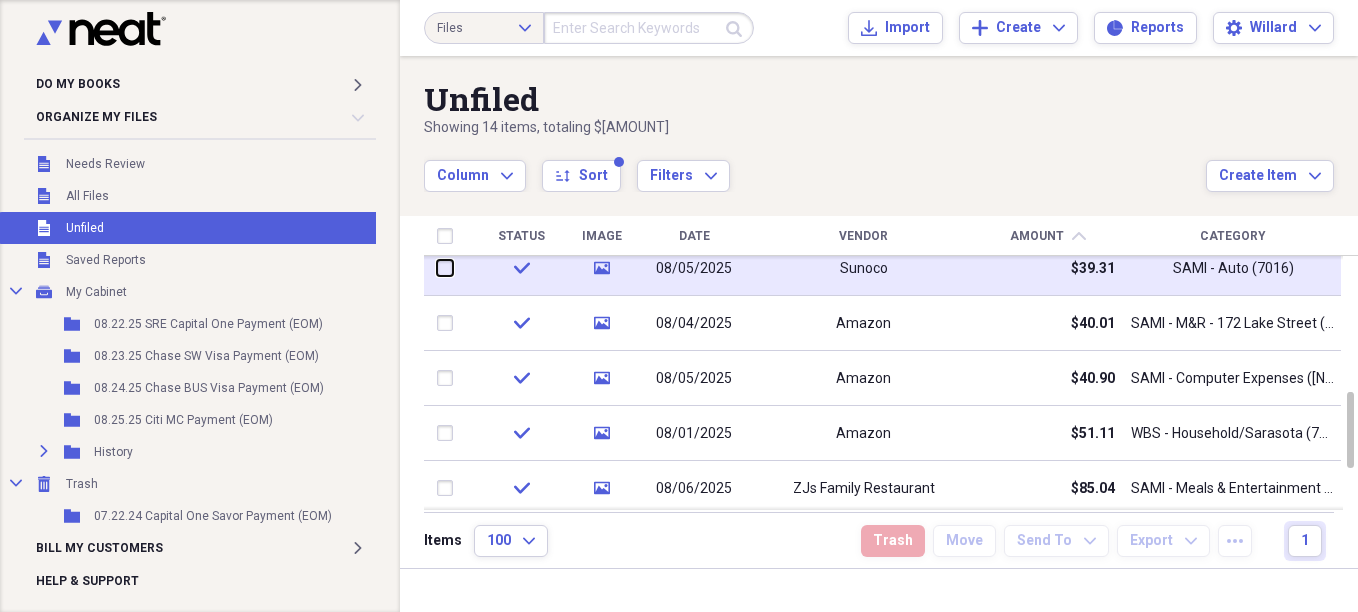 click at bounding box center [437, 268] 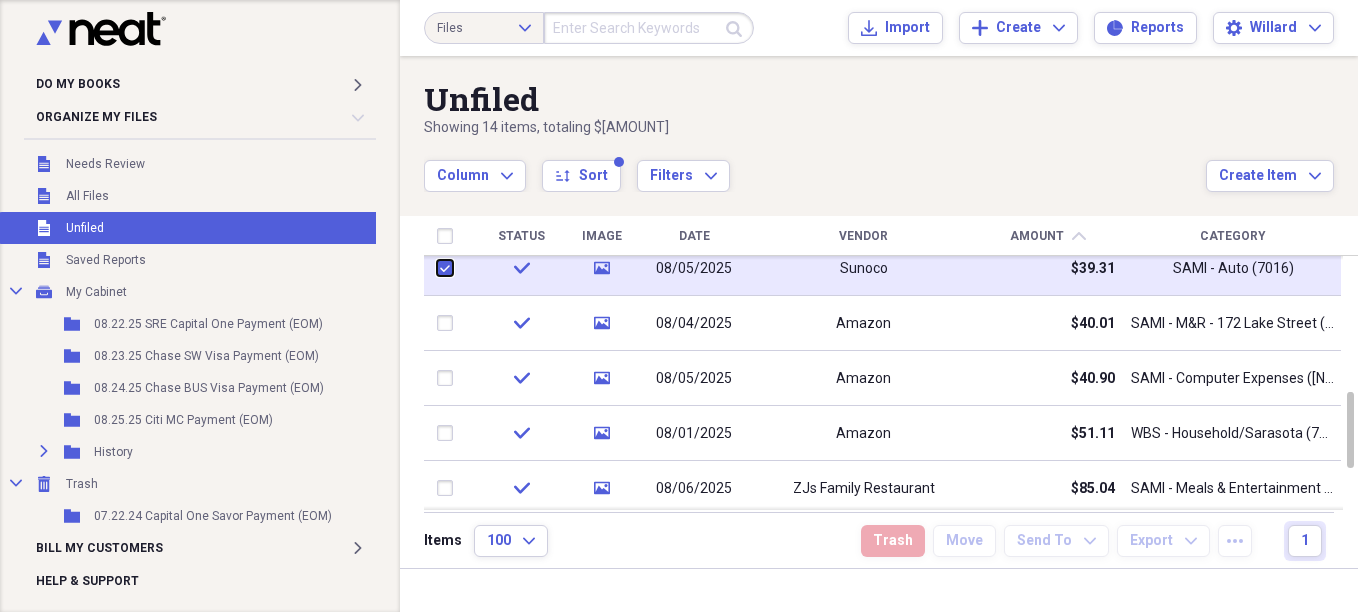 checkbox on "true" 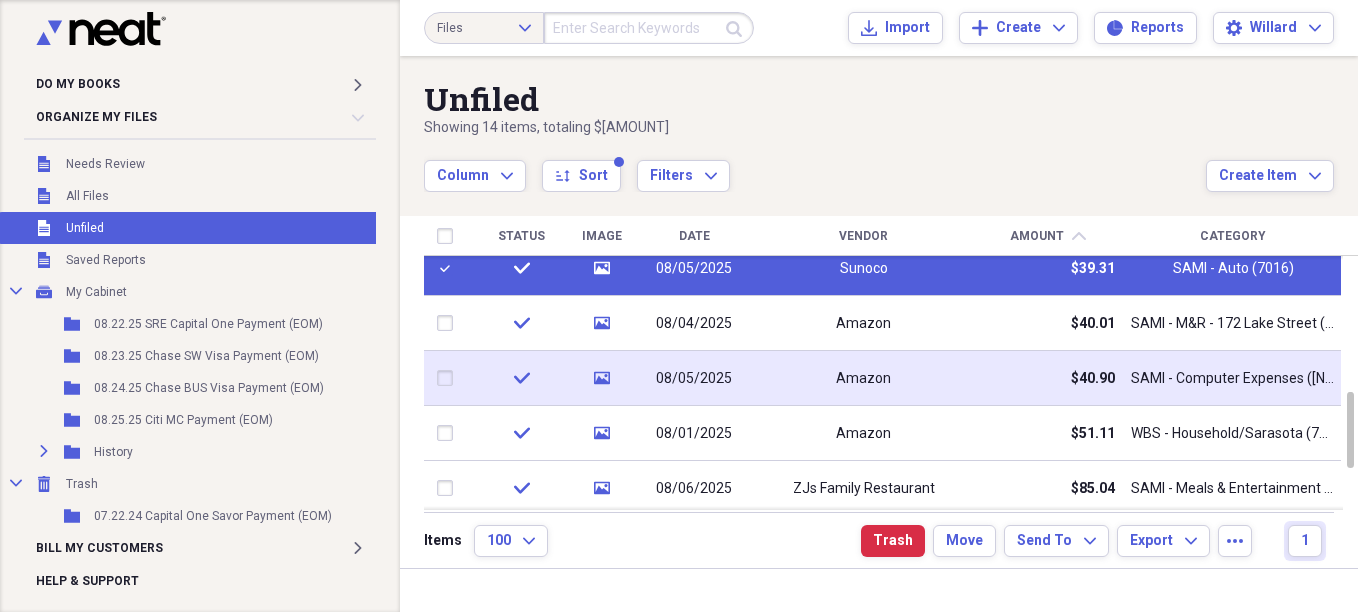 click at bounding box center [449, 378] 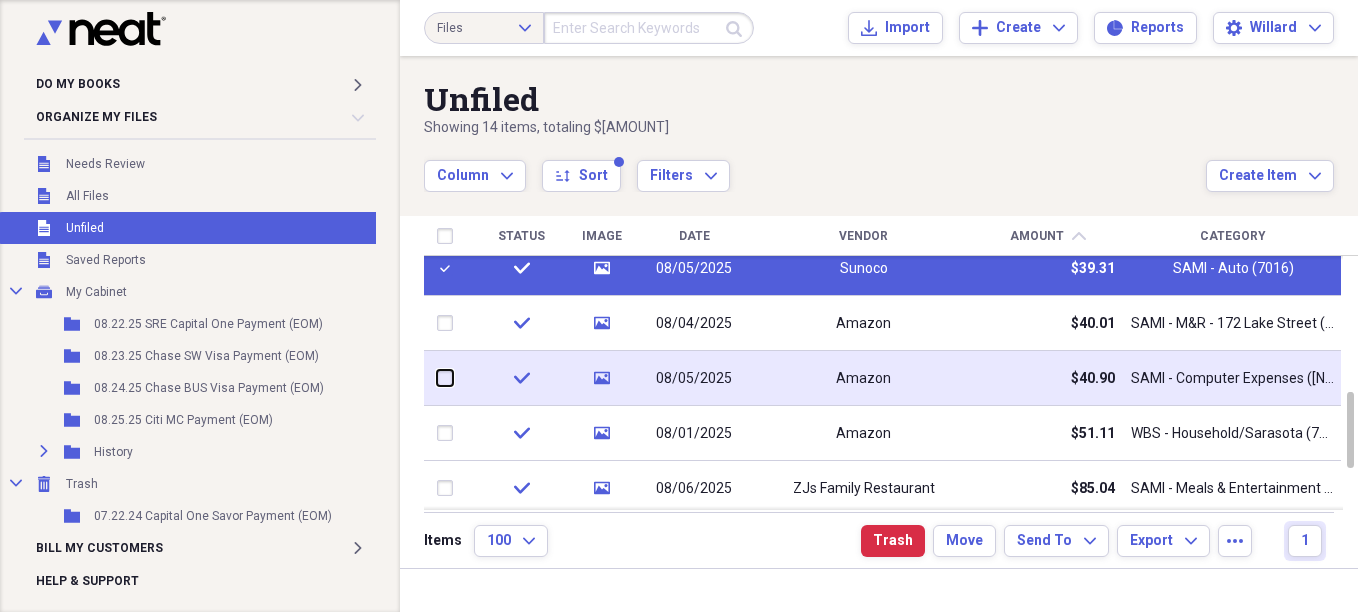 click at bounding box center (437, 378) 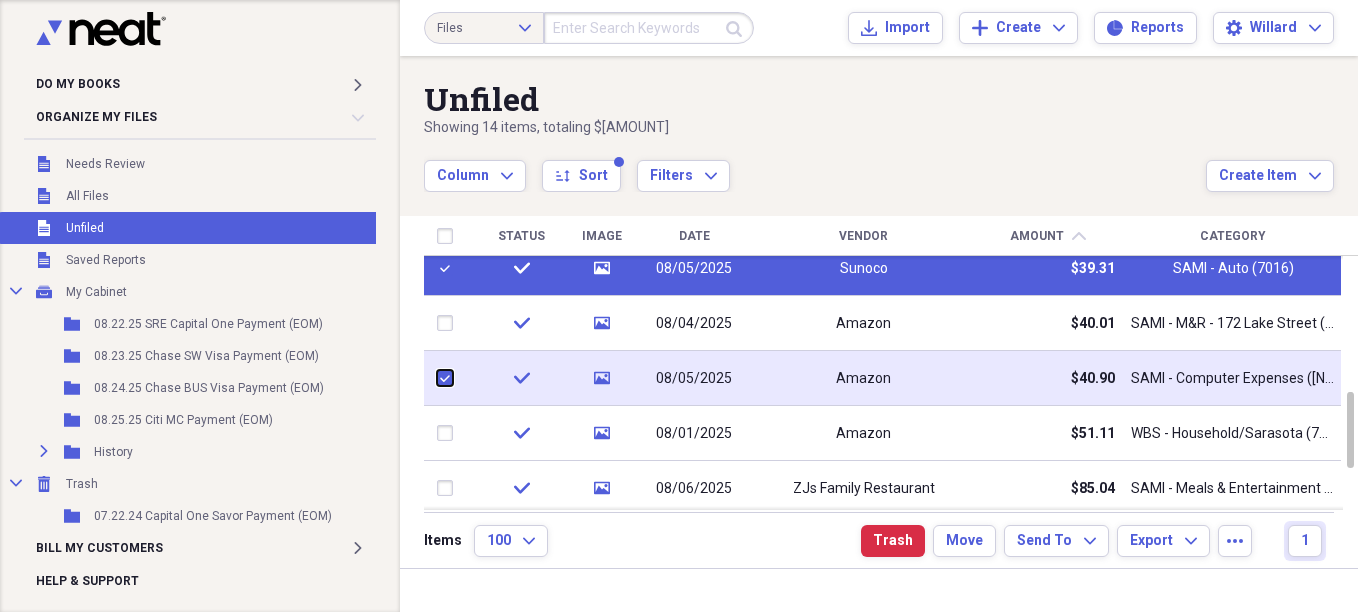 checkbox on "true" 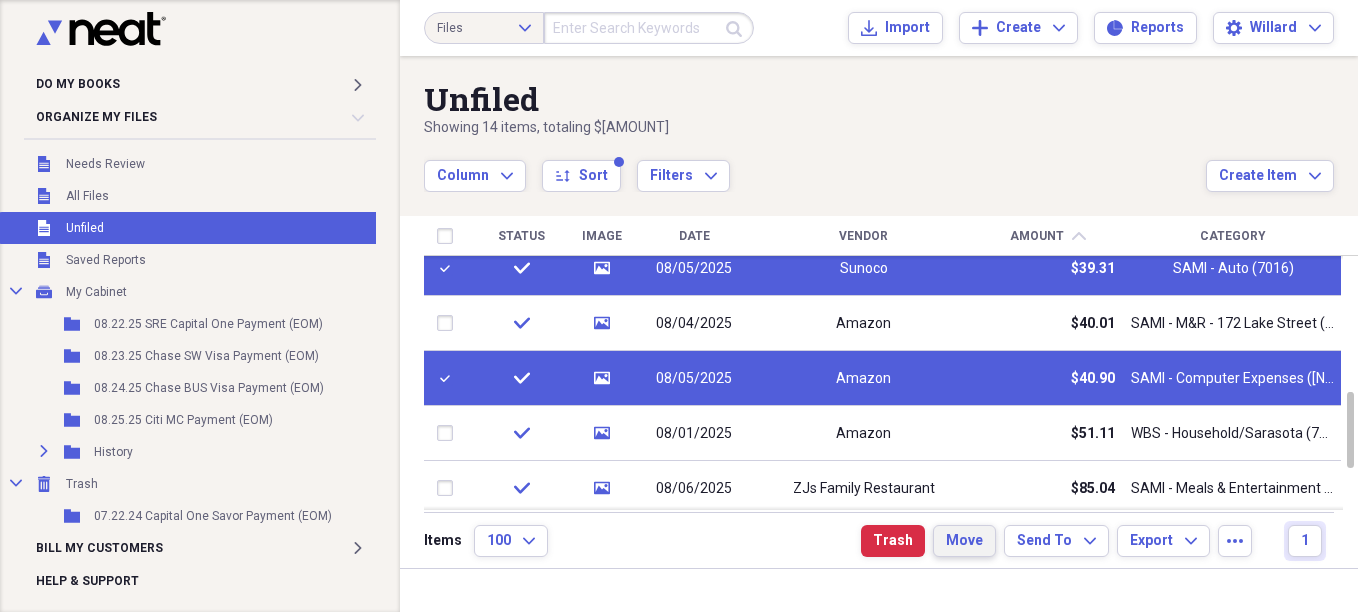 click on "Move" at bounding box center (964, 541) 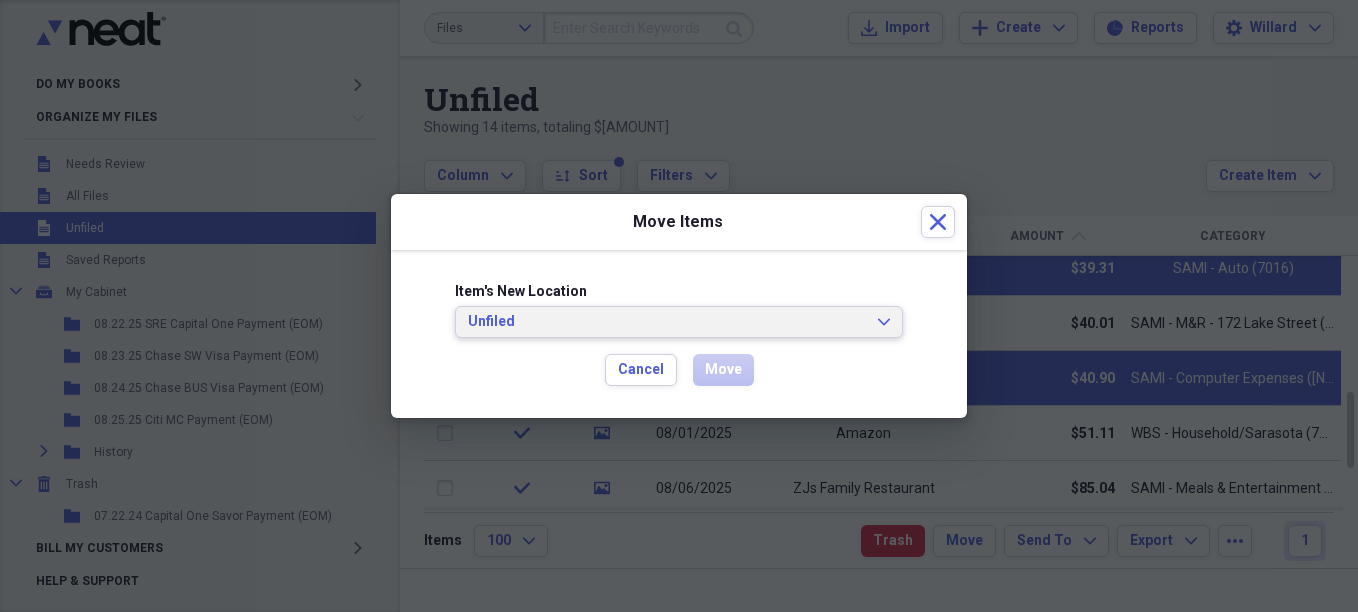 click on "Unfiled" at bounding box center (667, 322) 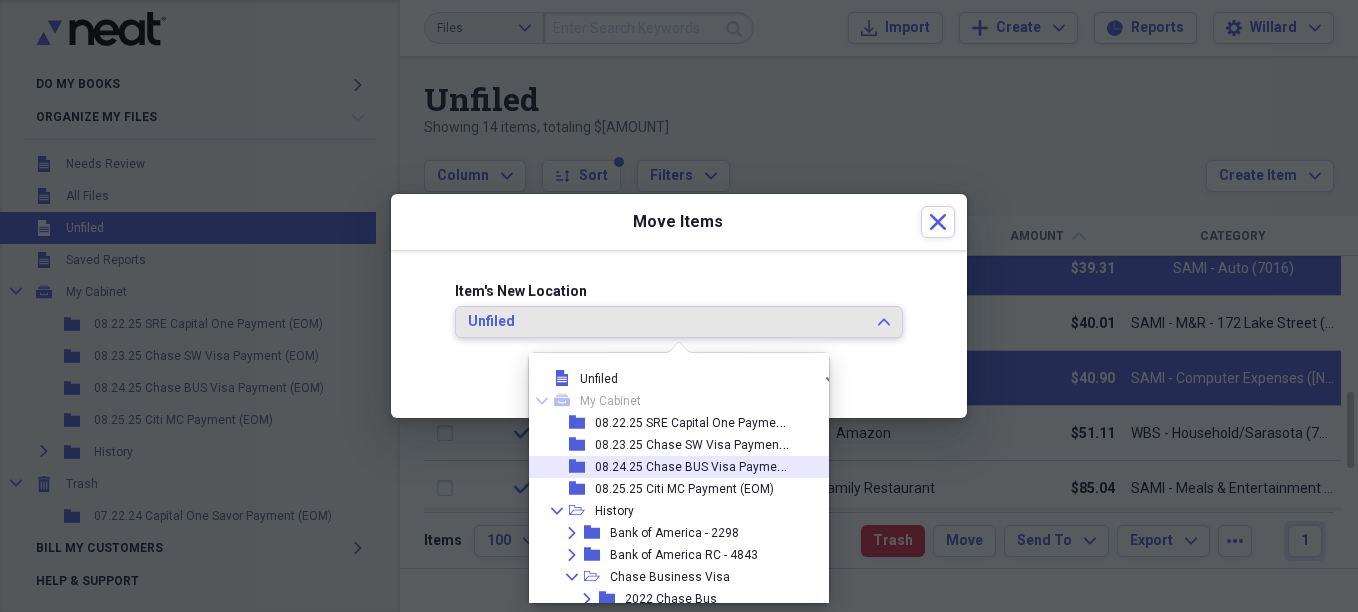 click on "08.24.25 Chase BUS Visa Payment (EOM)" at bounding box center [693, 467] 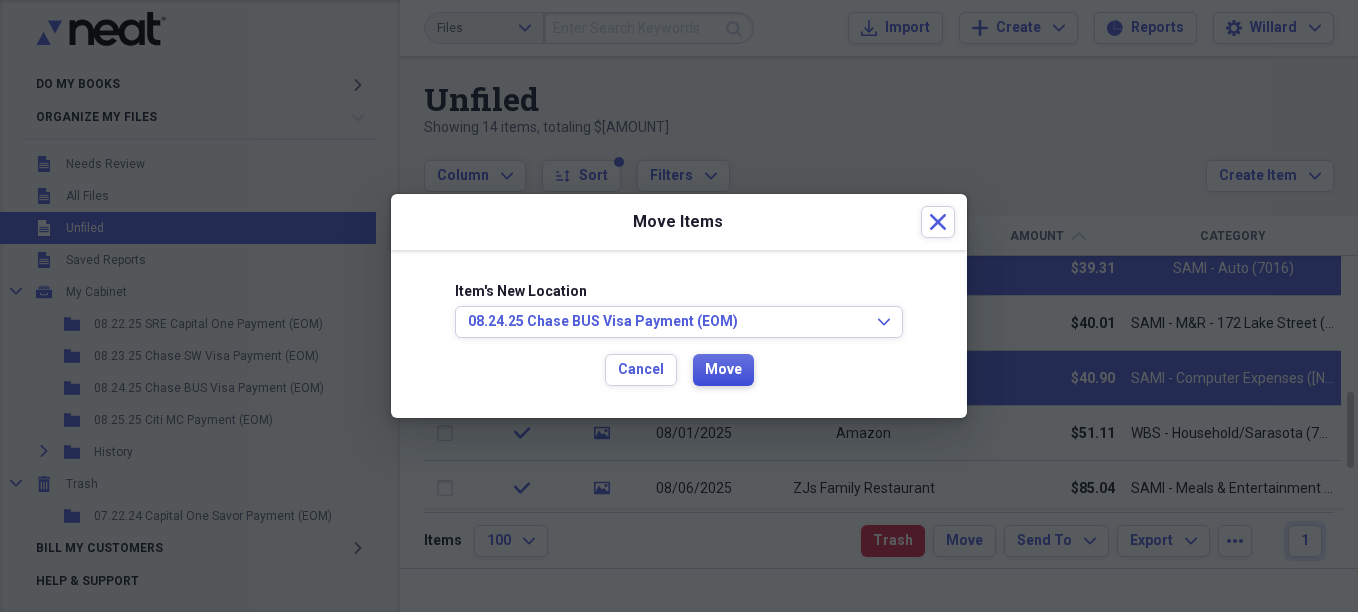 click on "Move" at bounding box center (723, 370) 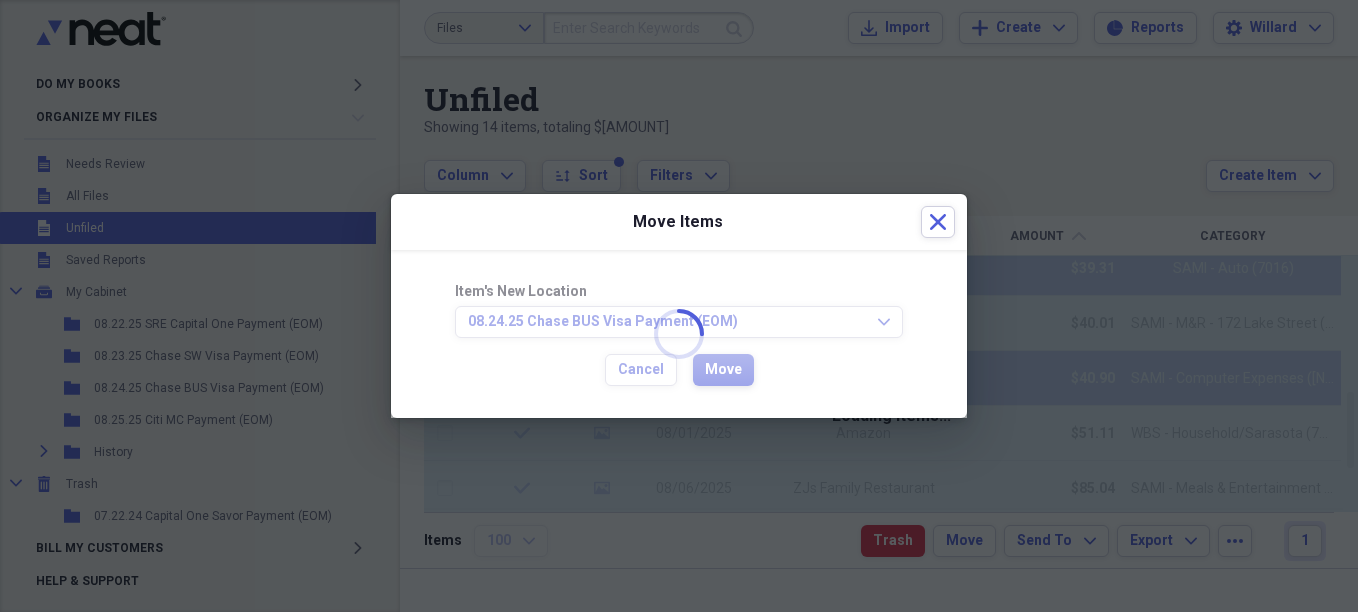 checkbox on "false" 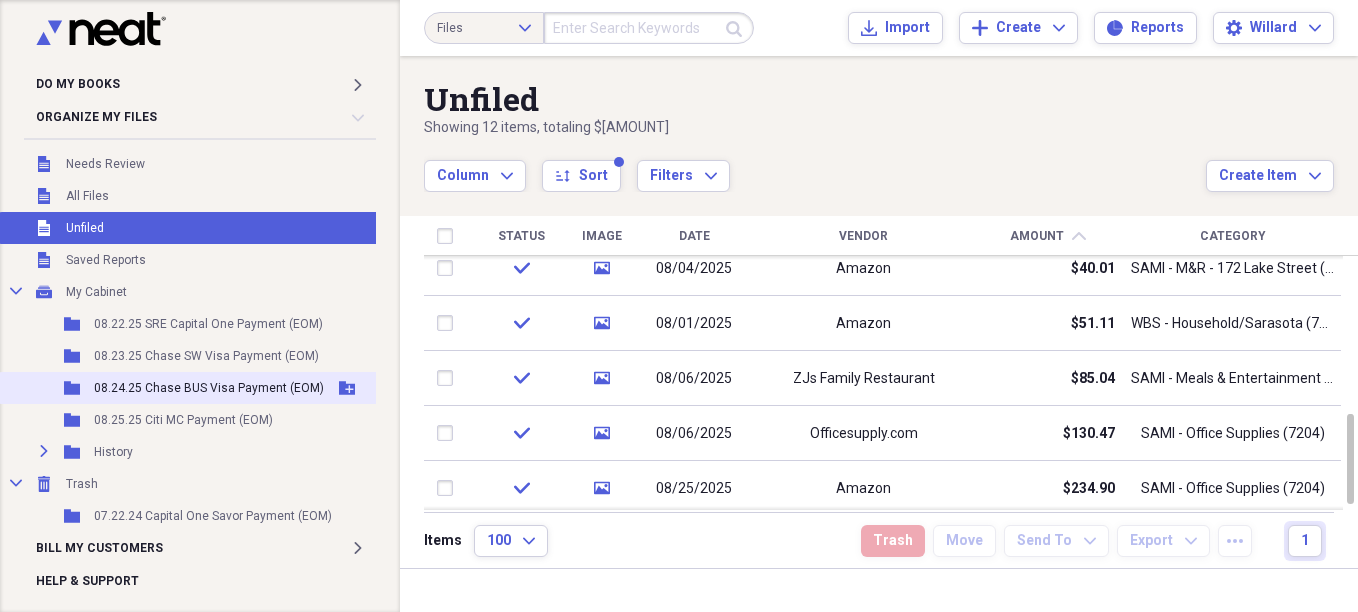 click on "Folder 08.24.25 Chase BUS Visa Payment (EOM) Add Folder" at bounding box center (192, 388) 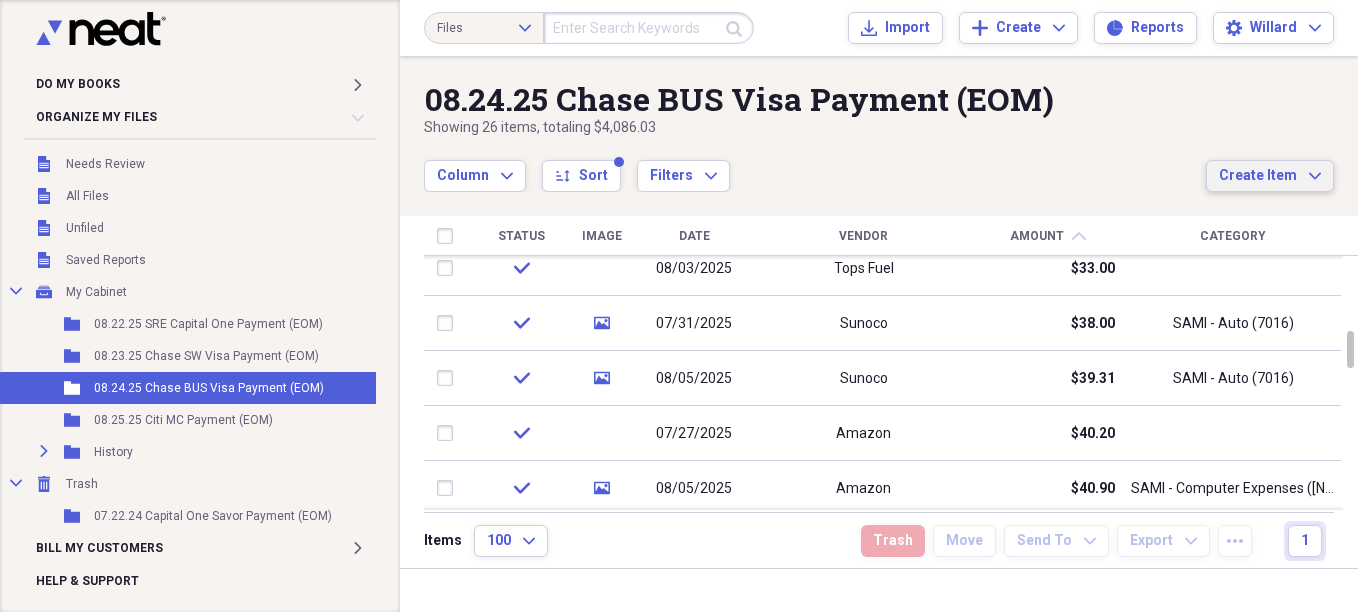 click on "Expand" 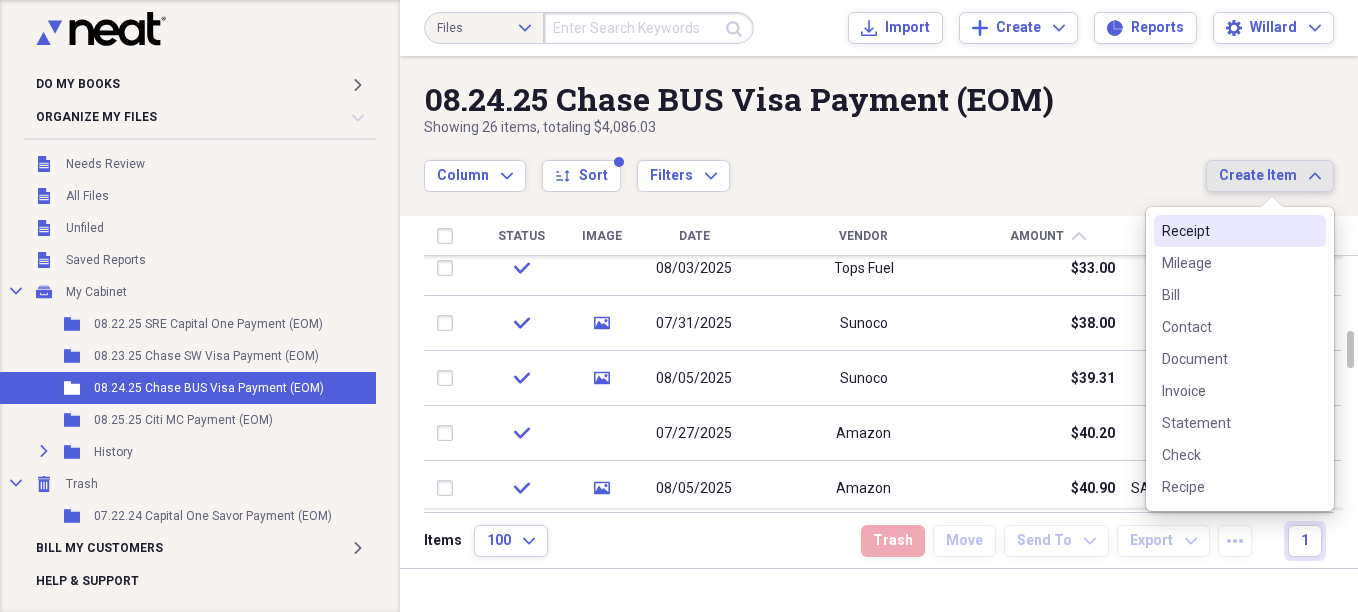 click on "Receipt" at bounding box center (1228, 231) 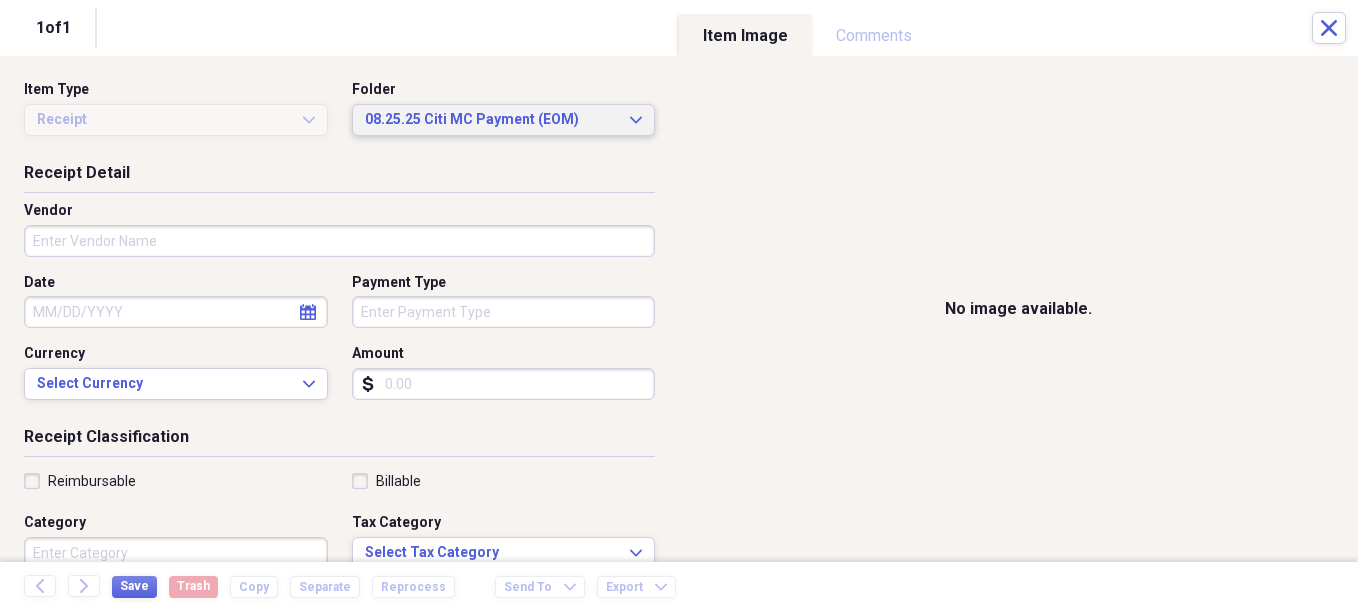 click on "08.25.25 Citi MC Payment (EOM)" at bounding box center (492, 120) 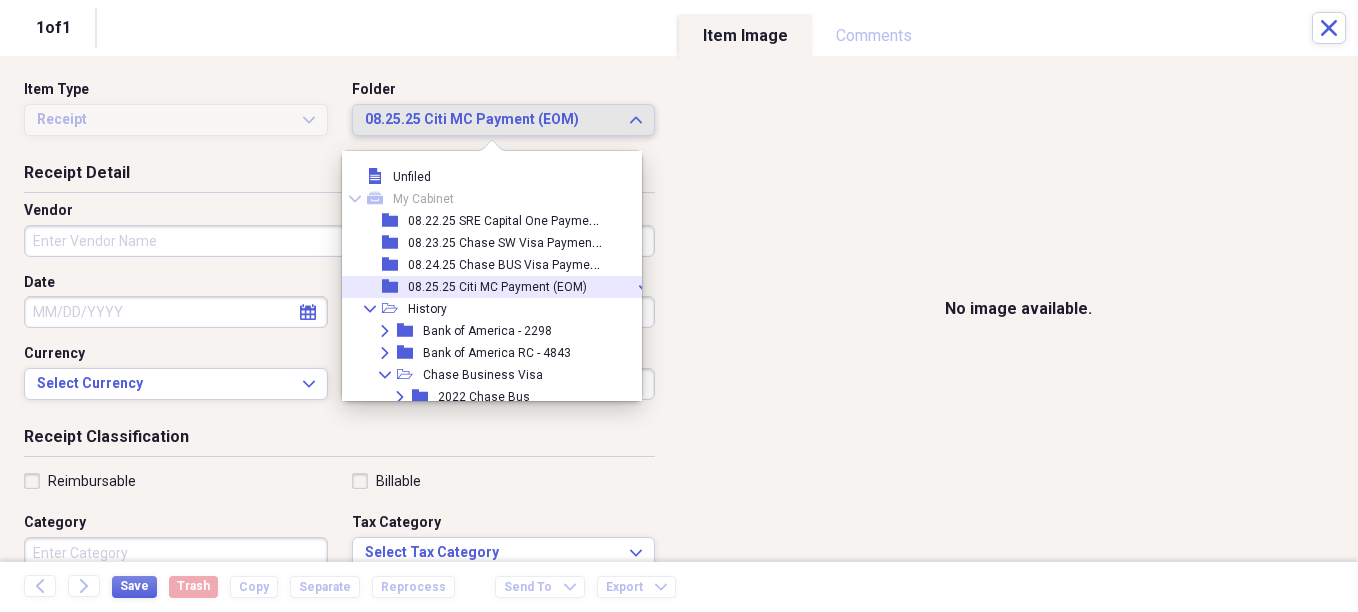 scroll, scrollTop: 19, scrollLeft: 0, axis: vertical 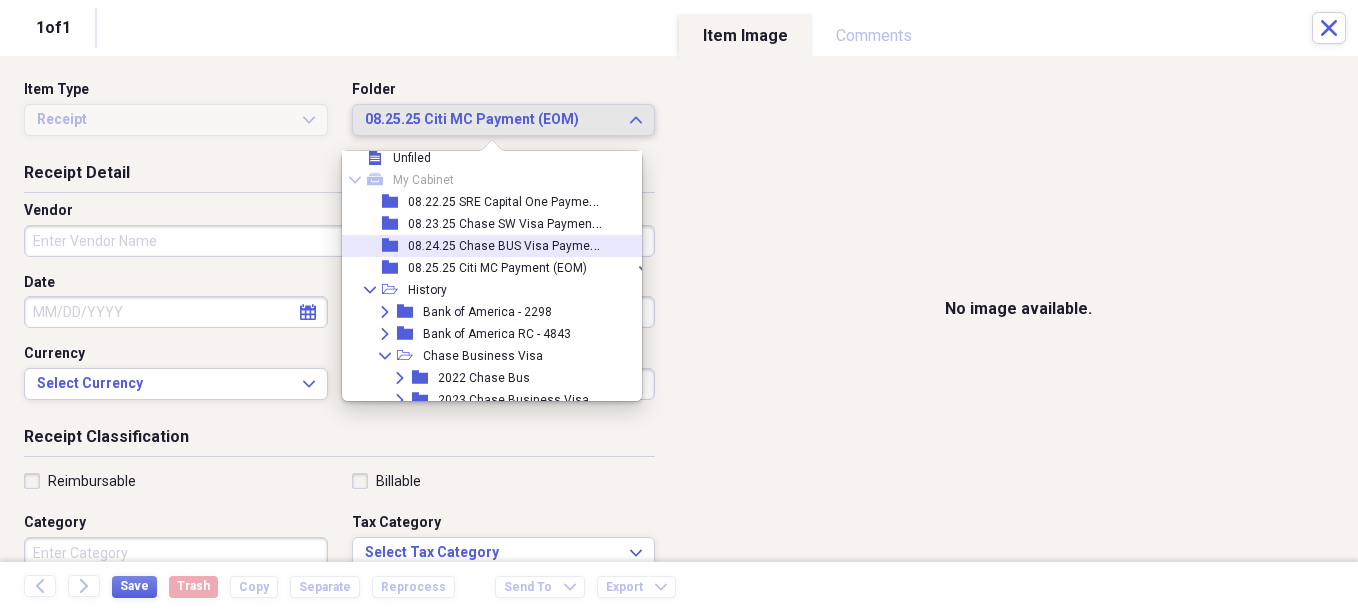 click on "08.24.25 Chase BUS Visa Payment (EOM)" at bounding box center [523, 244] 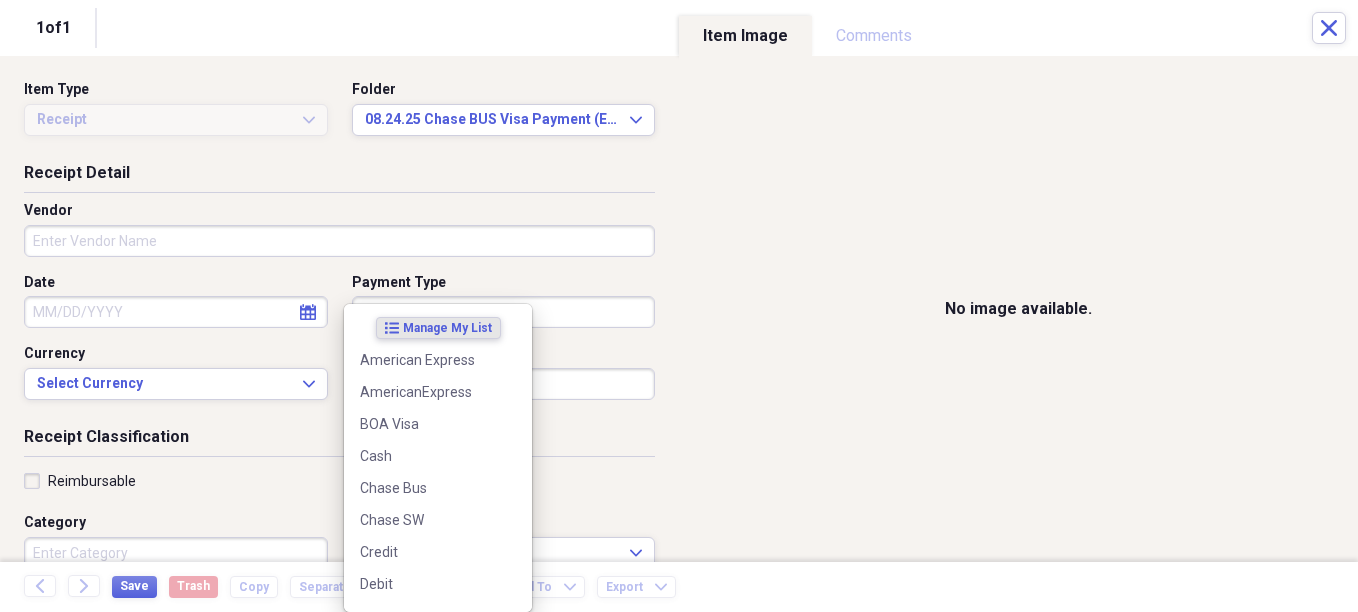 click on "Do My Books Expand Organize My Files Collapse Unfiled Needs Review Unfiled All Files Unfiled Unfiled Unfiled Saved Reports Collapse My Cabinet My Cabinet Add Folder Folder [DATE] [BRAND] Payment (EOM) Add Folder Folder [DATE] [BRAND] Payment (EOM) Add Folder Folder [DATE] [BRAND] Payment (EOM) Add Folder Folder [DATE] [BRAND] Payment (EOM) Add Folder Expand Folder History Add Folder Collapse Trash Trash Folder [DATE] [BRAND] Payment (EOM) Bill My Customers Expand Help & Support Files Expand Submit Import Import Add Create Expand Reports Reports Settings Willard Expand [DATE] [BRAND] Payment (EOM) Showing [NUMBER] items , totaling $[NUMBER] Column Expand sort Sort Filters Expand Create Item Expand Status Image Date Vendor Amount chevron-up Category check media [DATE] [BRAND] $[NUMBER] [LAST] - Office Supplies ([NUMBER]) check [DATE] [BRAND] $[NUMBER] SAMI - Auto ([NUMBER]) check [DATE] [BRAND] $[NUMBER] check [DATE] [BRAND] $[NUMBER] check media [DATE] [BRAND] $[NUMBER]" at bounding box center [679, 306] 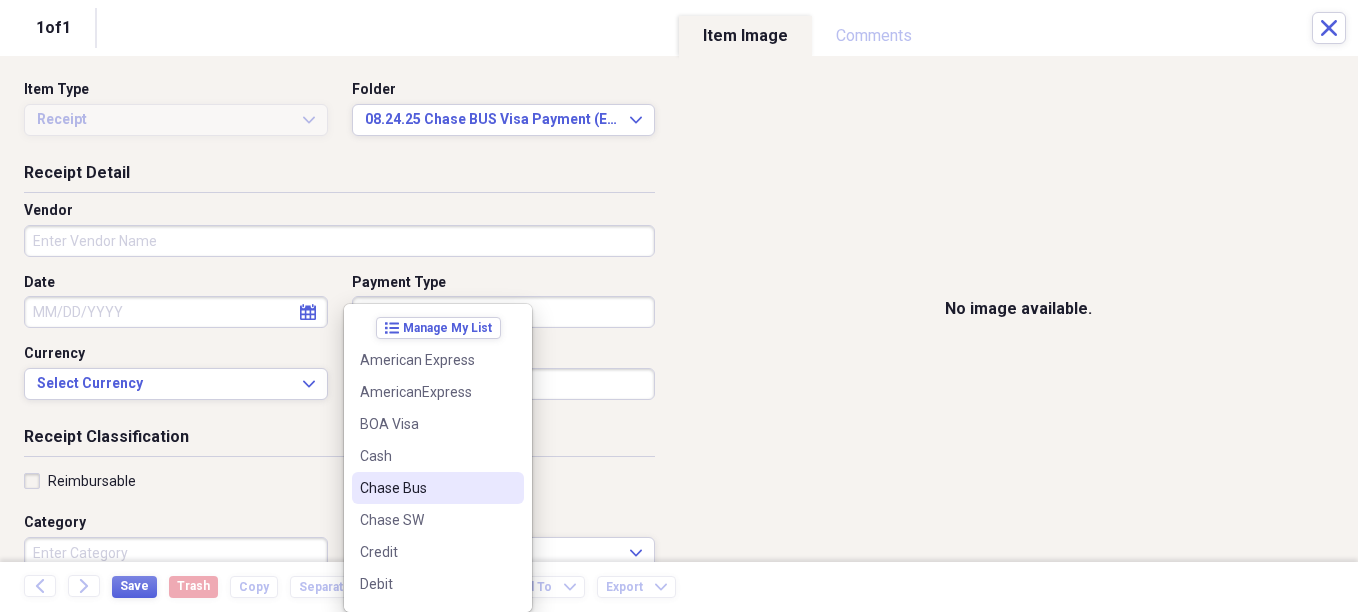 click on "Chase Bus" at bounding box center [426, 488] 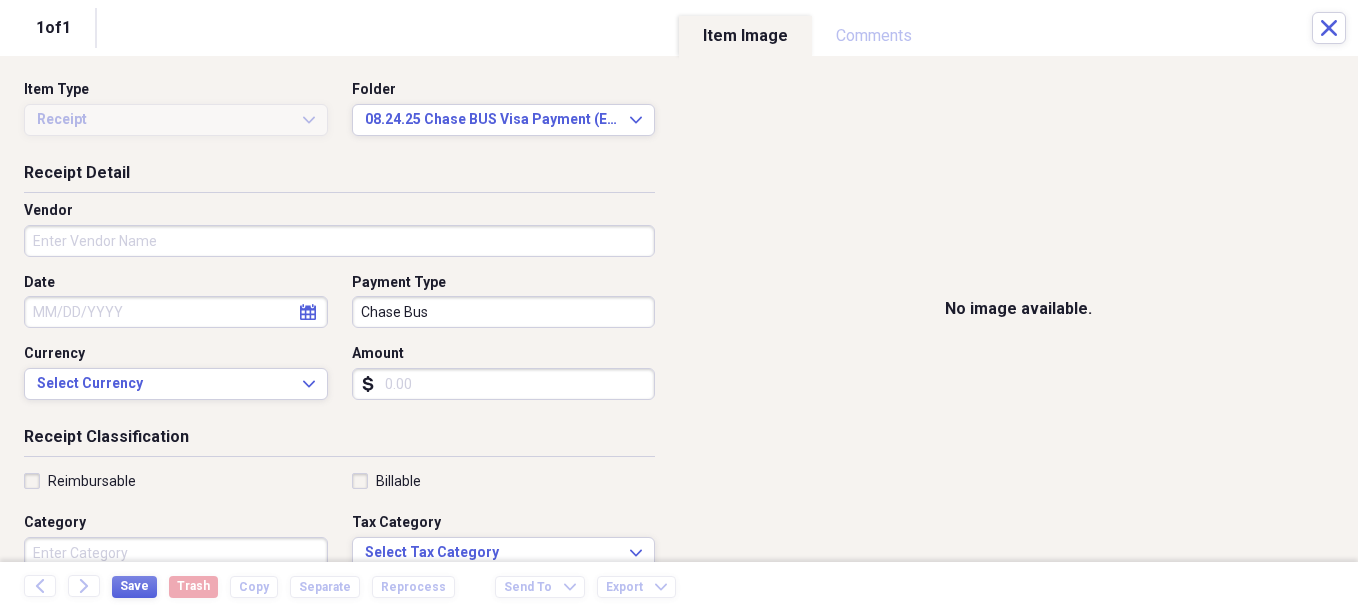click on "Amount" at bounding box center [504, 384] 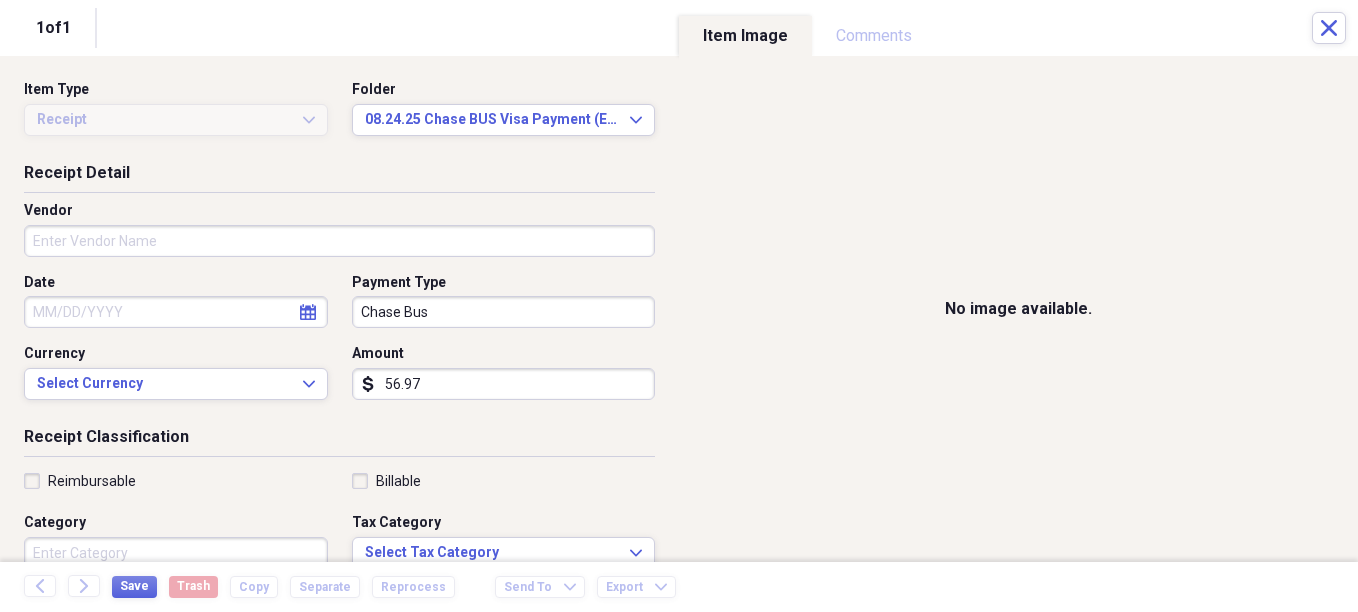 type on "56.97" 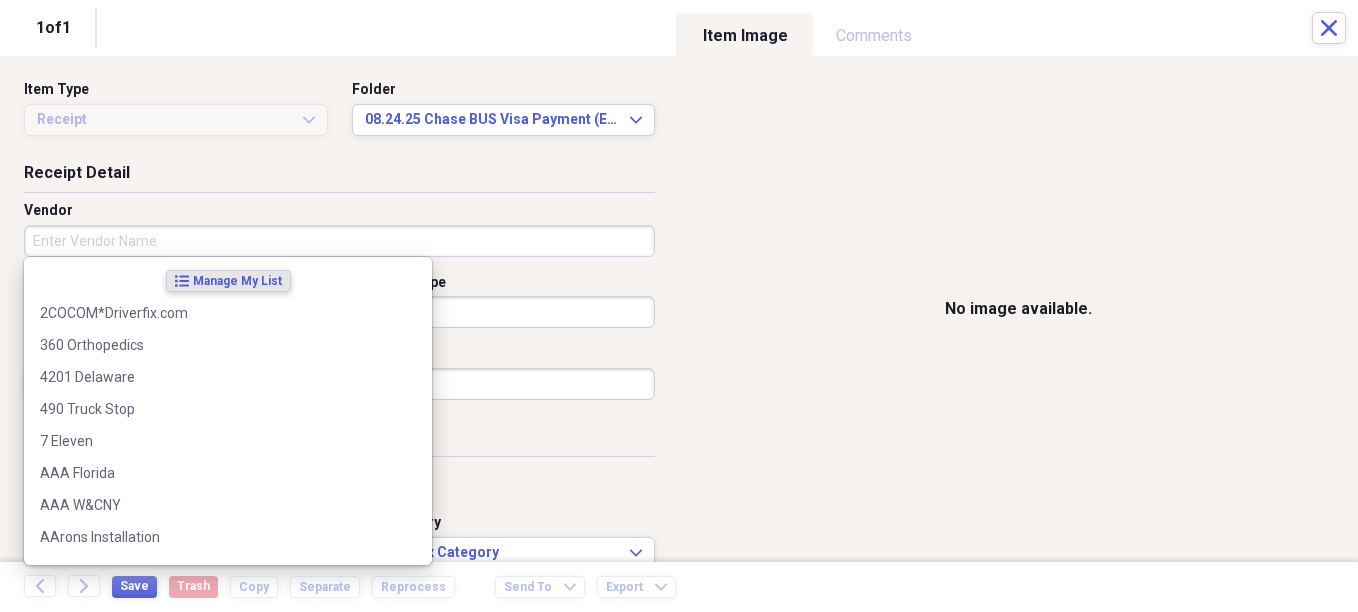 click on "Vendor" at bounding box center (339, 241) 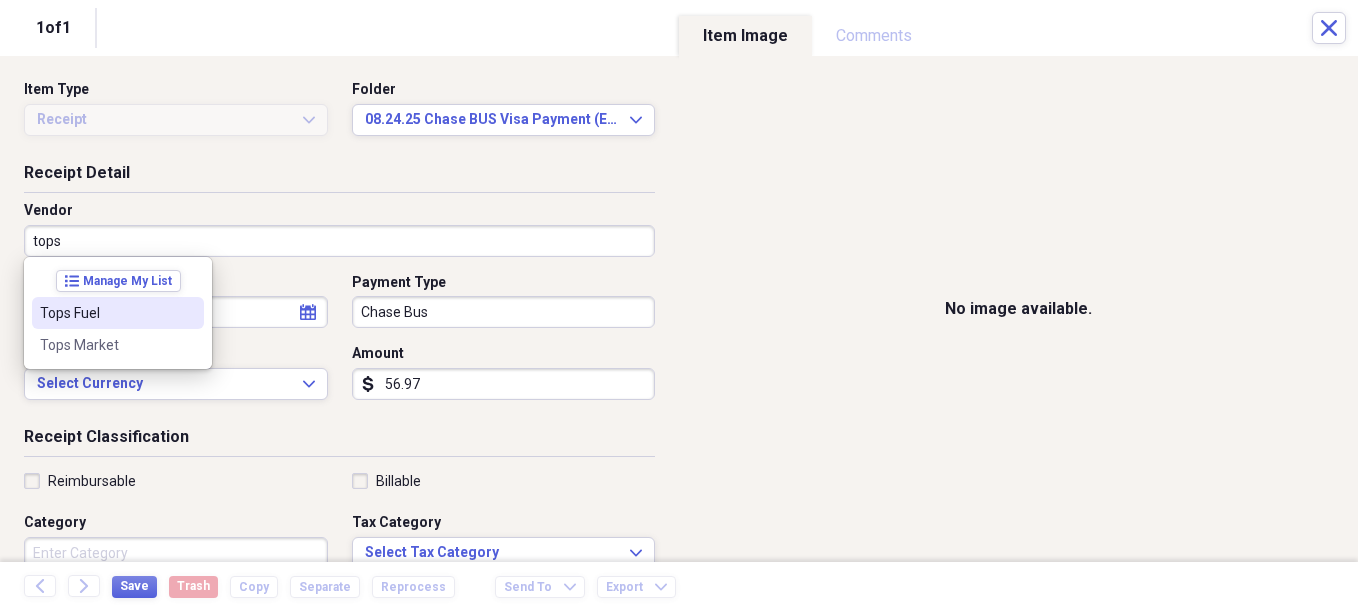 click on "Tops Fuel" at bounding box center (106, 313) 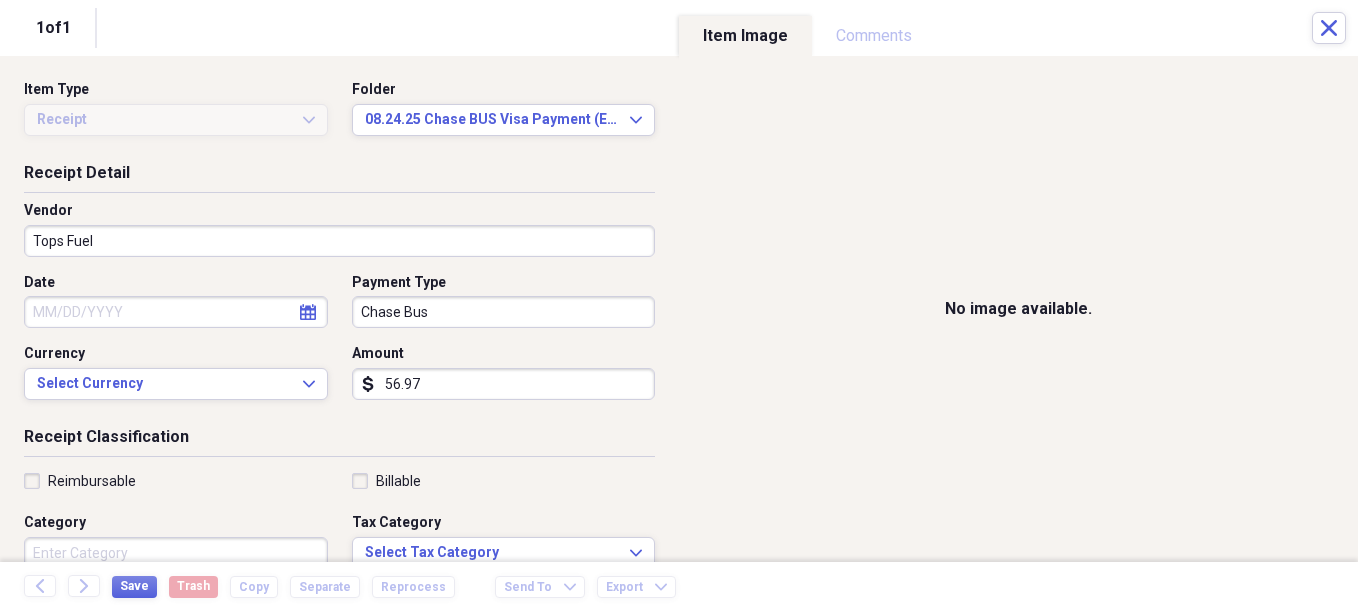 click on "Date" at bounding box center (176, 312) 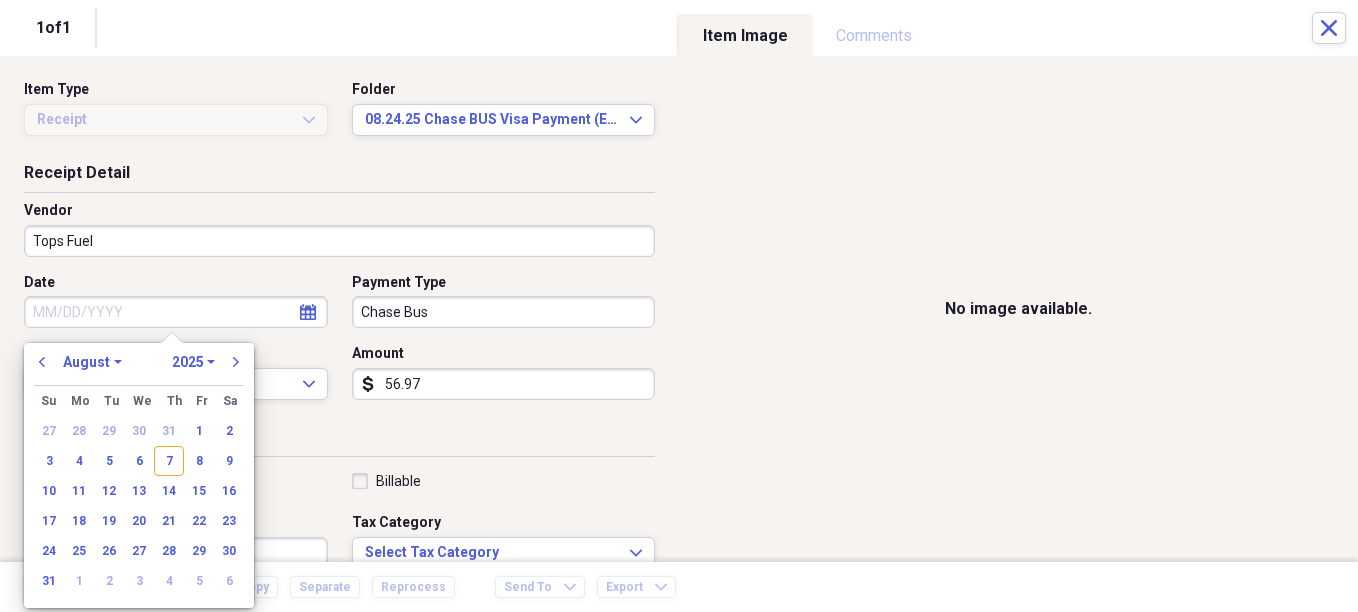 drag, startPoint x: 105, startPoint y: 455, endPoint x: 111, endPoint y: 444, distance: 12.529964 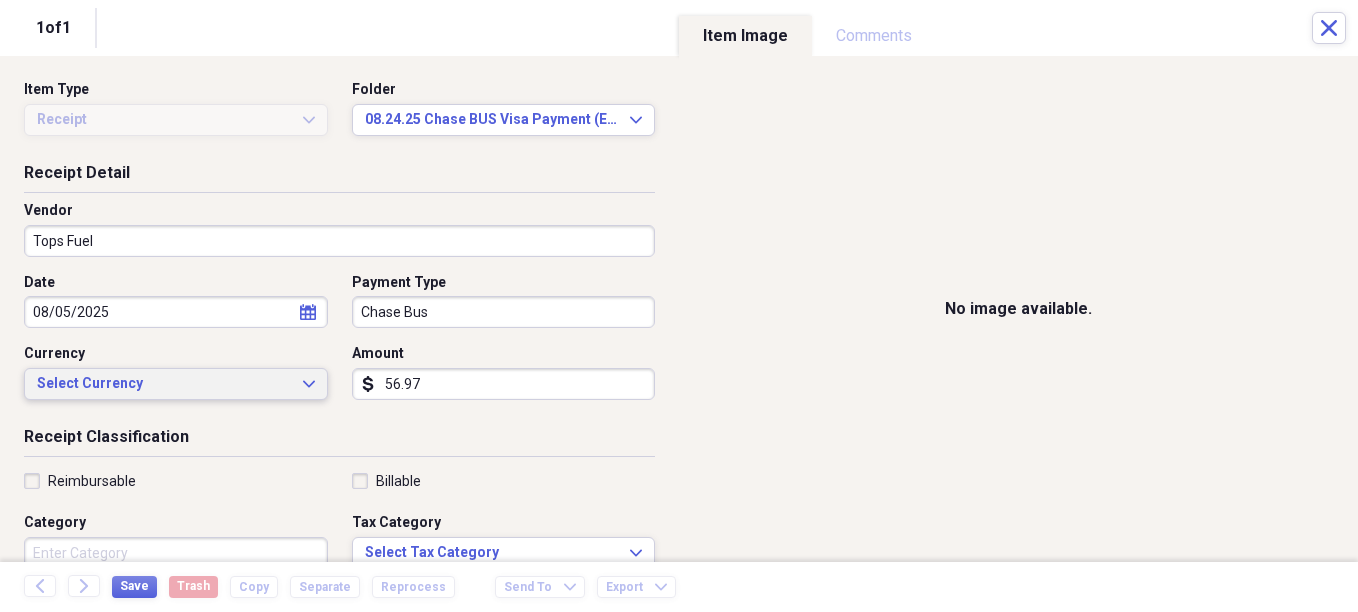 click on "Select Currency" at bounding box center [164, 384] 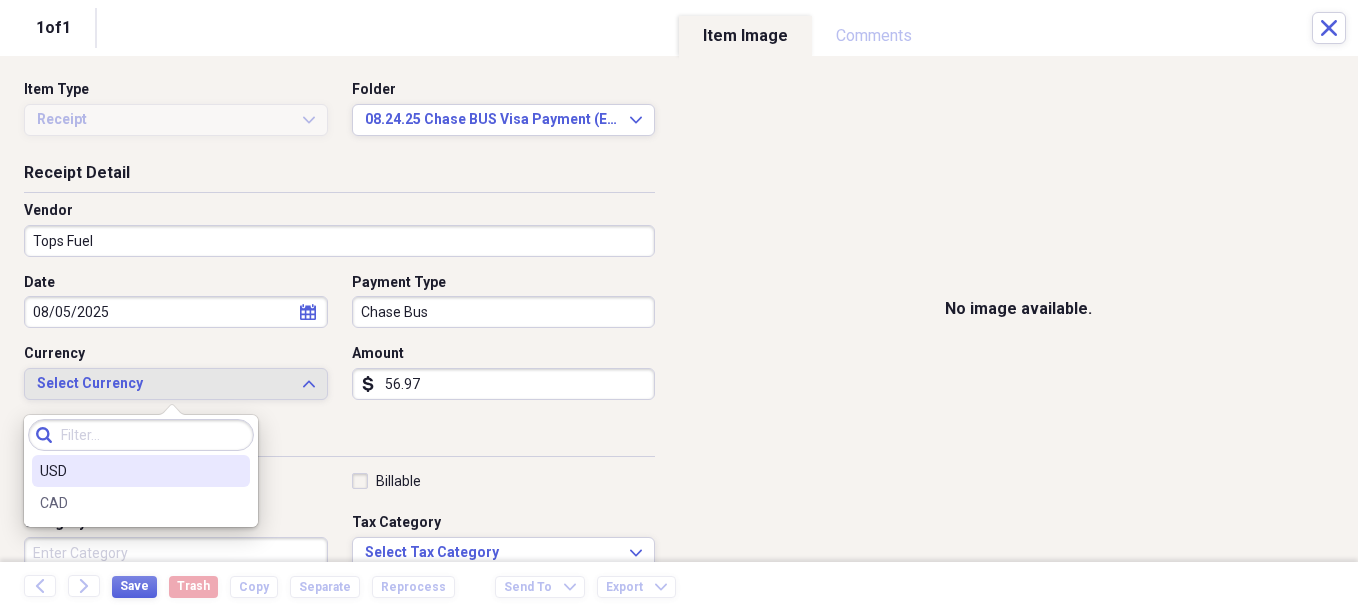 drag, startPoint x: 96, startPoint y: 464, endPoint x: 112, endPoint y: 475, distance: 19.416489 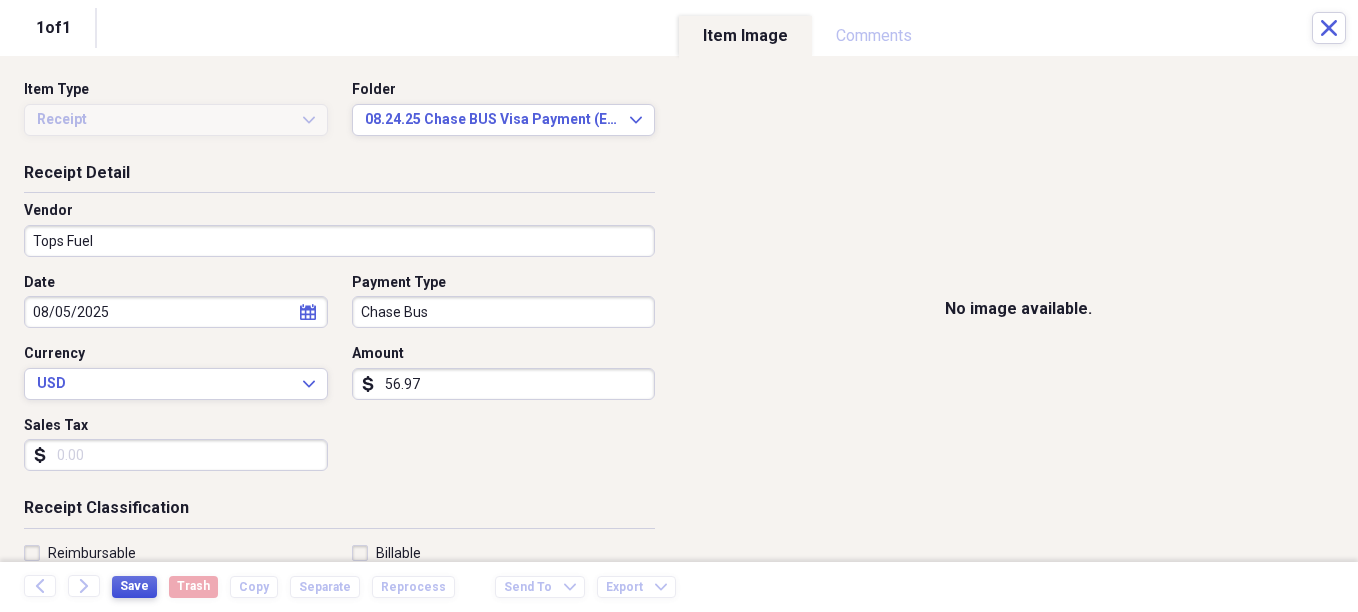 click on "Save" at bounding box center (134, 586) 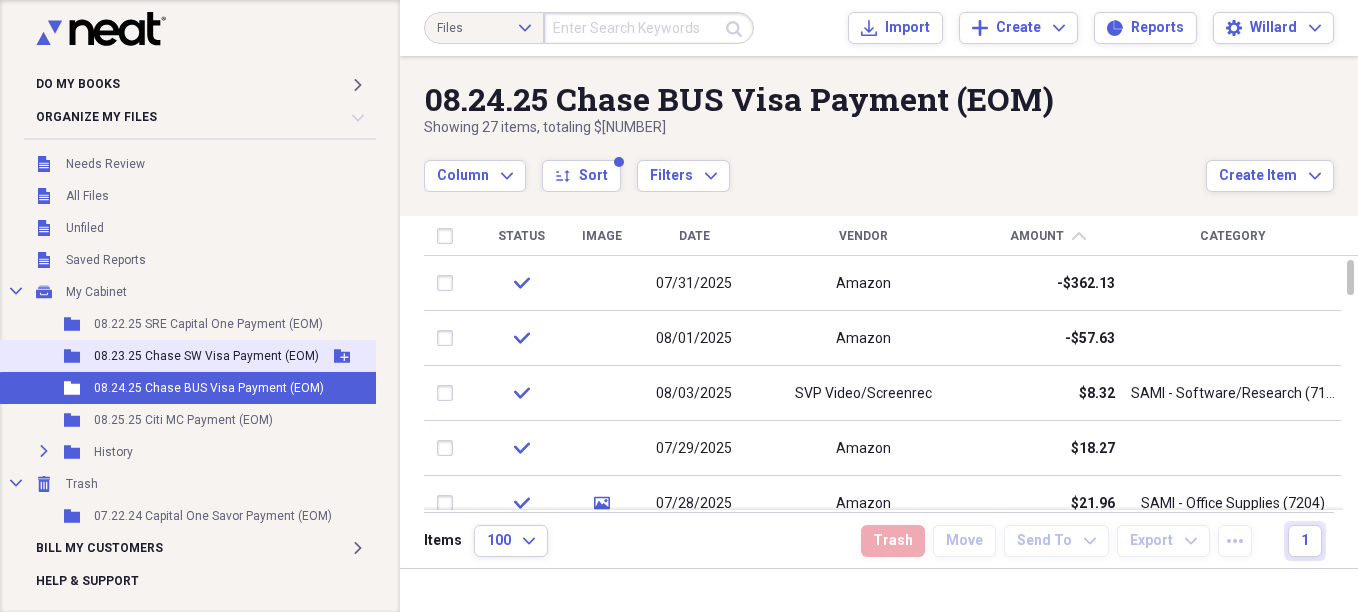 click on "Folder 08.23.25 Chase SW Visa Payment (EOM) Add Folder" at bounding box center (192, 356) 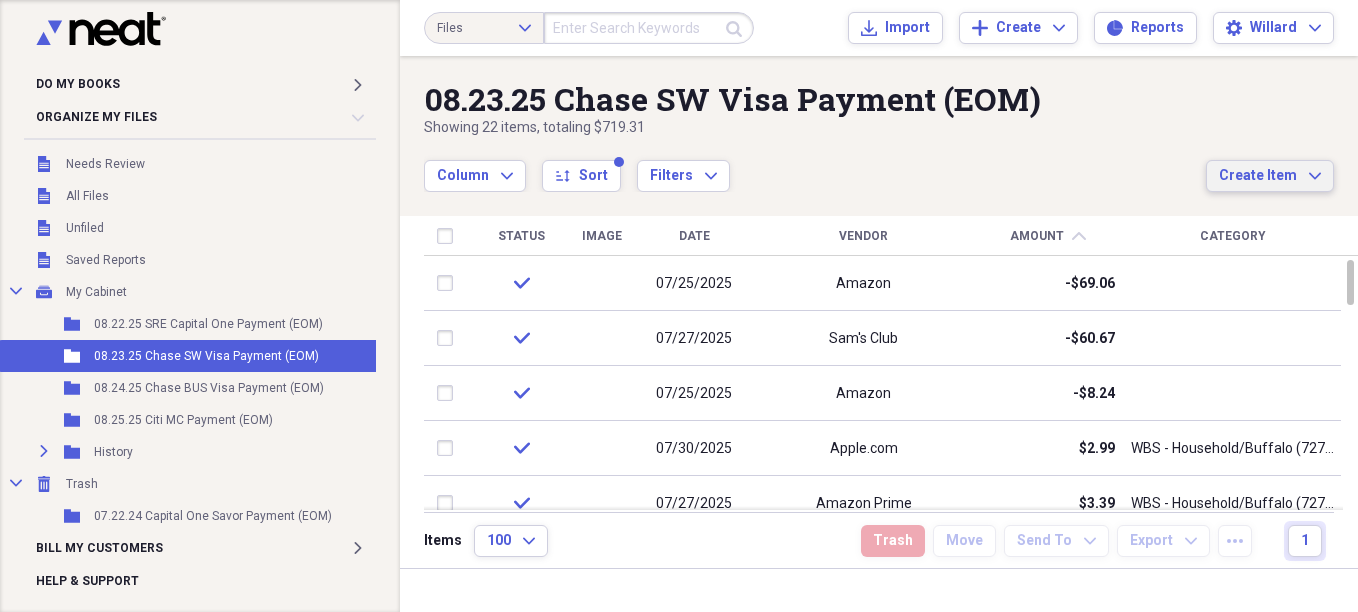 click on "Expand" 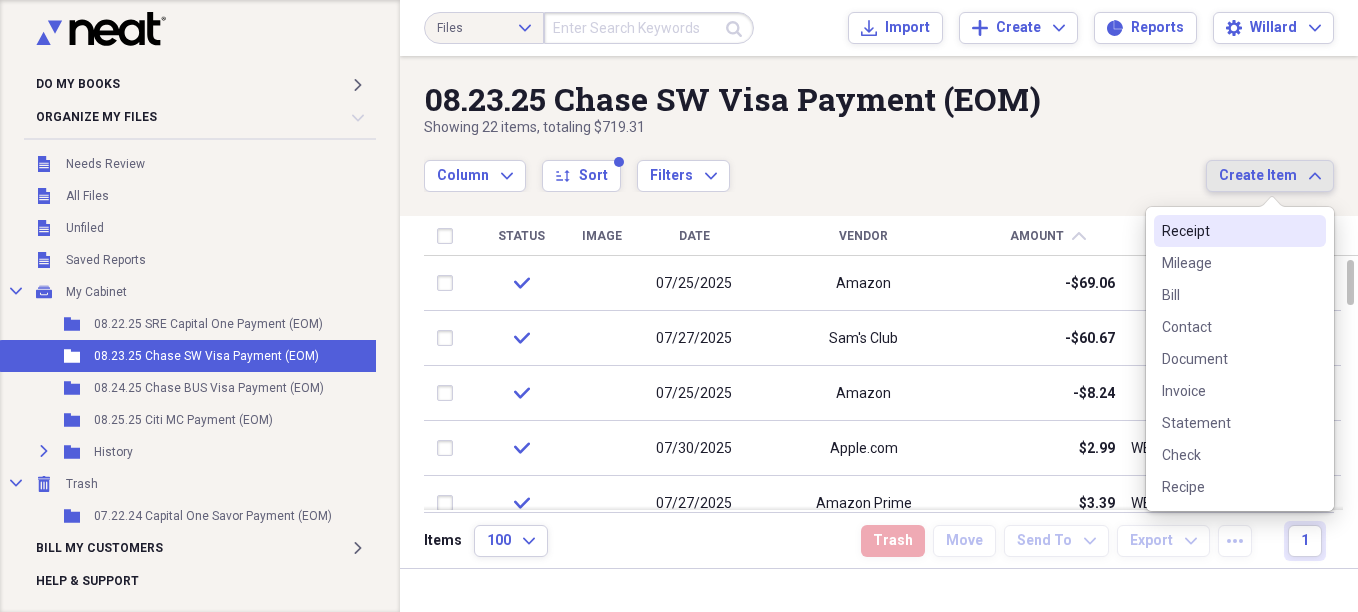 click on "Receipt" at bounding box center [1228, 231] 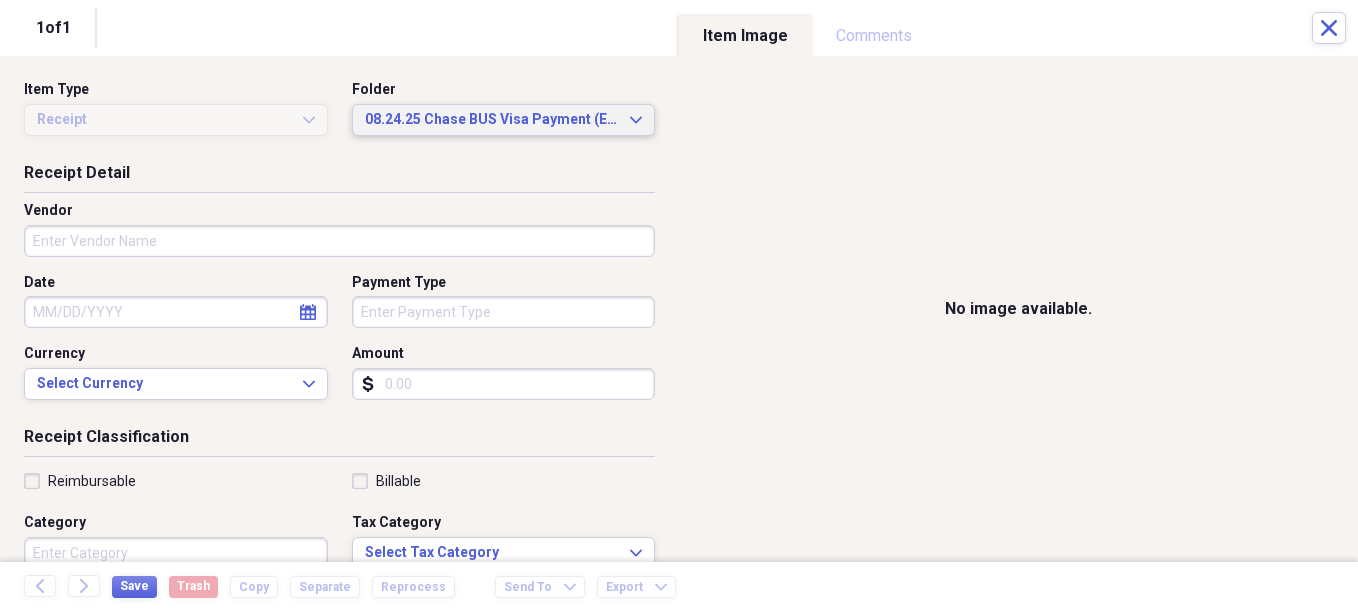 click on "08.24.25 Chase BUS Visa Payment (EOM)" at bounding box center [492, 120] 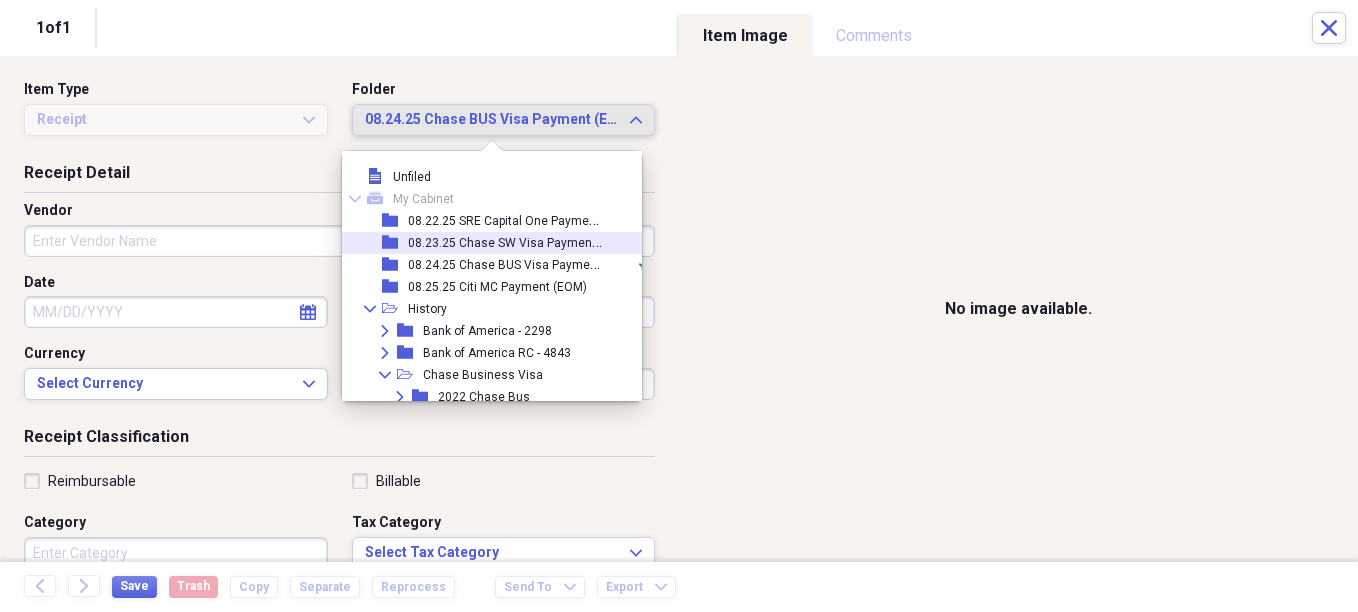 click on "08.23.25 Chase SW Visa Payment (EOM)" at bounding box center [520, 241] 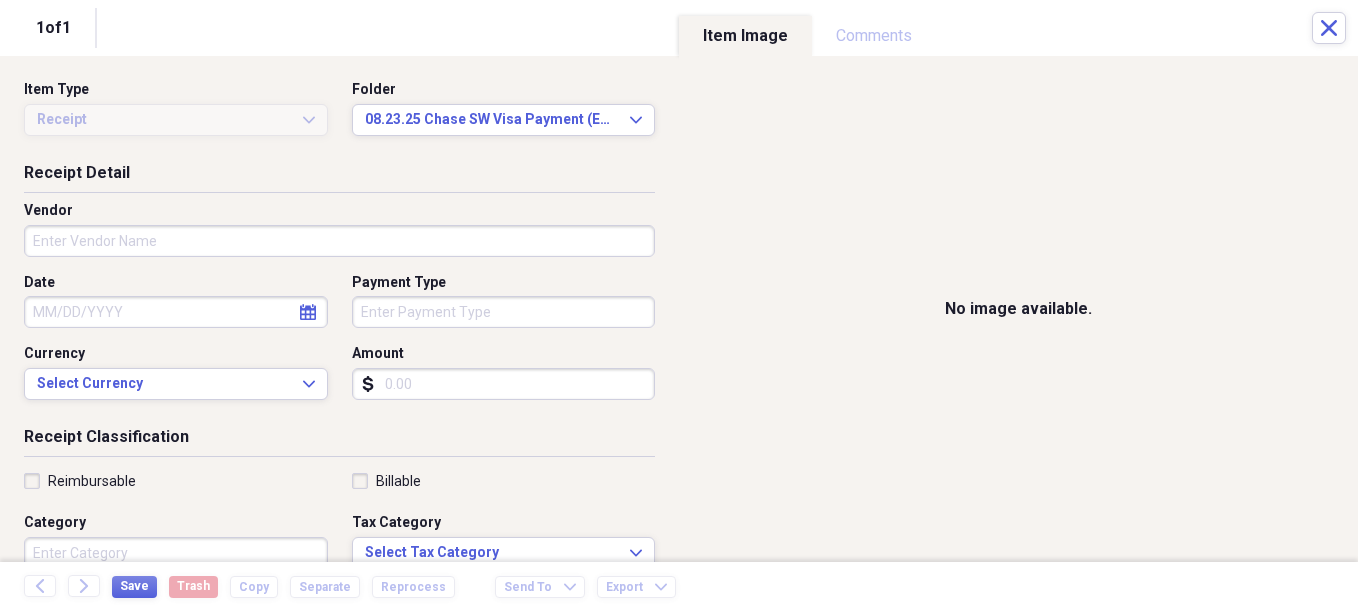 click on "Do My Books Expand Organize My Files Collapse Unfiled Needs Review Unfiled All Files Unfiled Unfiled Unfiled Saved Reports Collapse My Cabinet My Cabinet Add Folder Folder 08.22.25 SRE Capital One Payment (EOM) Add Folder Folder 08.23.25 Chase SW Visa Payment (EOM) Add Folder Folder 08.24.25 Chase BUS Visa Payment (EOM) Add Folder Folder 08.25.25 Citi MC Payment (EOM) Add Folder Expand Folder History Add Folder Collapse Trash Trash Folder 07.22.24 Capital One Savor Payment (EOM) Bill My Customers Expand Help & Support Files Expand Submit Import Import Add Create Expand Reports Reports Settings Willard Expand 08.23.25 Chase SW Visa Payment (EOM) Showing 22 items , totaling $[AMOUNT] Column Expand sort Sort Filters Expand Create Item Expand Status Image Date Vendor Amount chevron-up Category check 07/25/2025 Amazon -$69.06 check 07/27/2025 Sam's Club -$60.67 check 07/25/2025 Amazon -$8.24 check 07/30/2025 Apple.com $2.99 WBS - Household/Buffalo ([NUMBER]) check 07/27/2025 Amazon Prime $3.39 check 08/05/2025 Amazon 1" at bounding box center [679, 306] 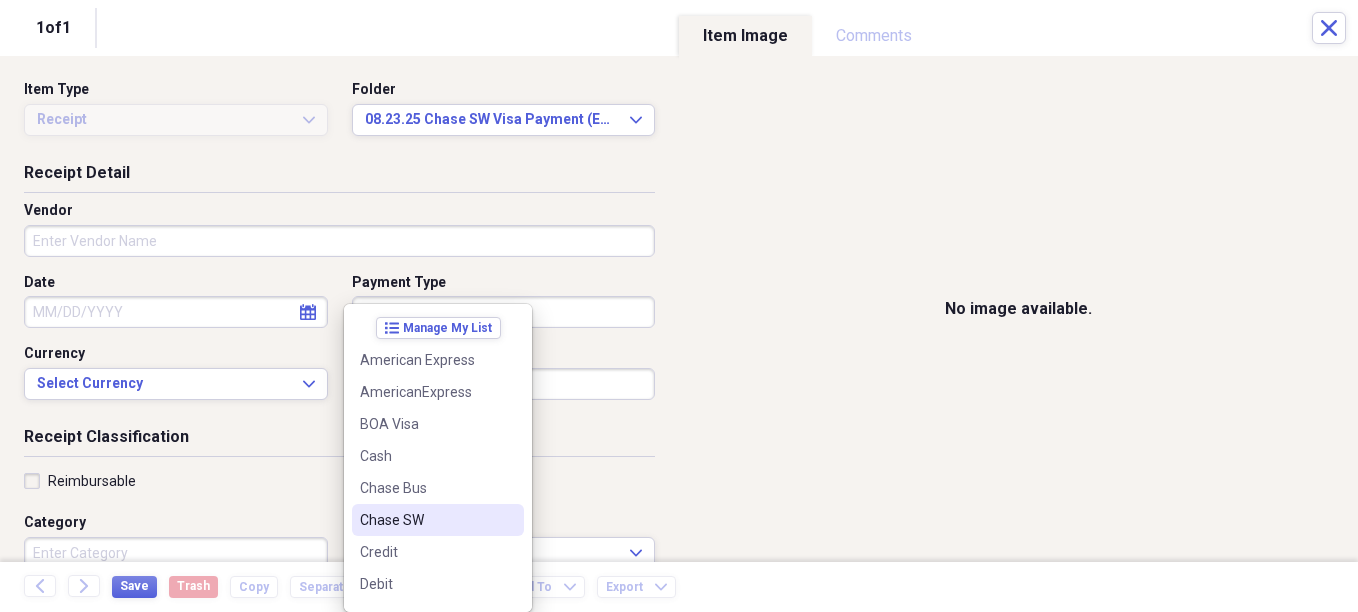 click on "Chase SW" at bounding box center (426, 520) 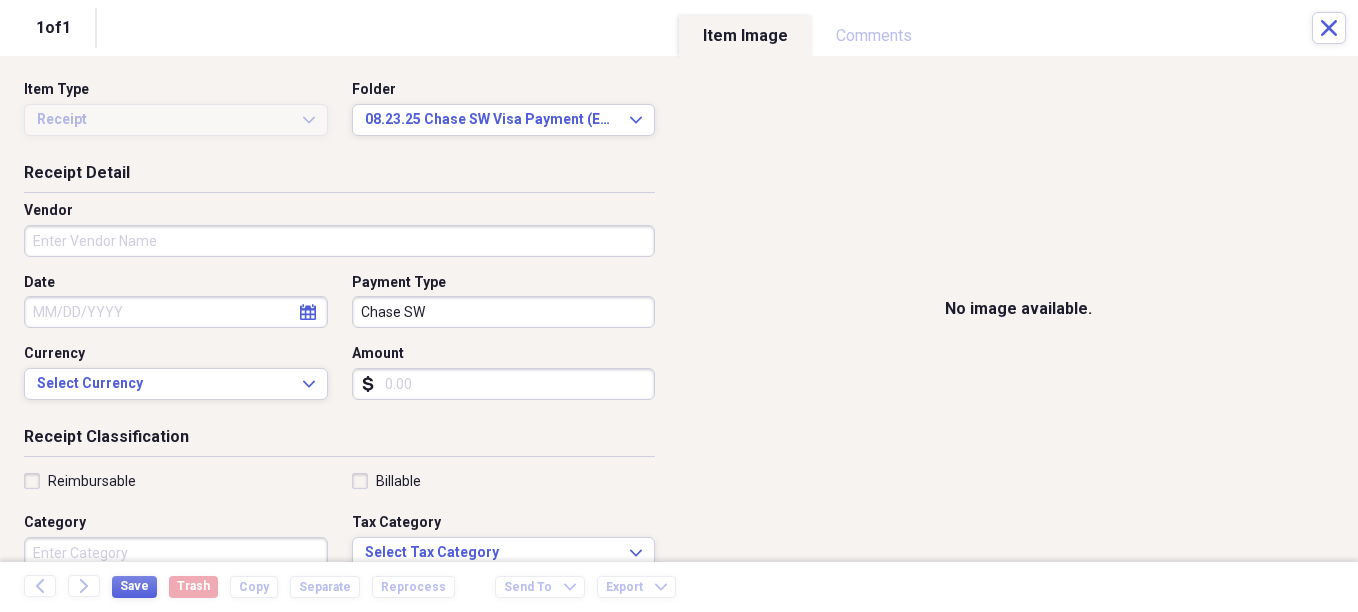 click on "Amount" at bounding box center [504, 384] 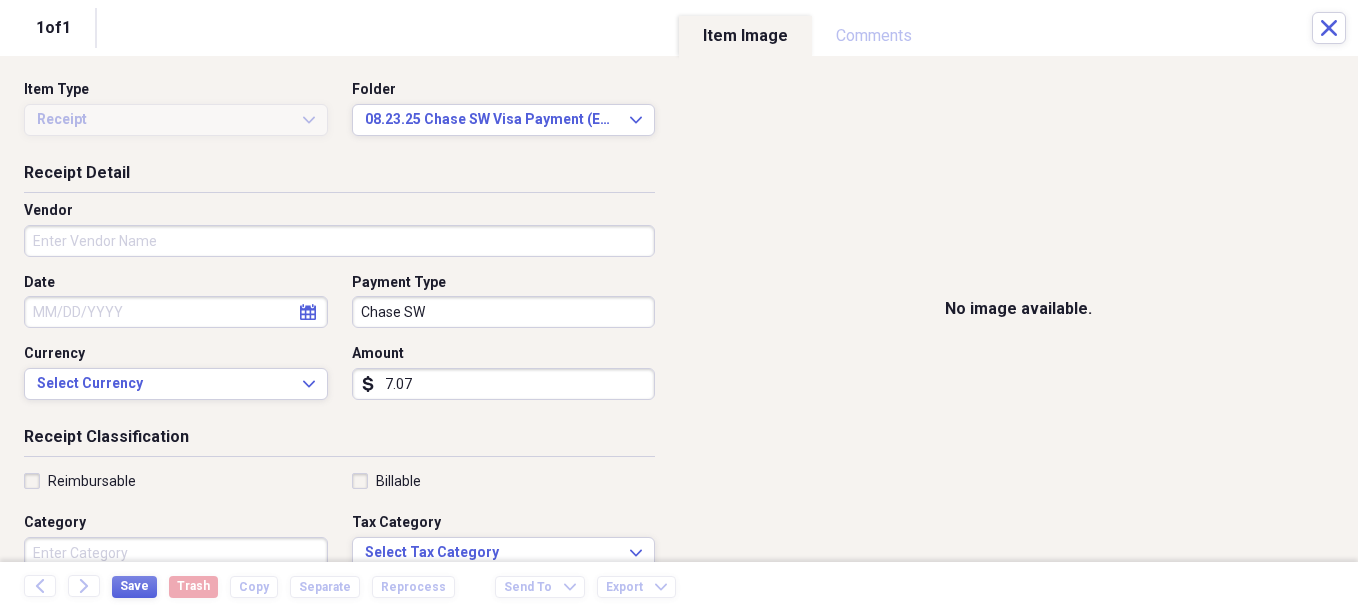 type on "7.07" 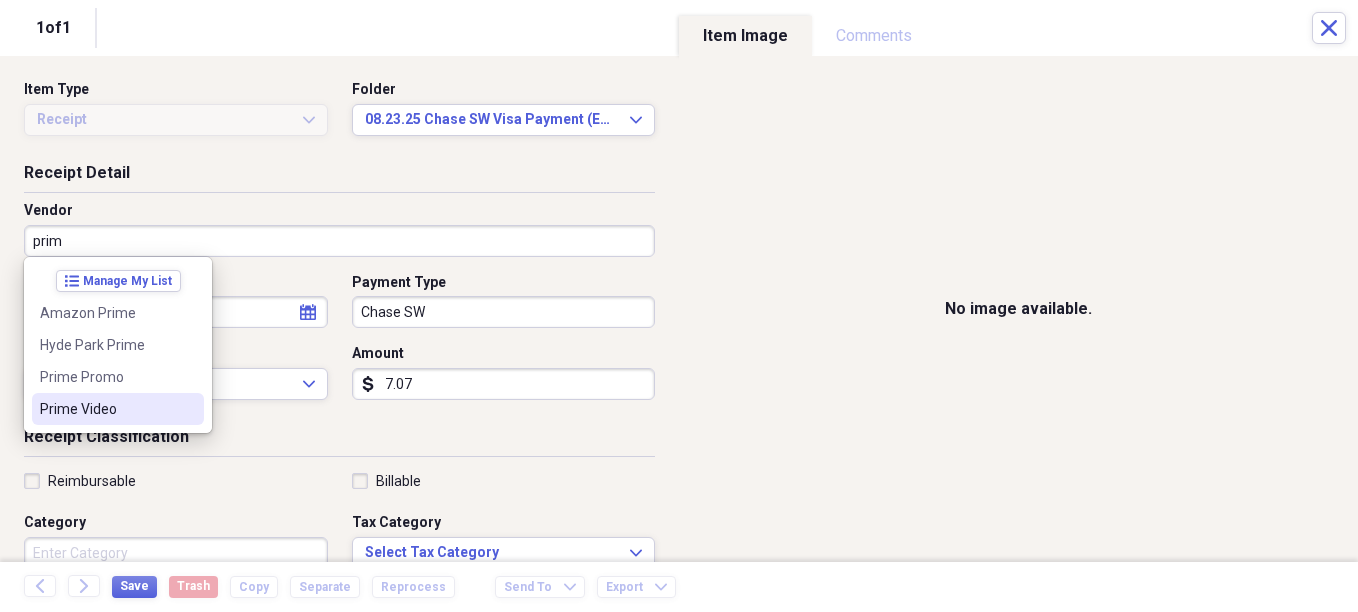 click on "Prime Video" at bounding box center (106, 409) 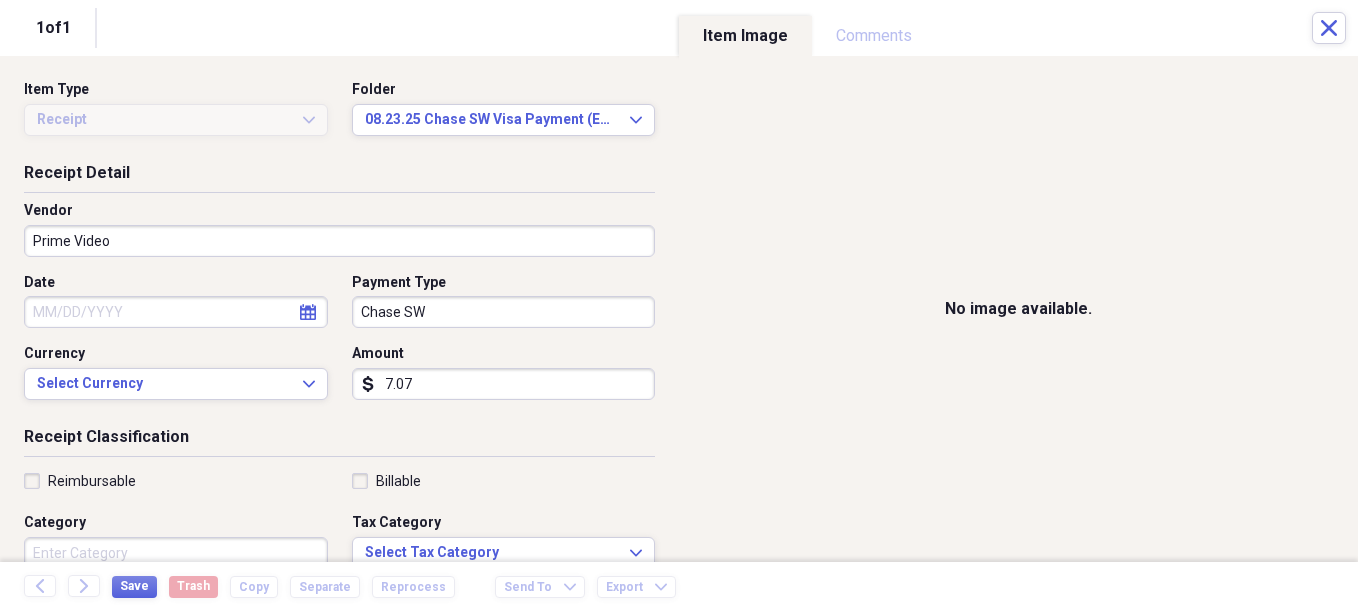 select on "7" 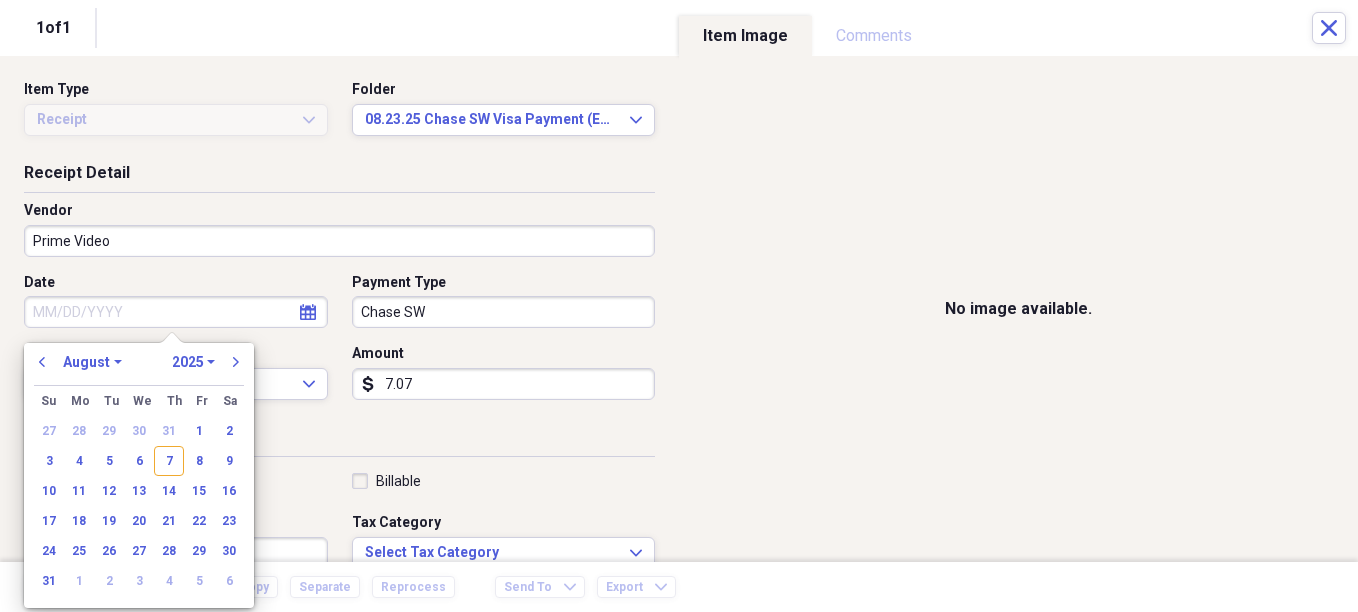 click on "Date" at bounding box center (176, 312) 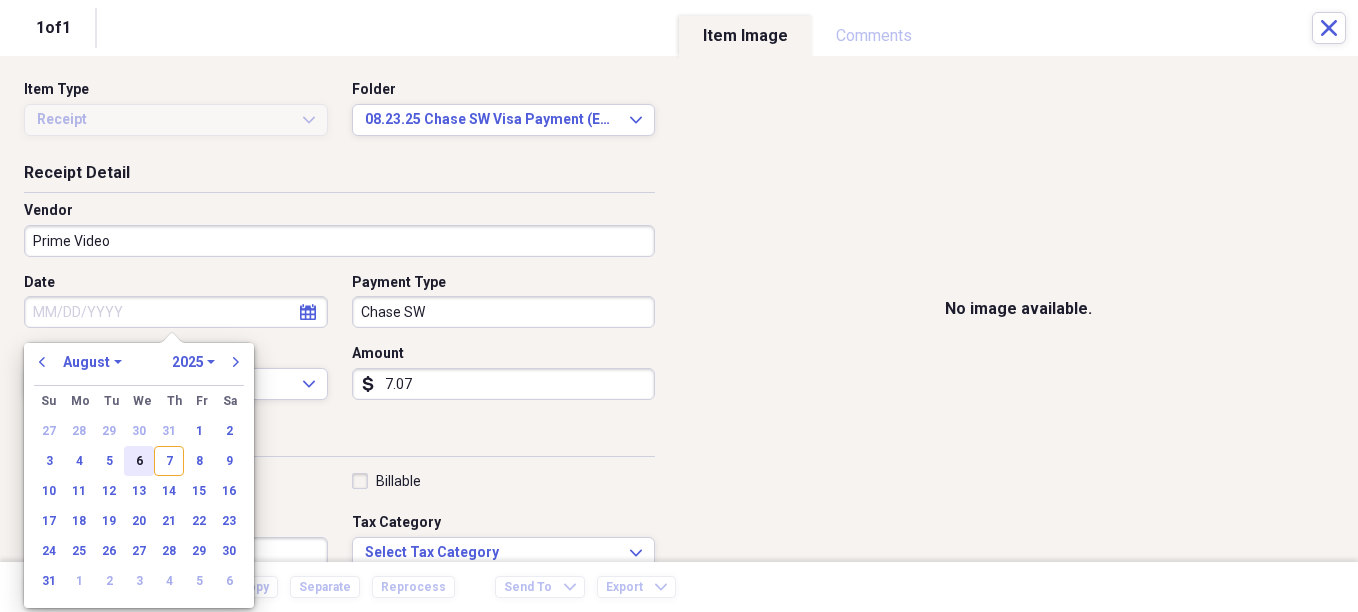drag, startPoint x: 147, startPoint y: 462, endPoint x: 126, endPoint y: 450, distance: 24.186773 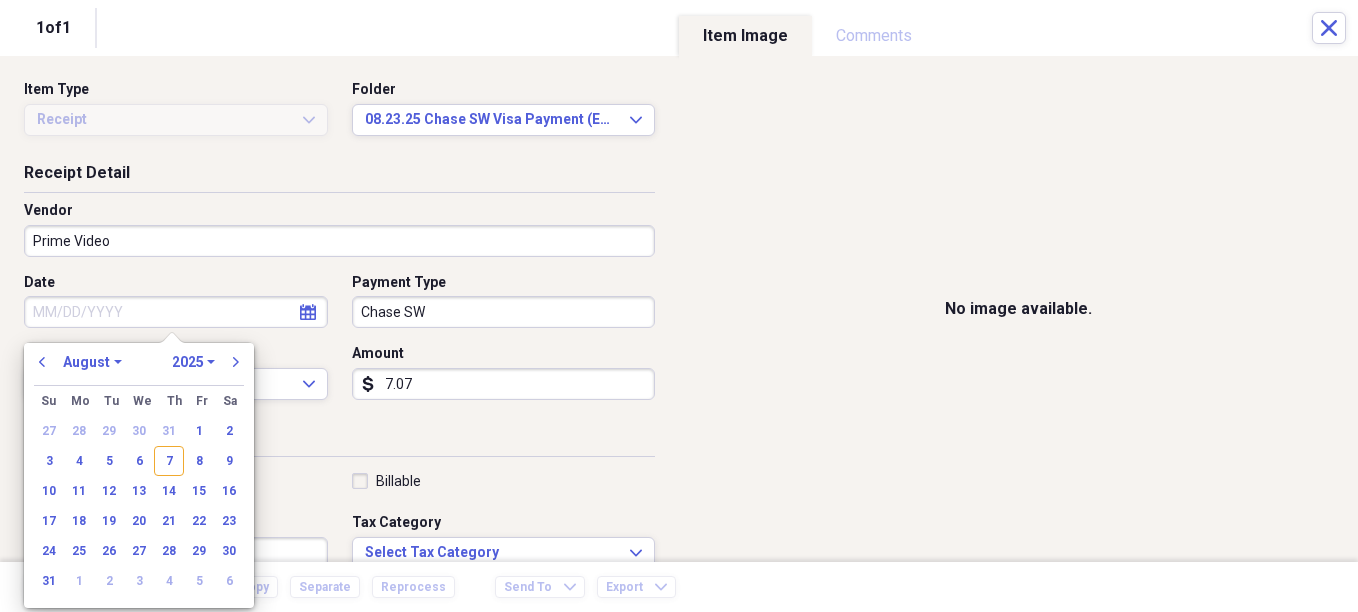 click on "6" at bounding box center (139, 461) 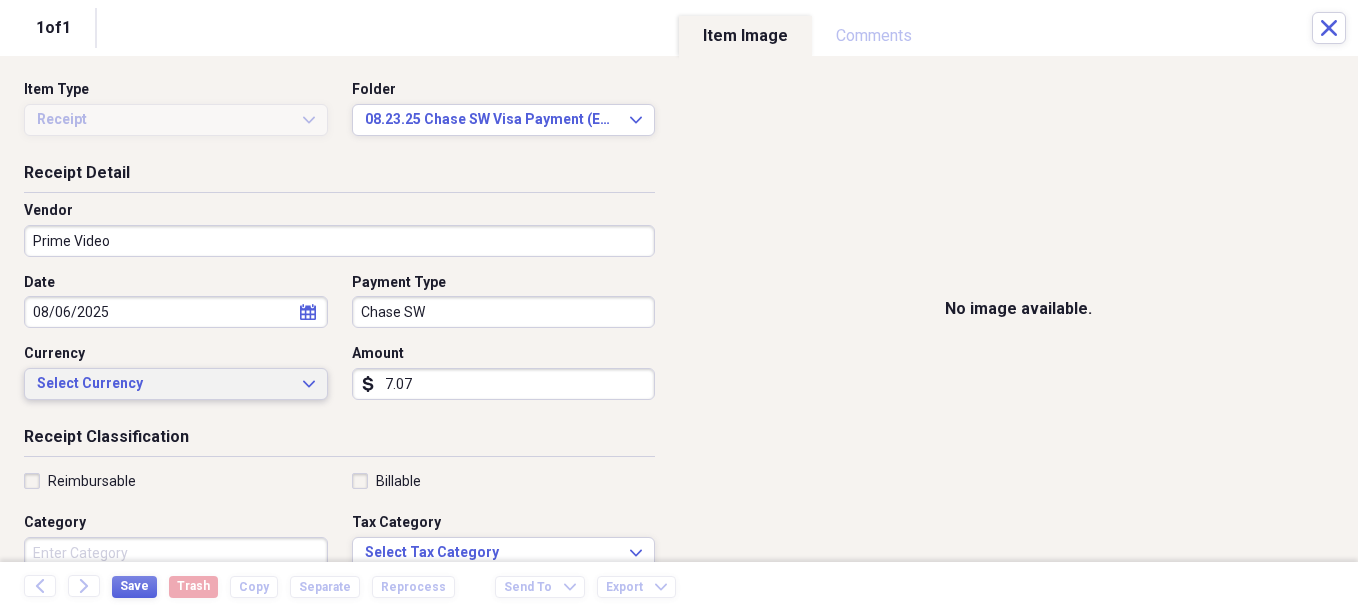 click on "Select Currency" at bounding box center (164, 384) 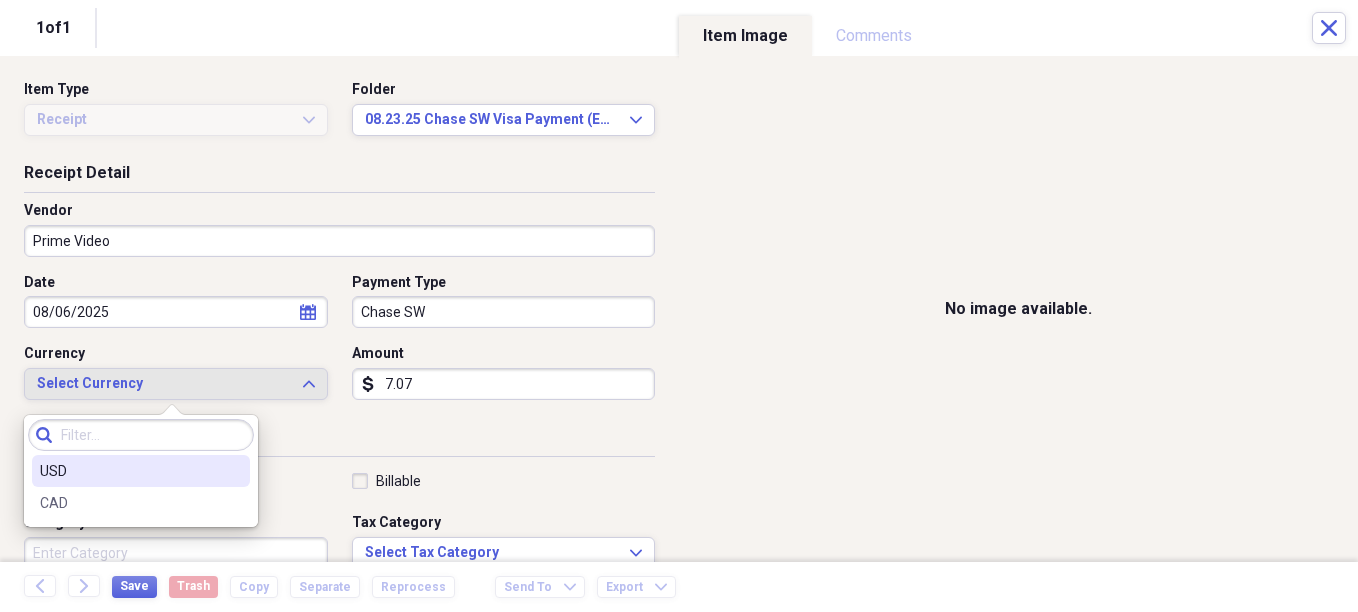 click on "USD" at bounding box center (129, 471) 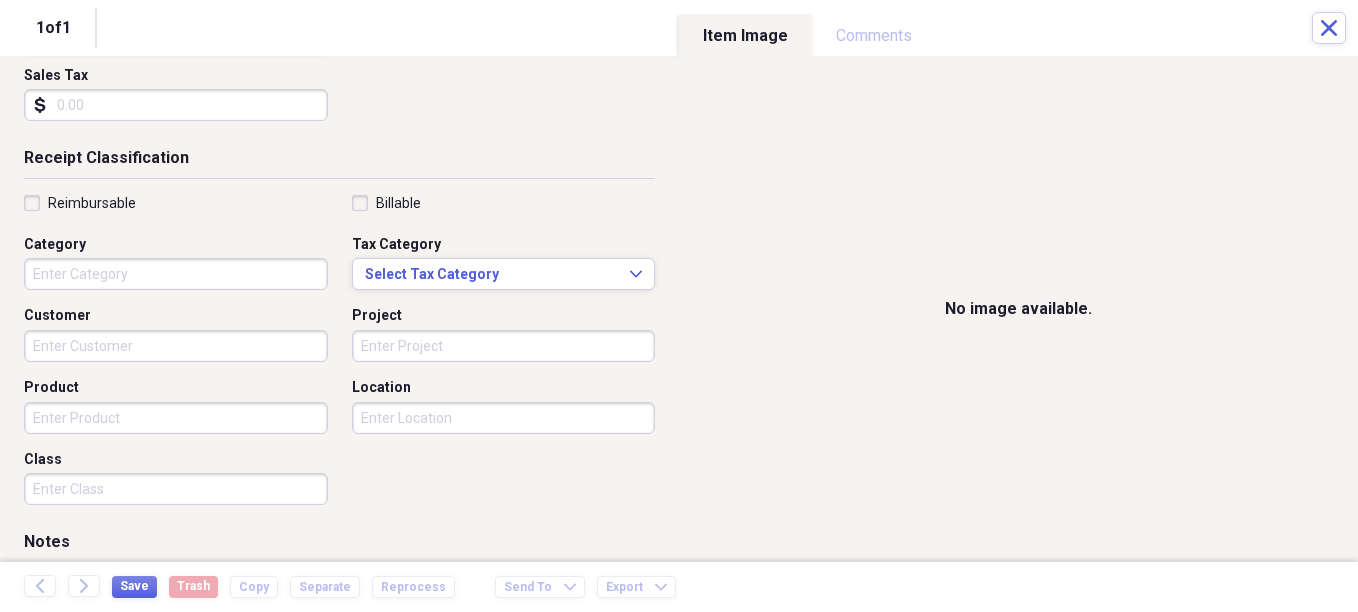 scroll, scrollTop: 400, scrollLeft: 0, axis: vertical 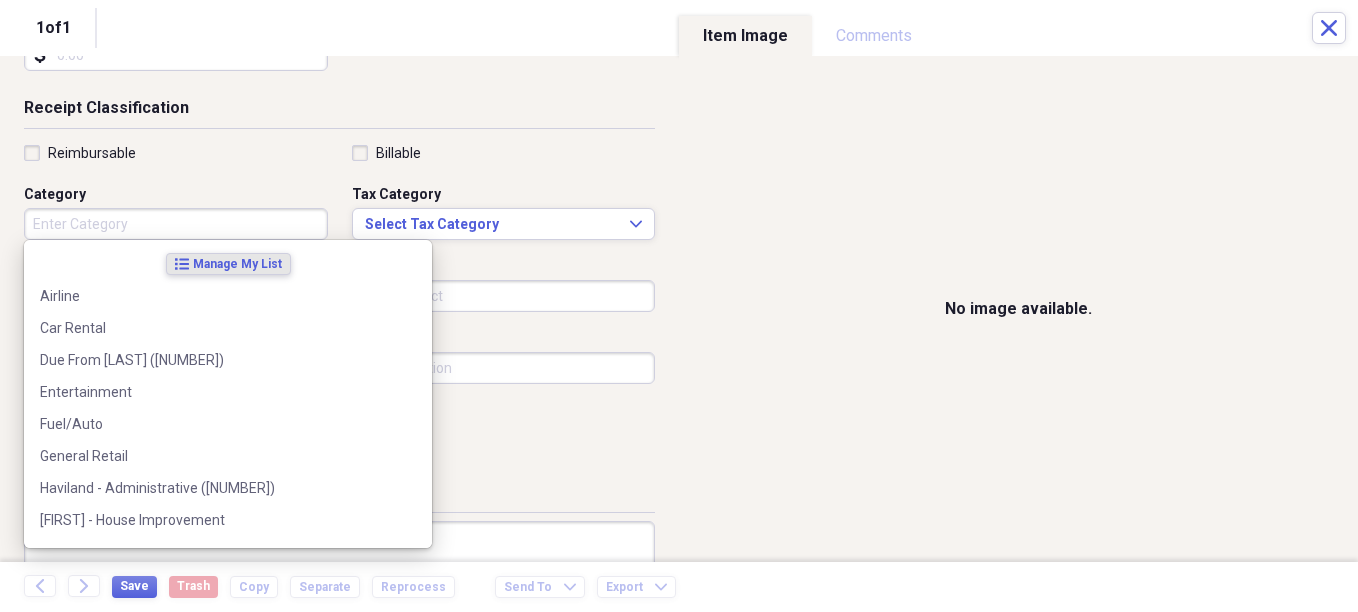 click on "Category" at bounding box center (176, 224) 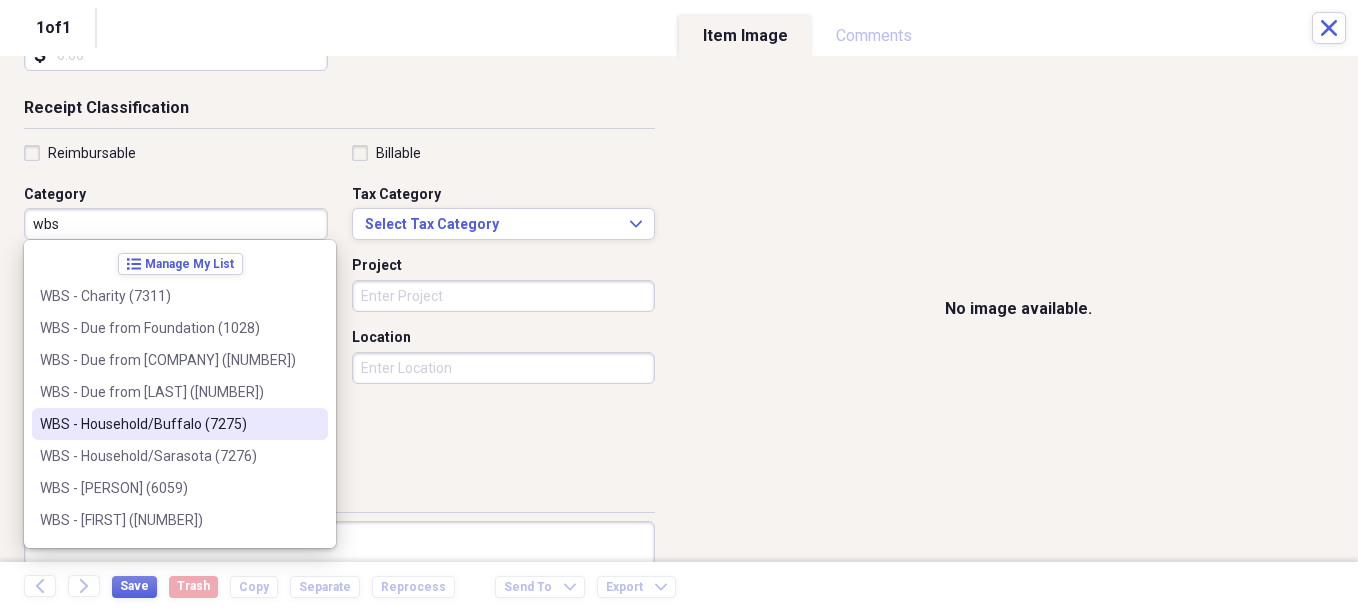 click on "WBS - Household/Buffalo (7275)" at bounding box center (180, 424) 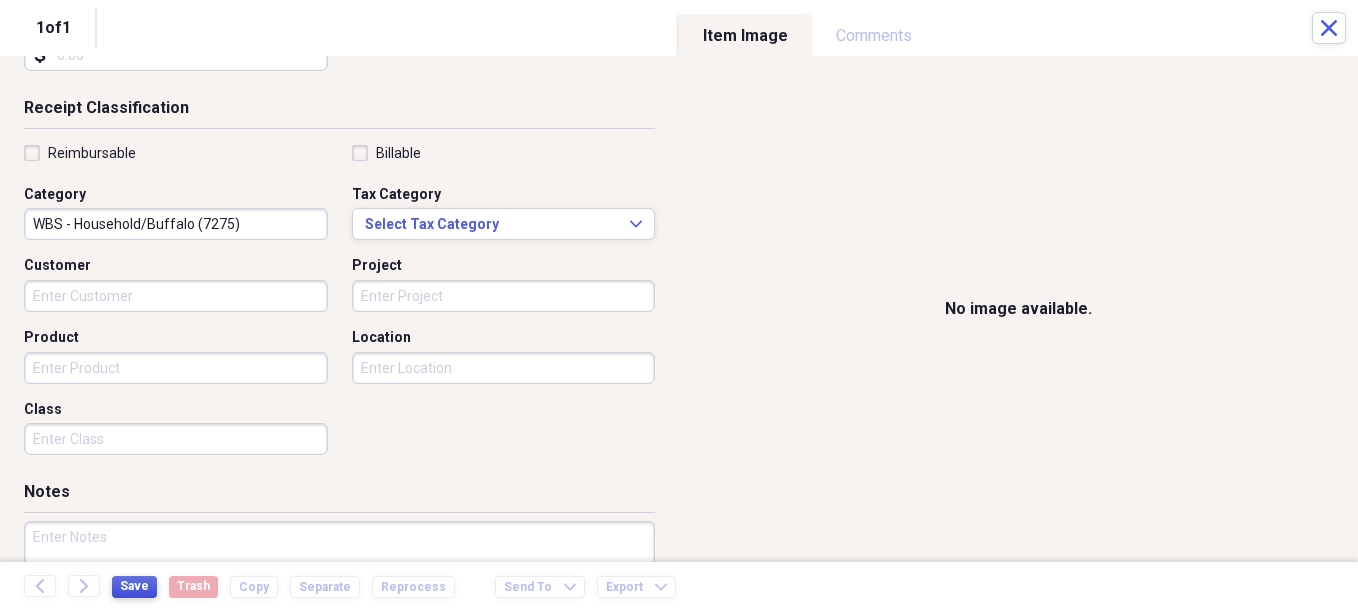 click on "Save" at bounding box center (134, 586) 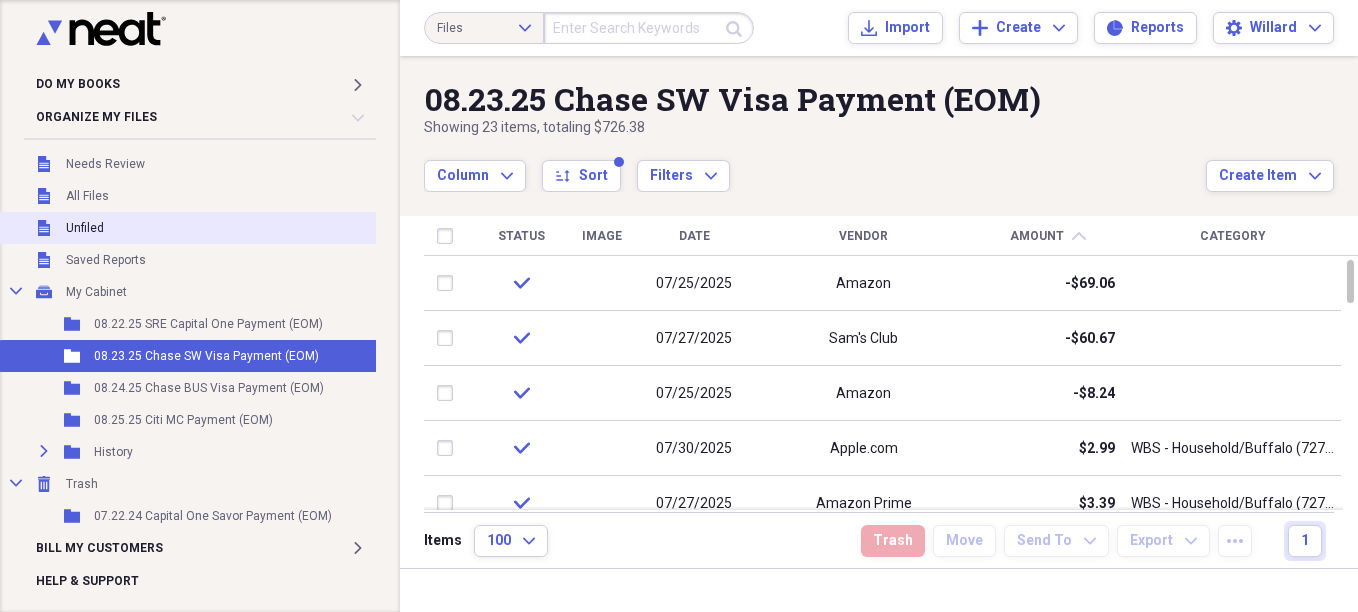 click on "Unfiled Unfiled" at bounding box center (192, 228) 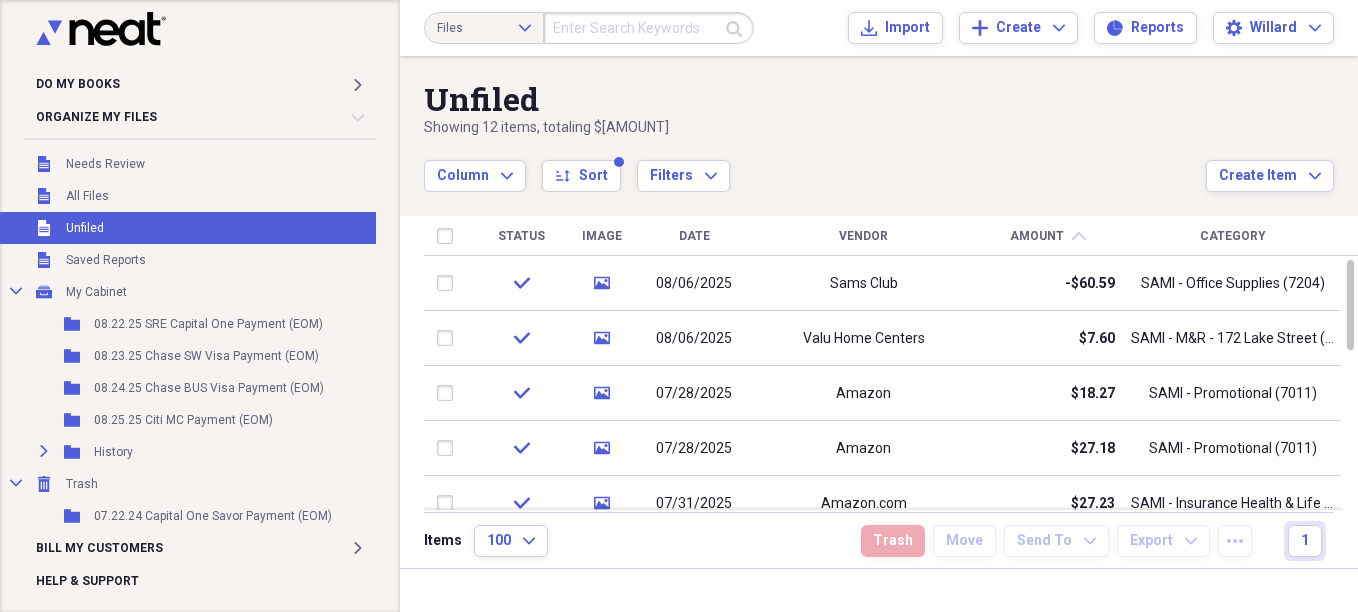 click on "Date" at bounding box center (694, 236) 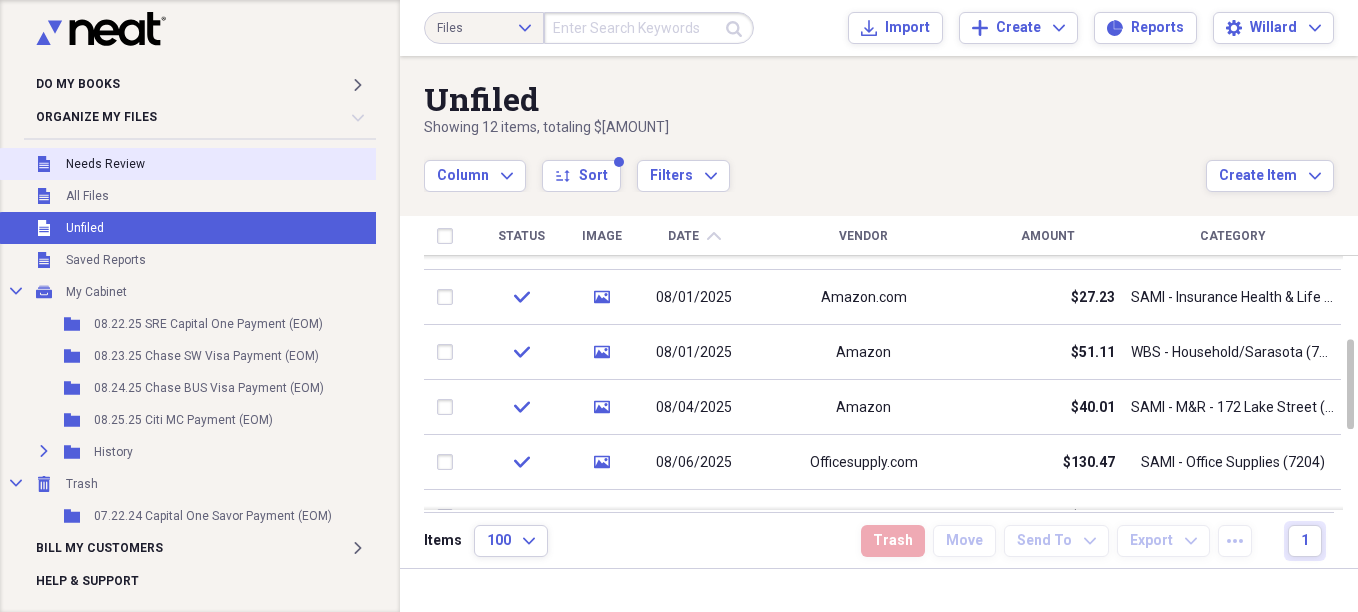 click on "Needs Review" at bounding box center (105, 164) 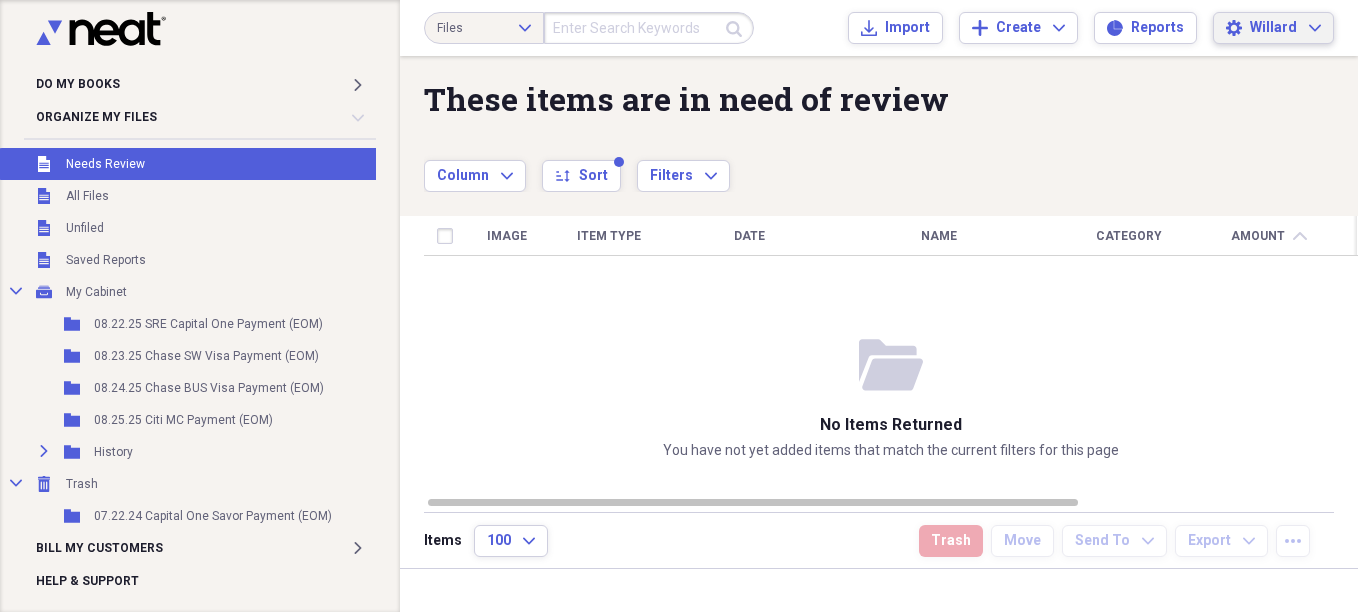click on "Expand" 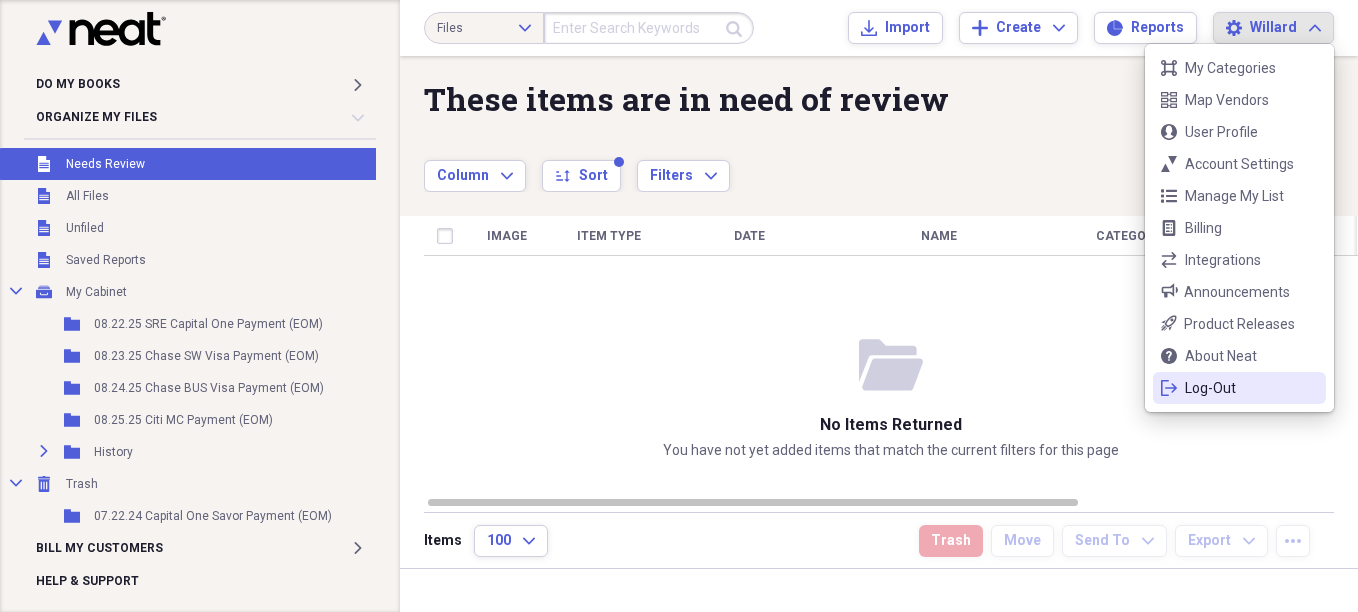 click on "Log-Out" at bounding box center [1239, 388] 